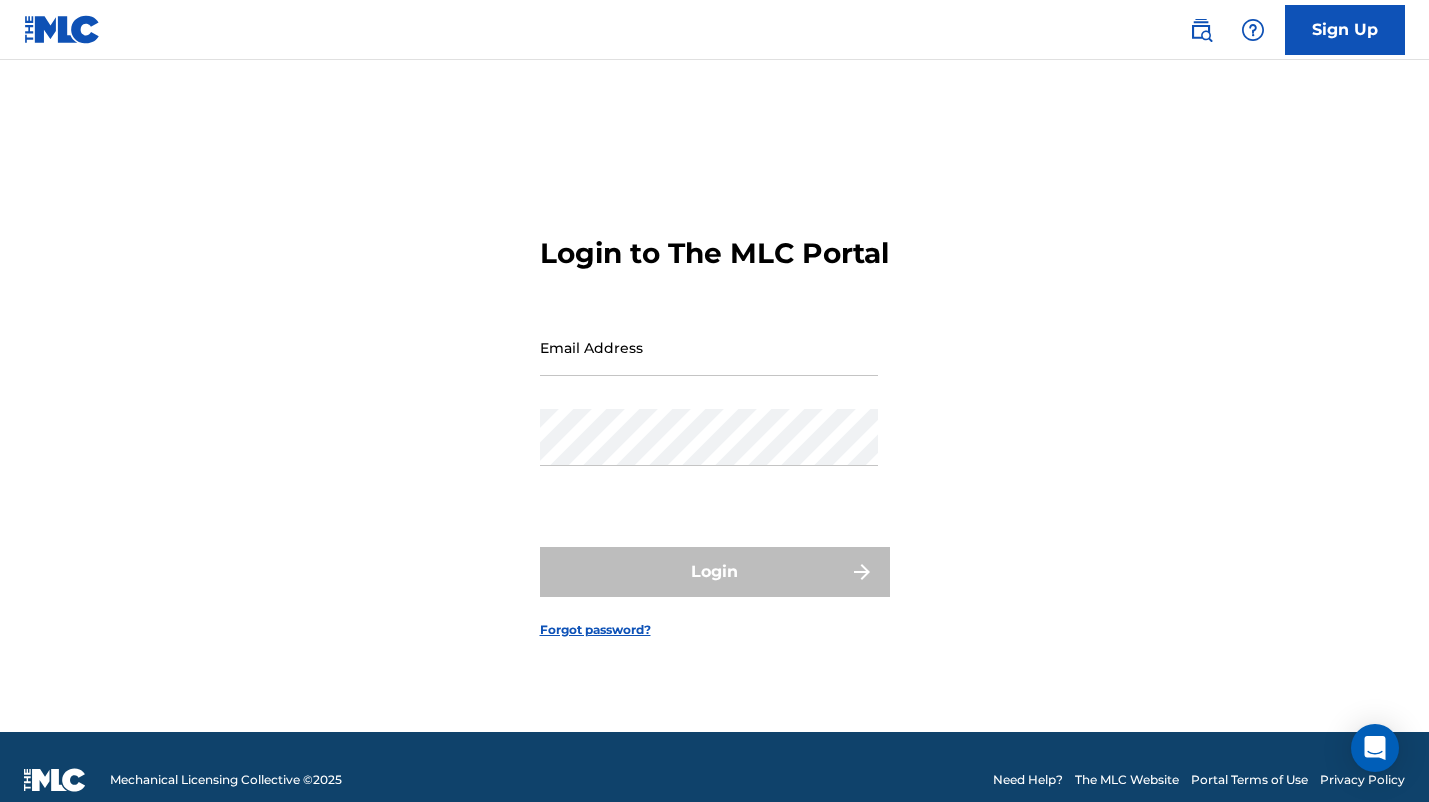 scroll, scrollTop: 0, scrollLeft: 0, axis: both 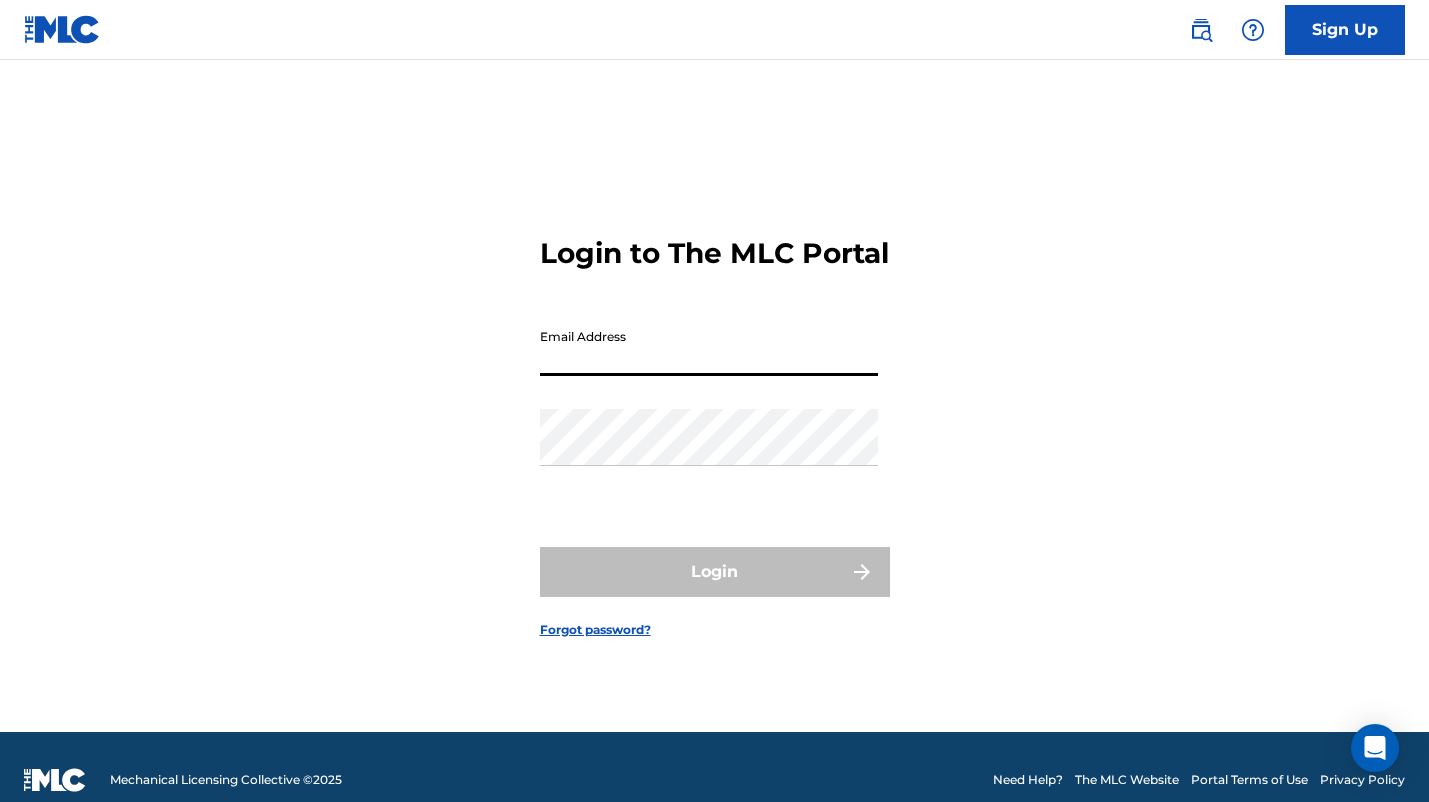 click on "Email Address" at bounding box center (709, 347) 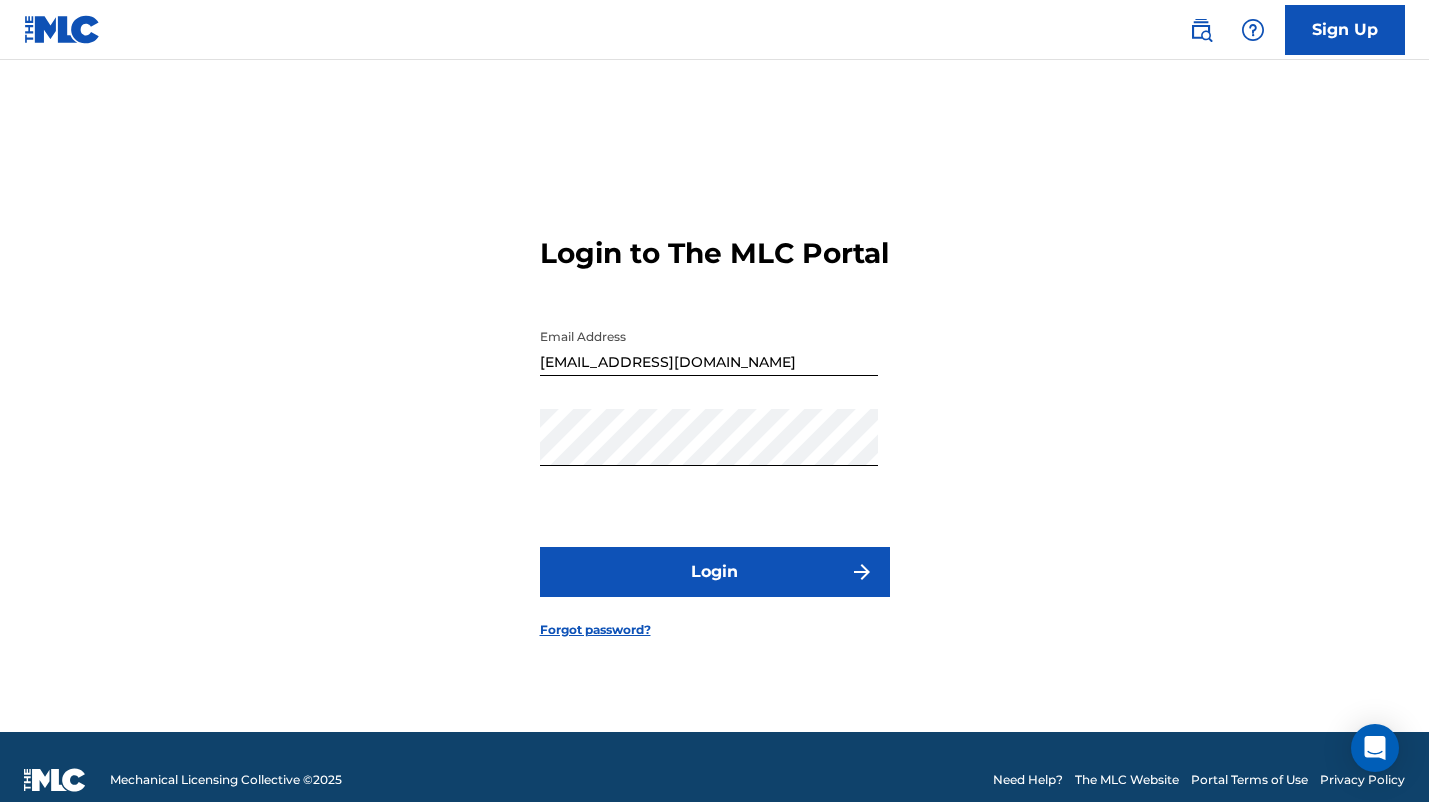 click on "Login" at bounding box center [715, 572] 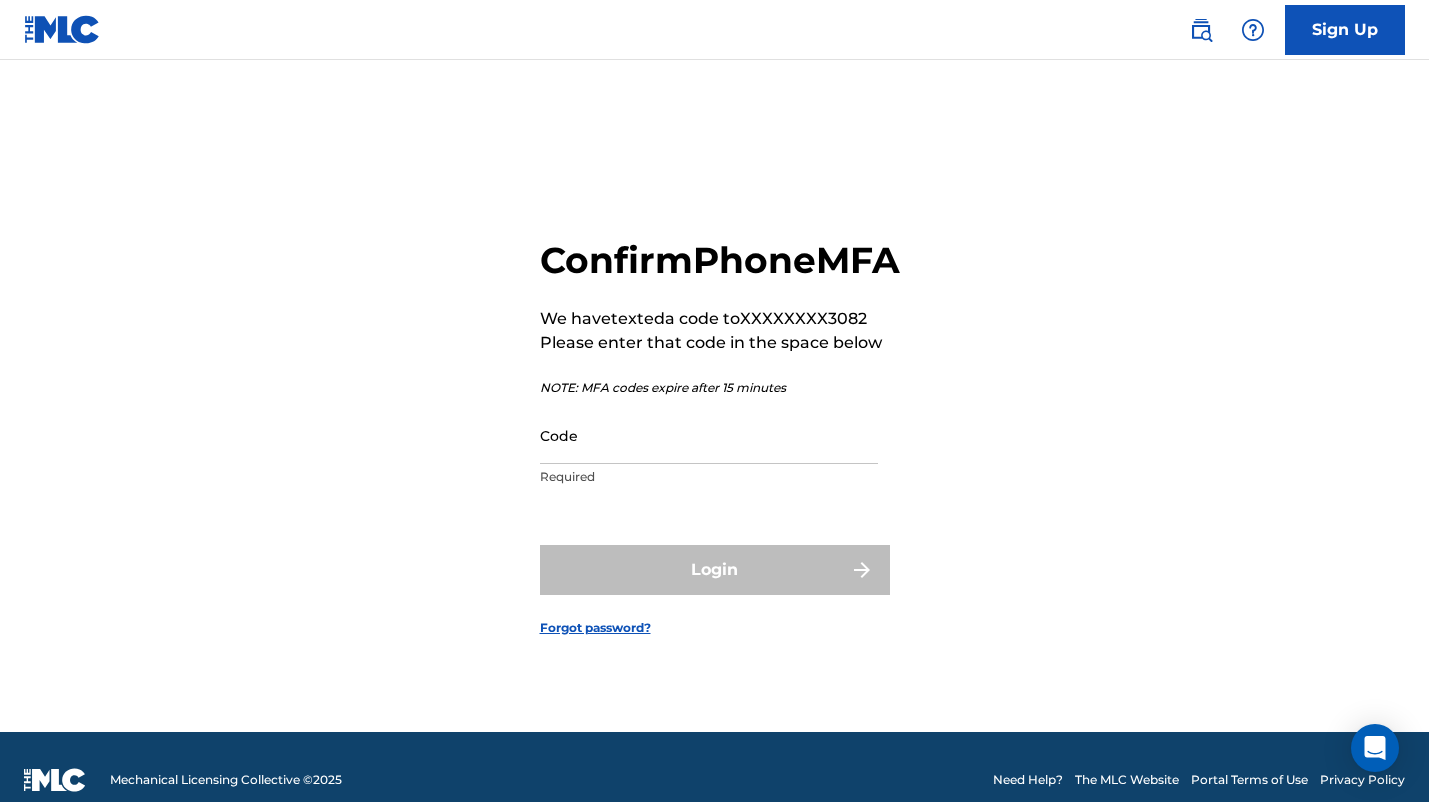 click on "Code" at bounding box center (709, 435) 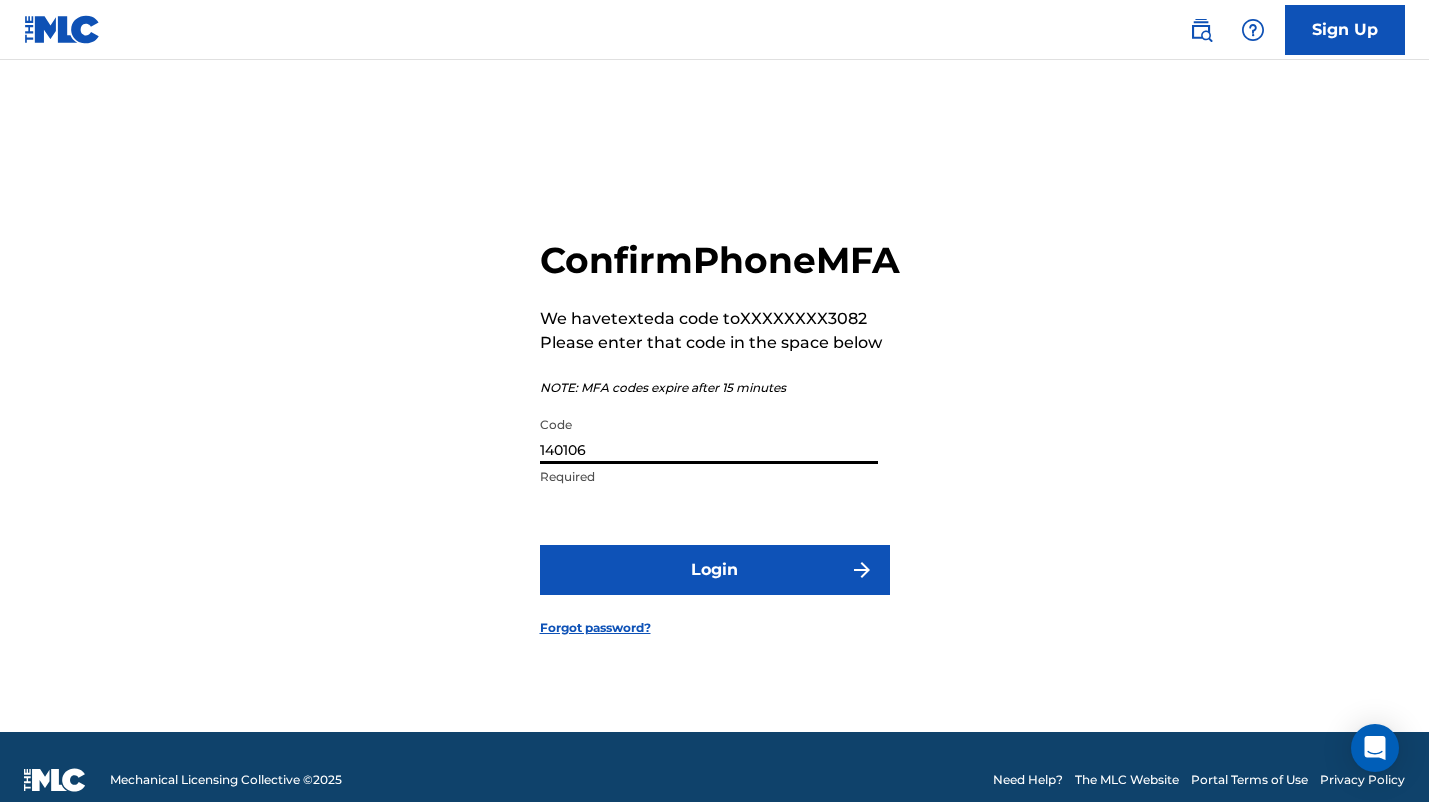 type on "140106" 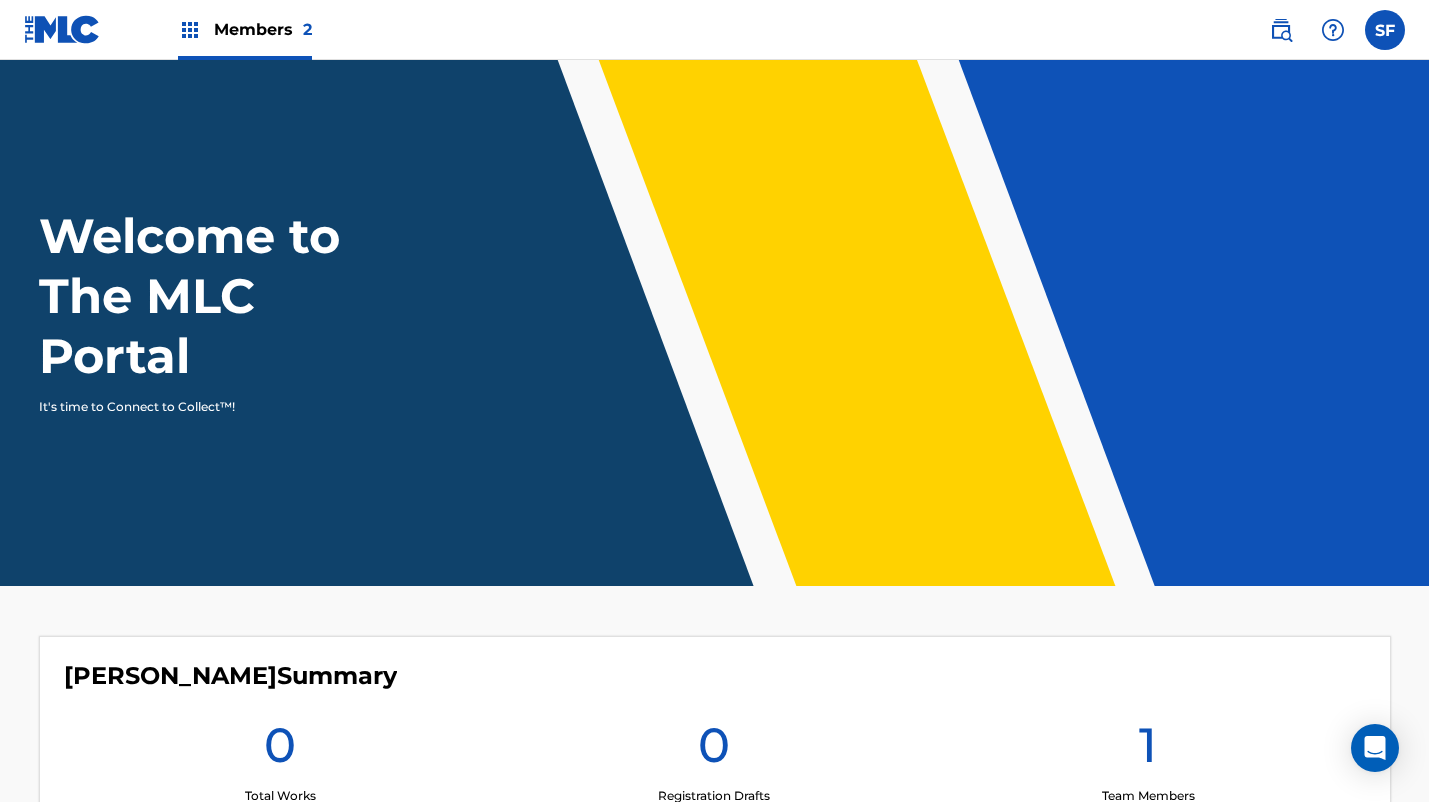 scroll, scrollTop: 0, scrollLeft: 0, axis: both 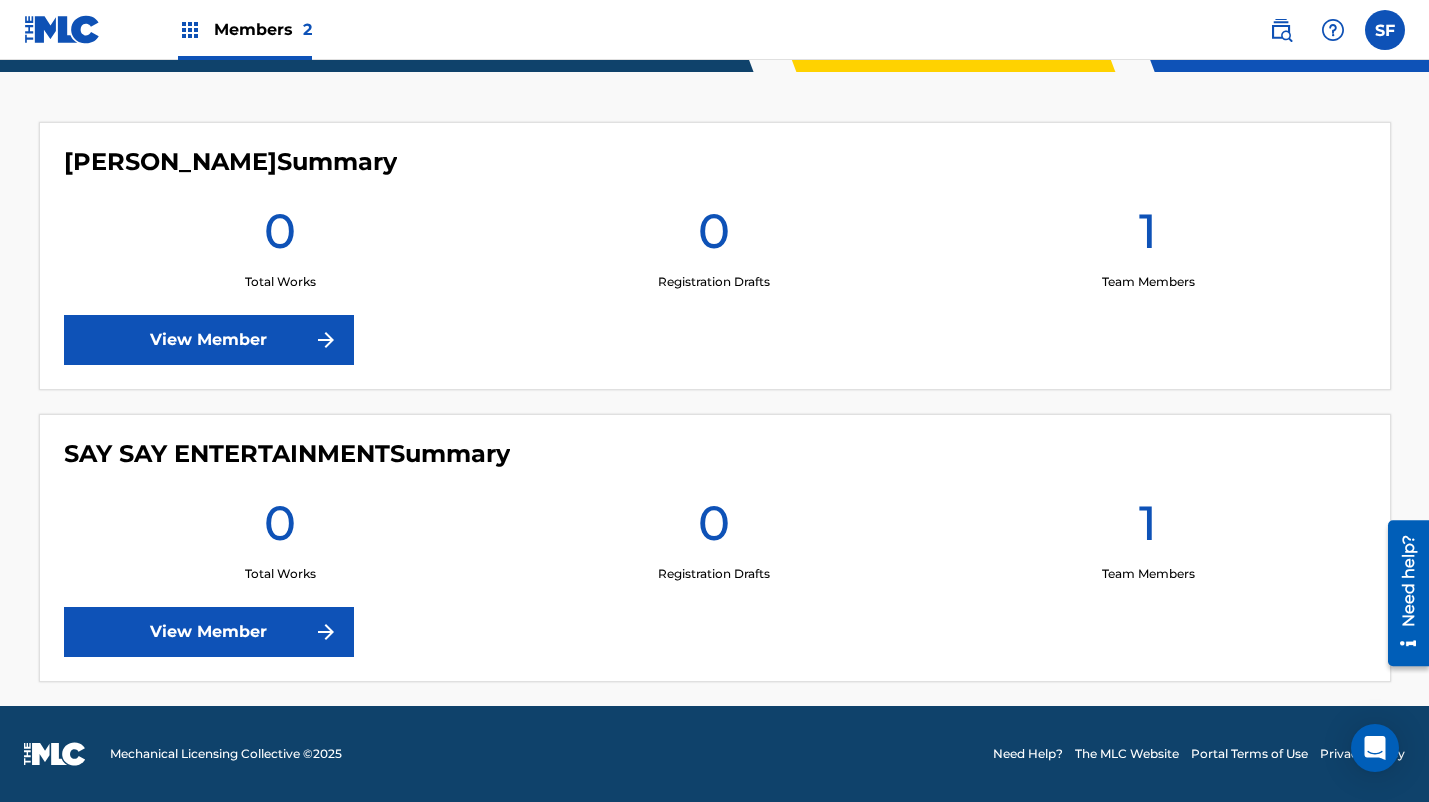 click at bounding box center (1385, 30) 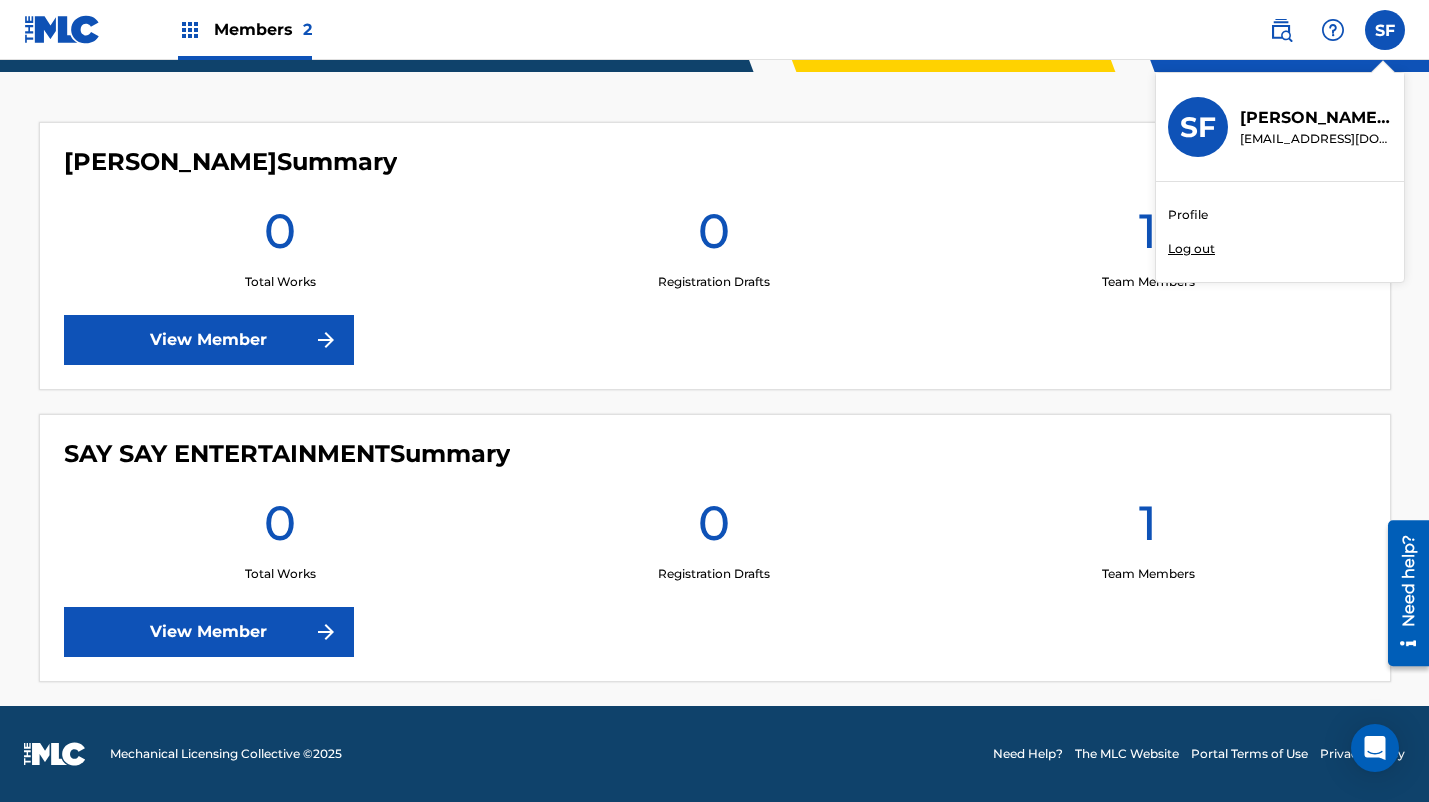 click on "SF SF Sarah   Forbes furbzforbesmusic@gmail.com Profile Log out" at bounding box center [1385, 30] 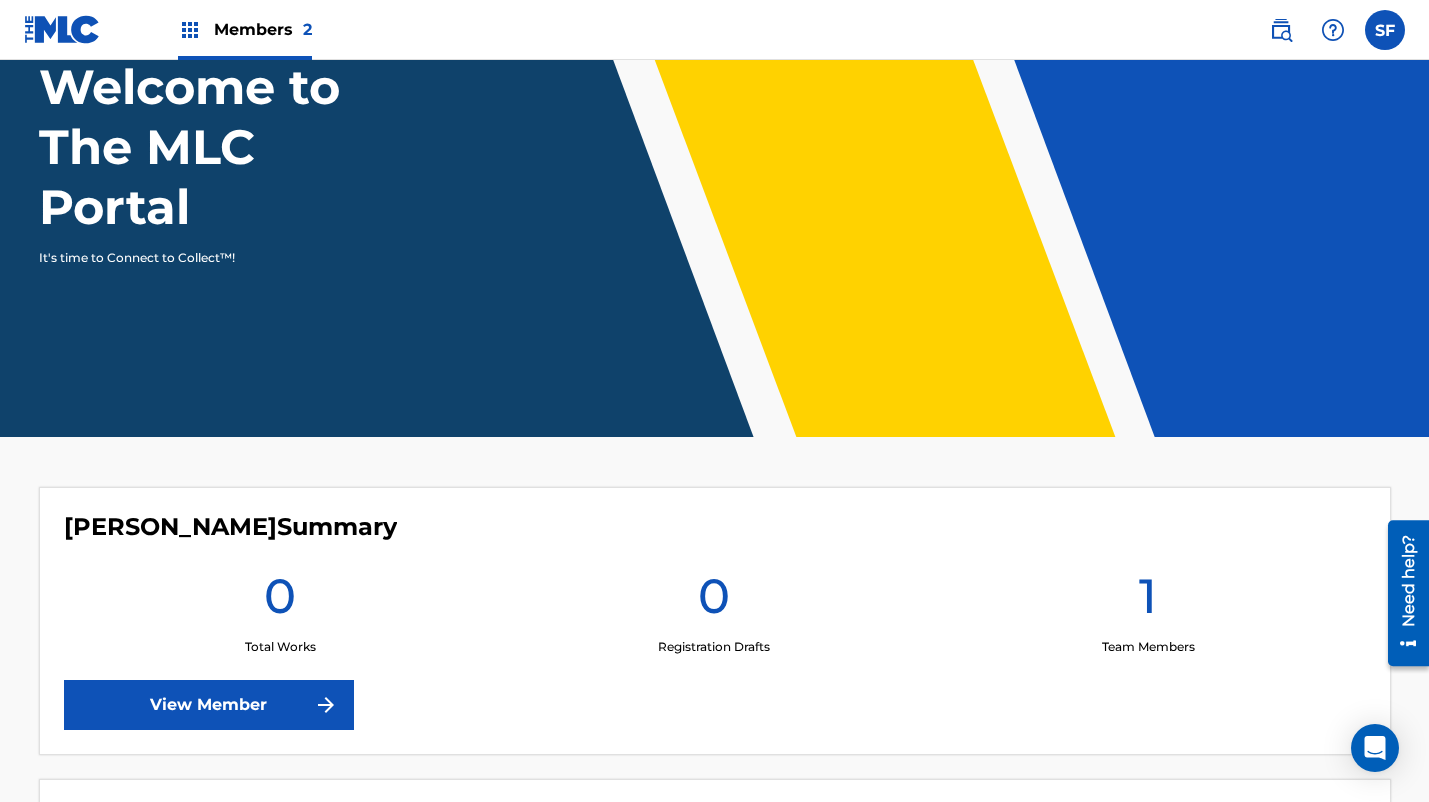 scroll, scrollTop: 0, scrollLeft: 0, axis: both 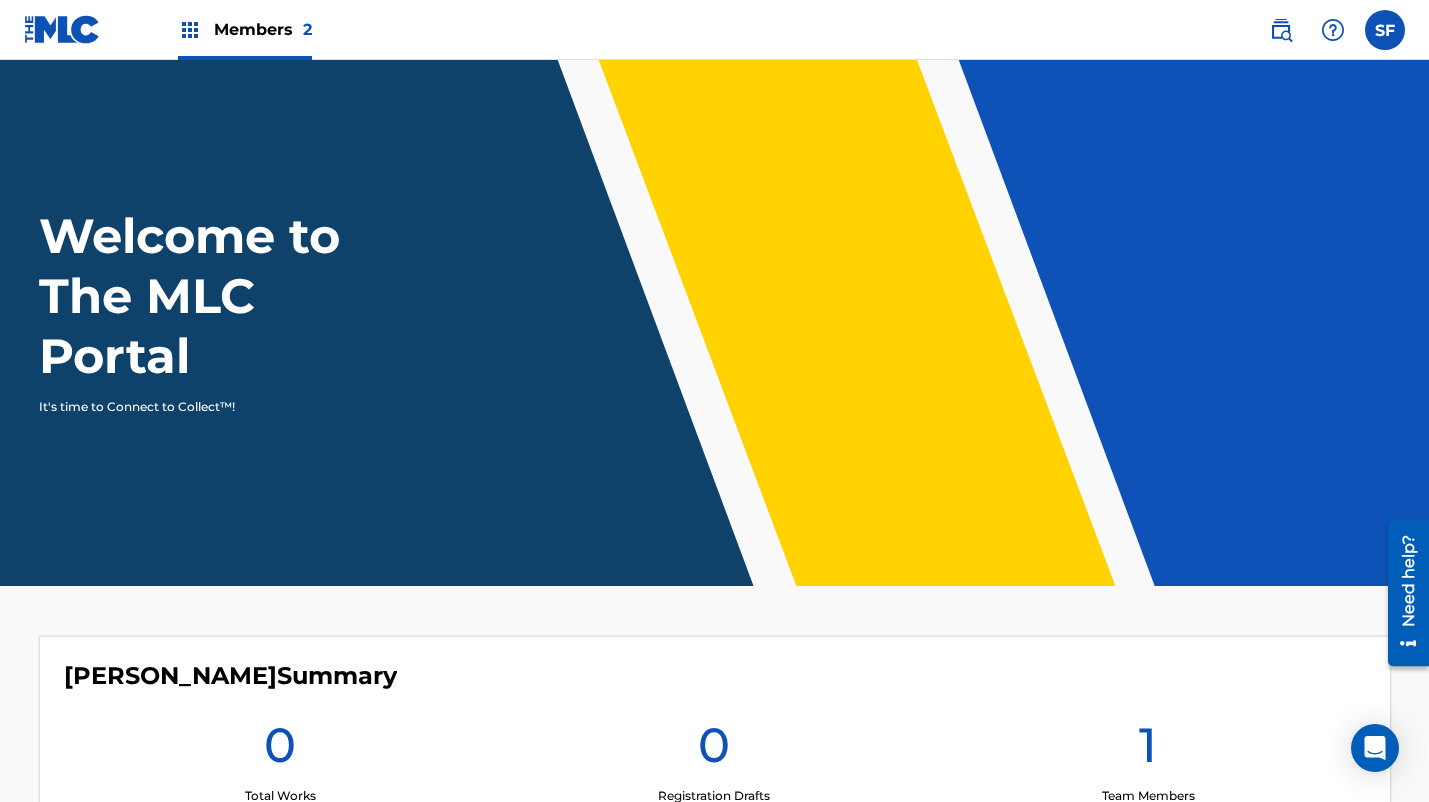 click on "Members    2" at bounding box center [263, 29] 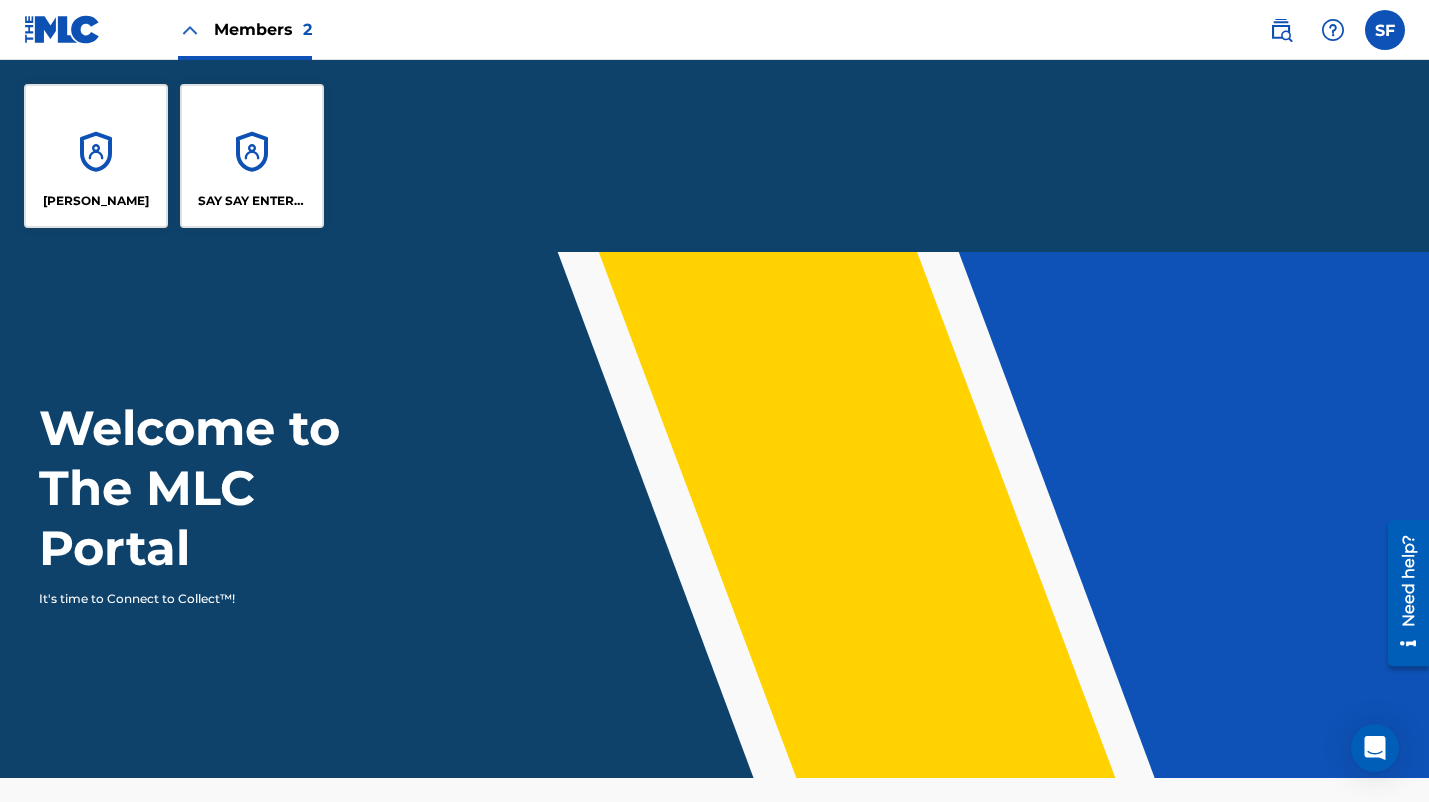 click on "[PERSON_NAME]" at bounding box center [96, 156] 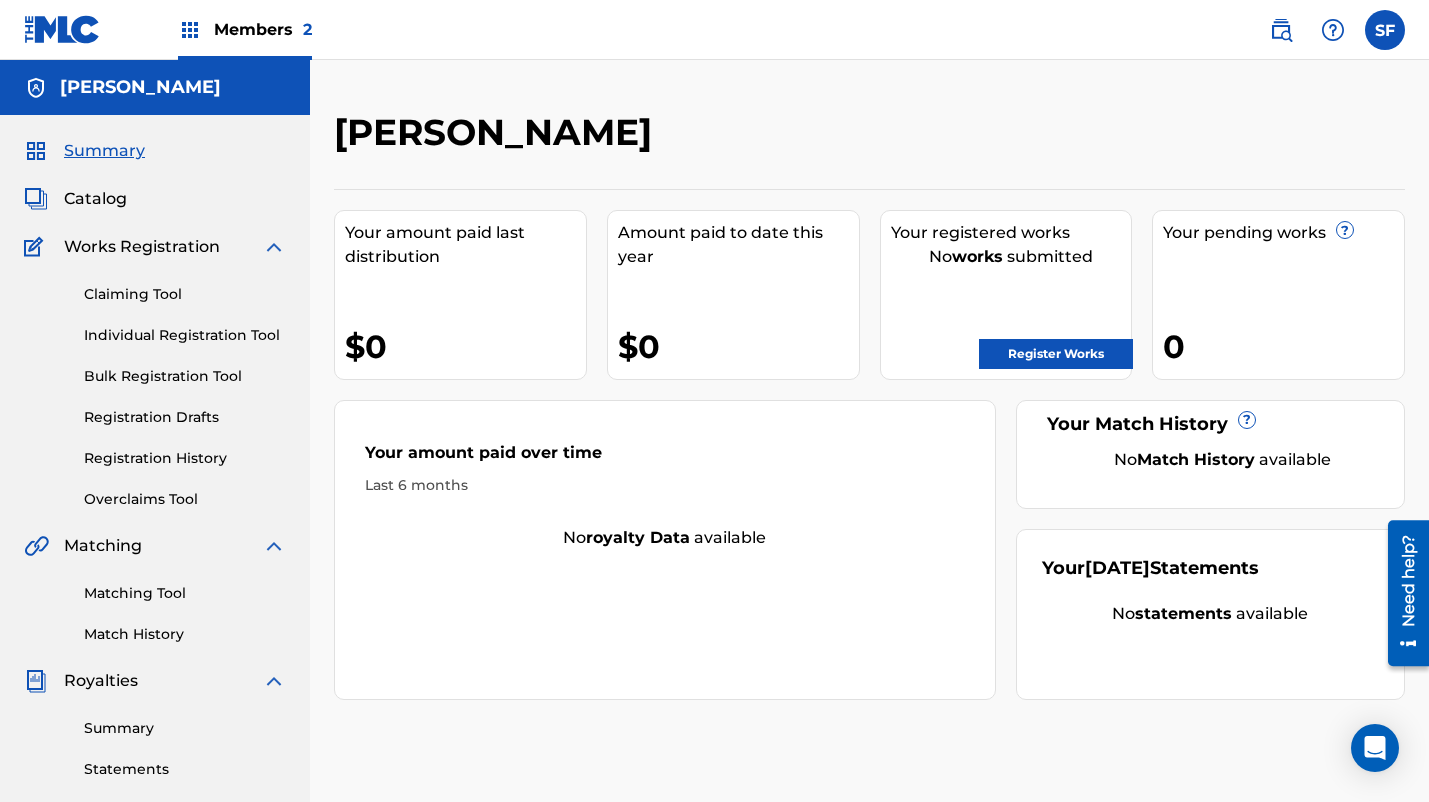 click on "Register Works" at bounding box center [1056, 354] 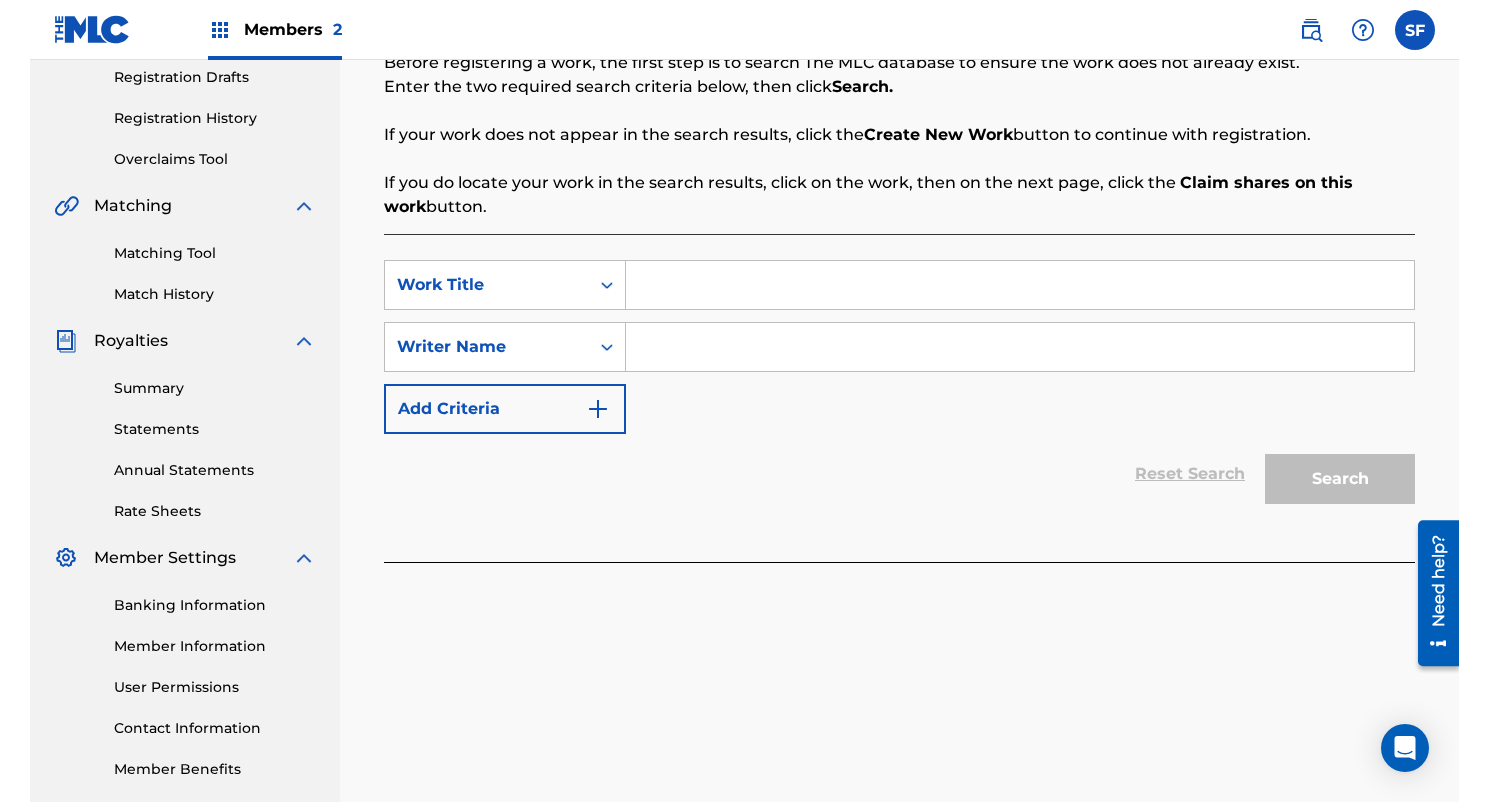 scroll, scrollTop: 381, scrollLeft: 0, axis: vertical 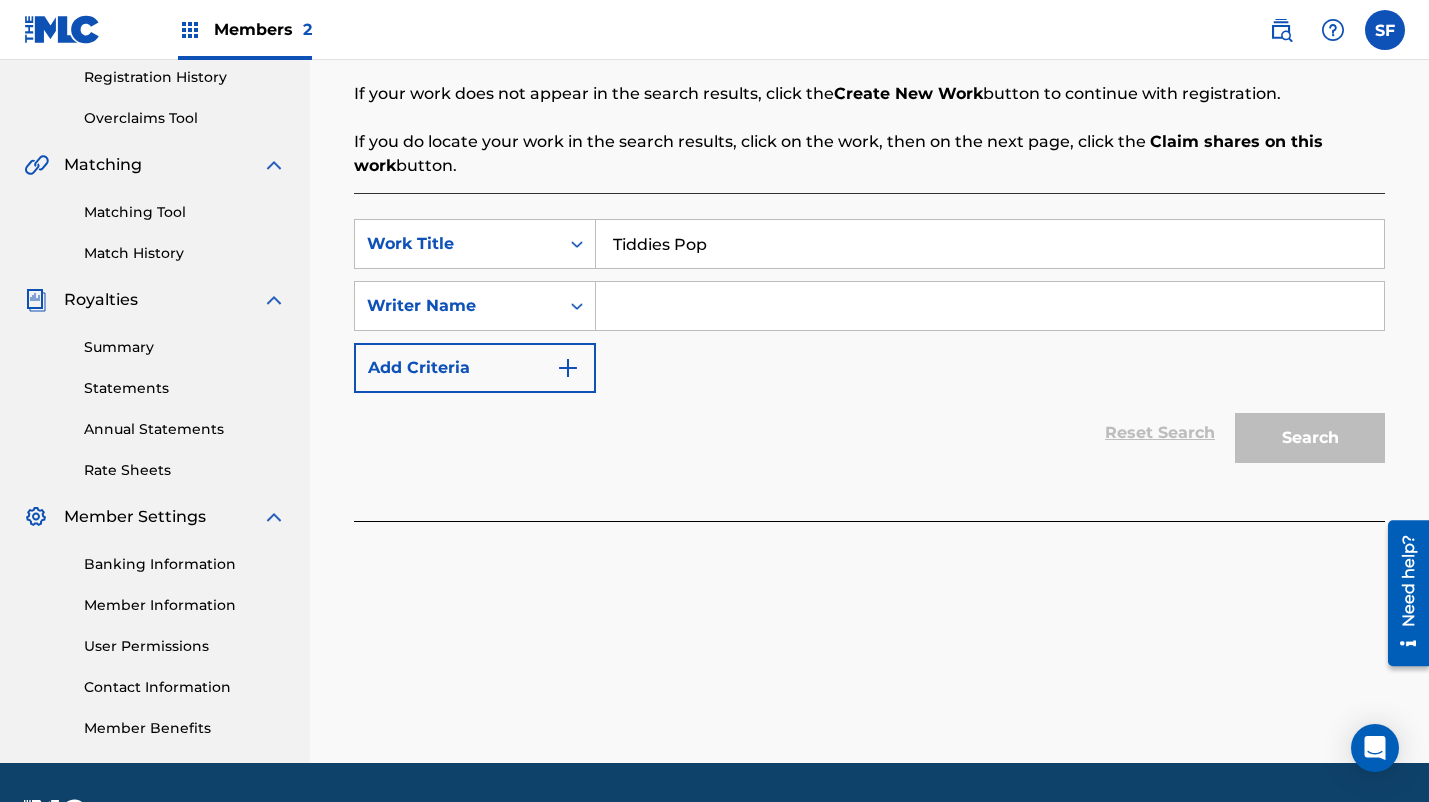 click at bounding box center [990, 306] 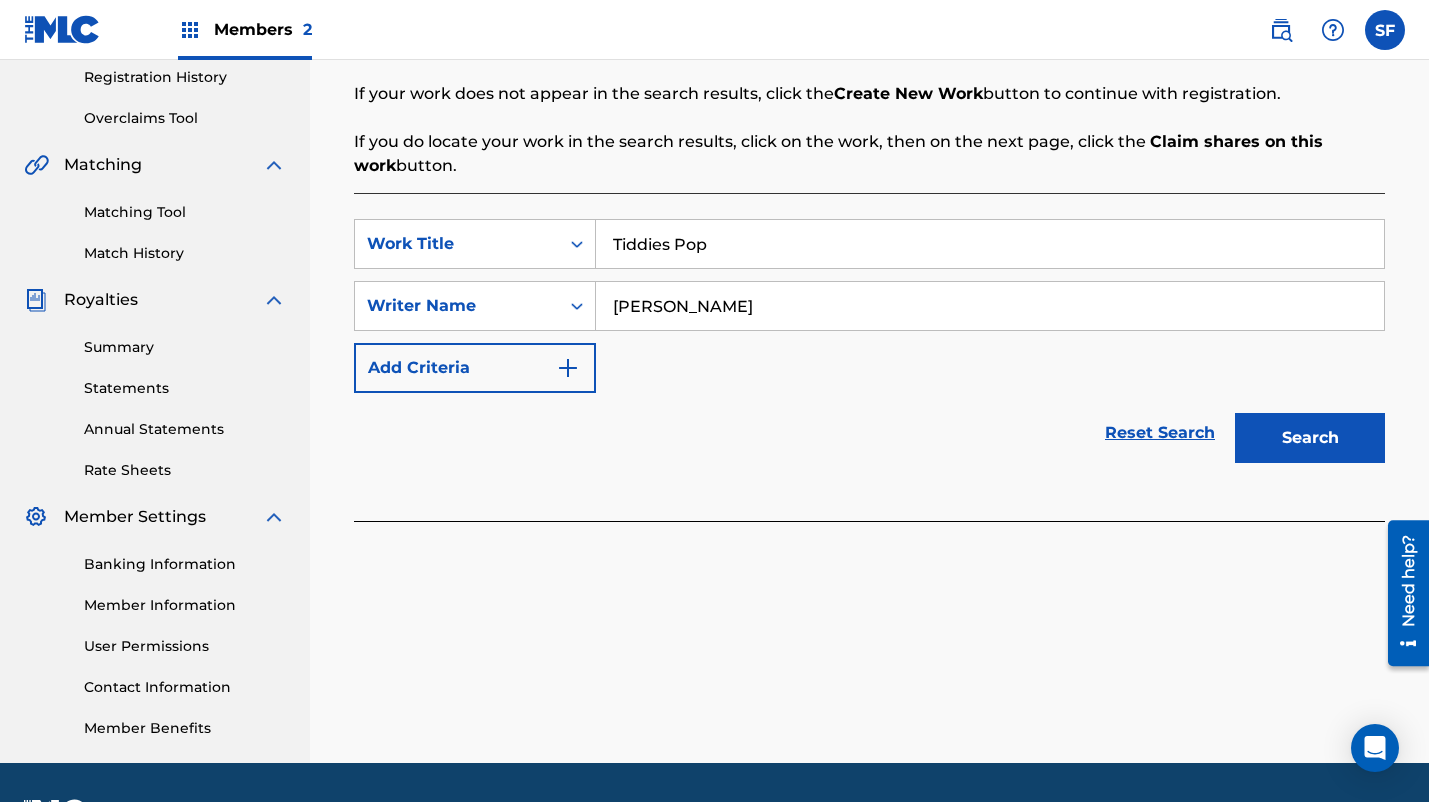 type on "[PERSON_NAME]" 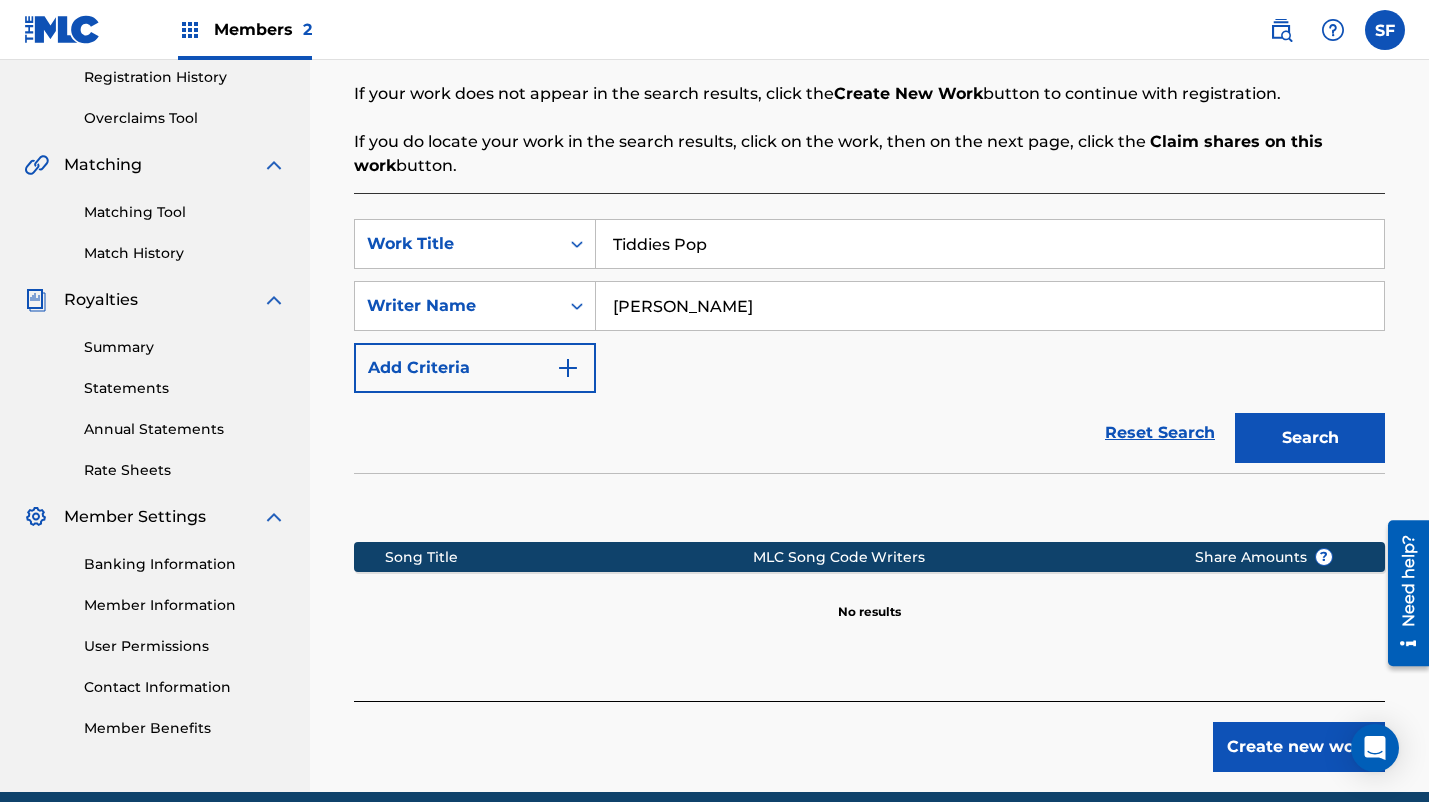 click on "Create new work" at bounding box center (1299, 747) 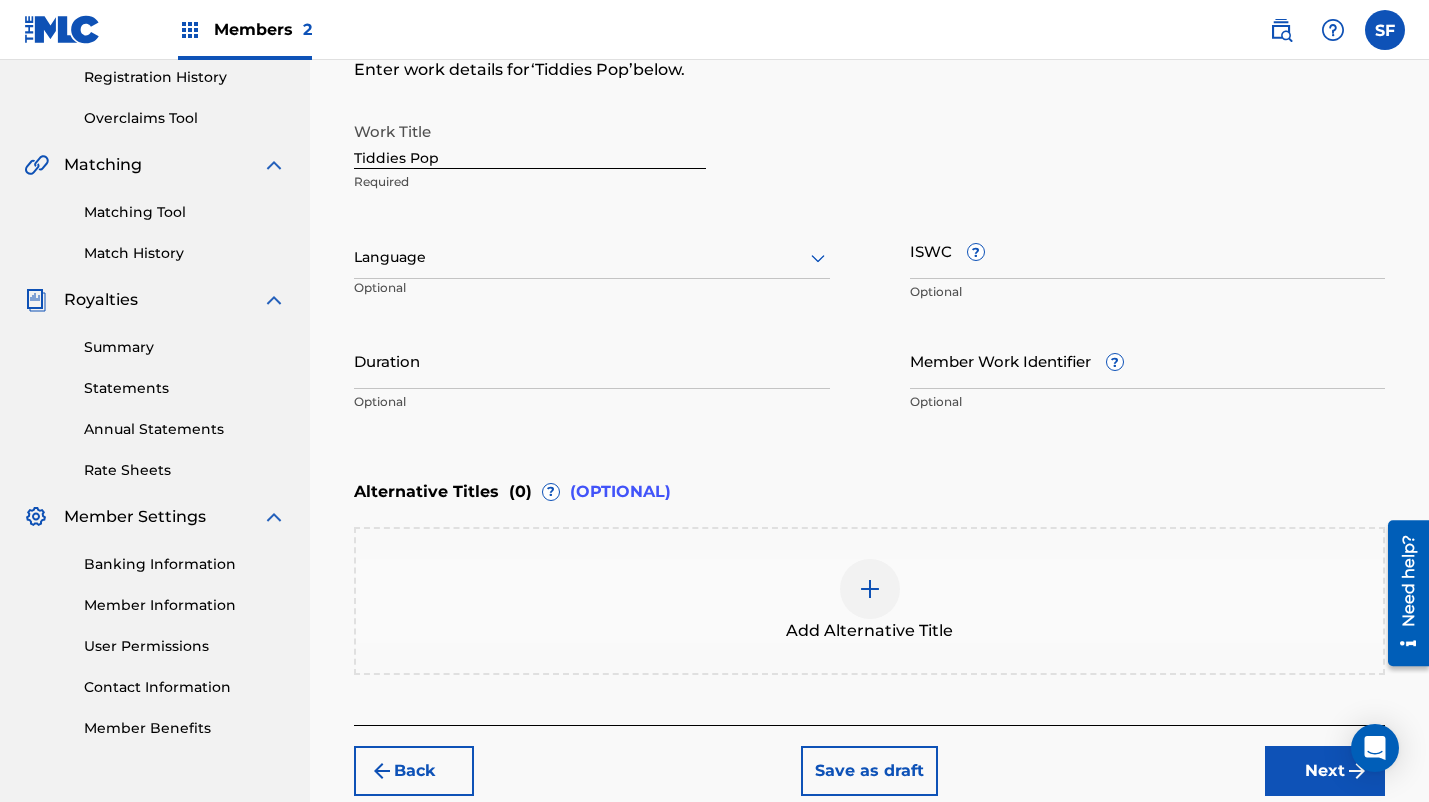 click on "Language" at bounding box center [592, 258] 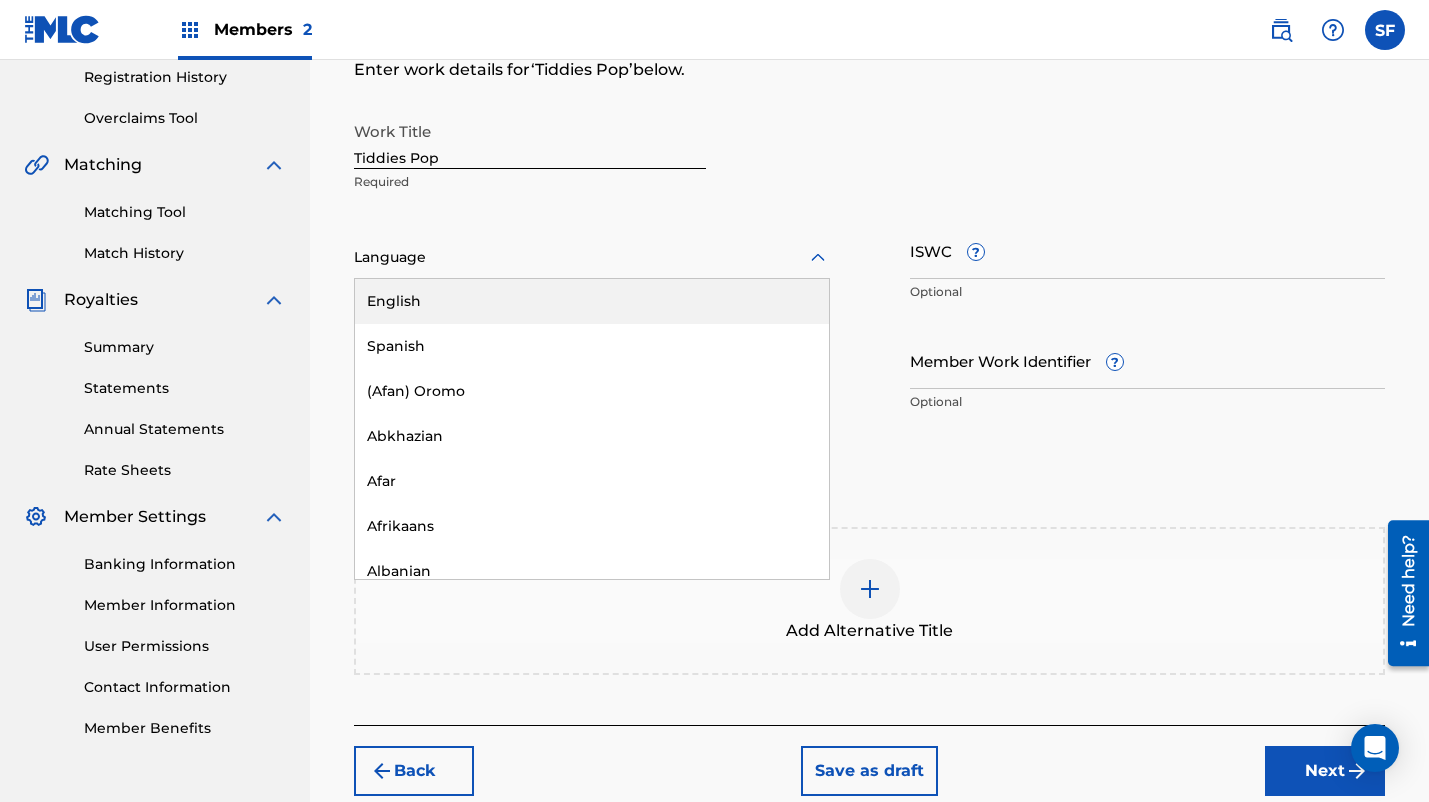 click on "English" at bounding box center [592, 301] 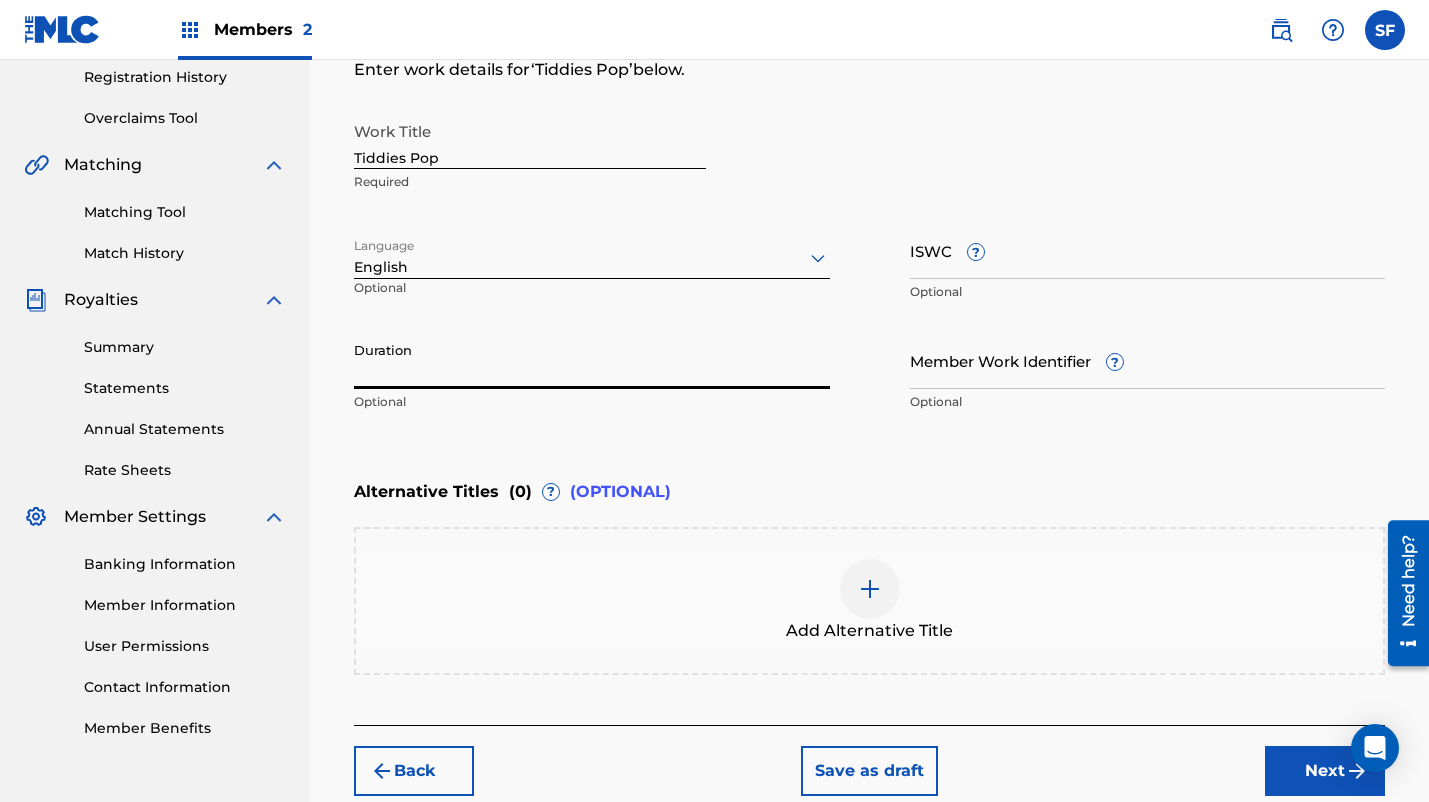 click on "Duration" at bounding box center [592, 360] 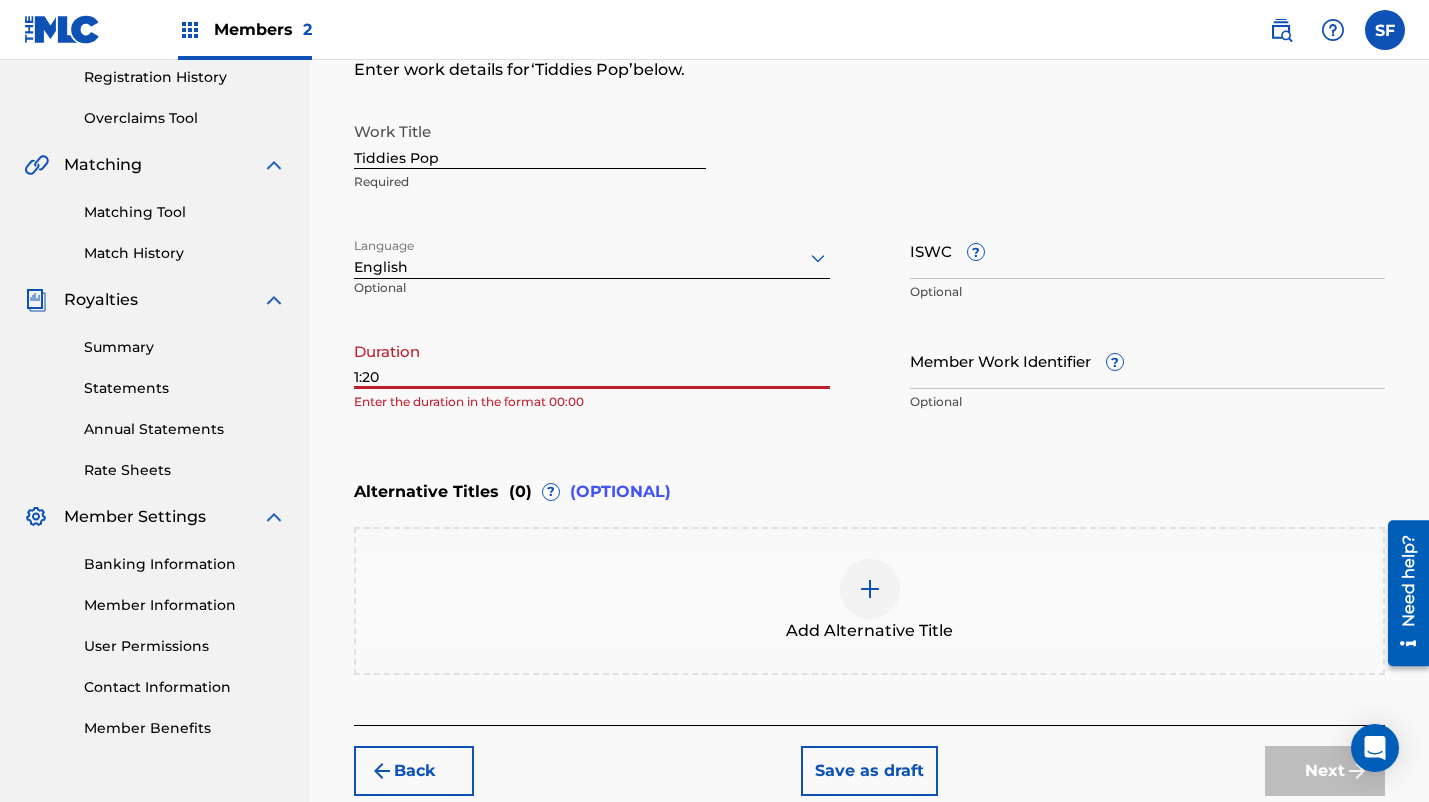 click on "1:20" at bounding box center [592, 360] 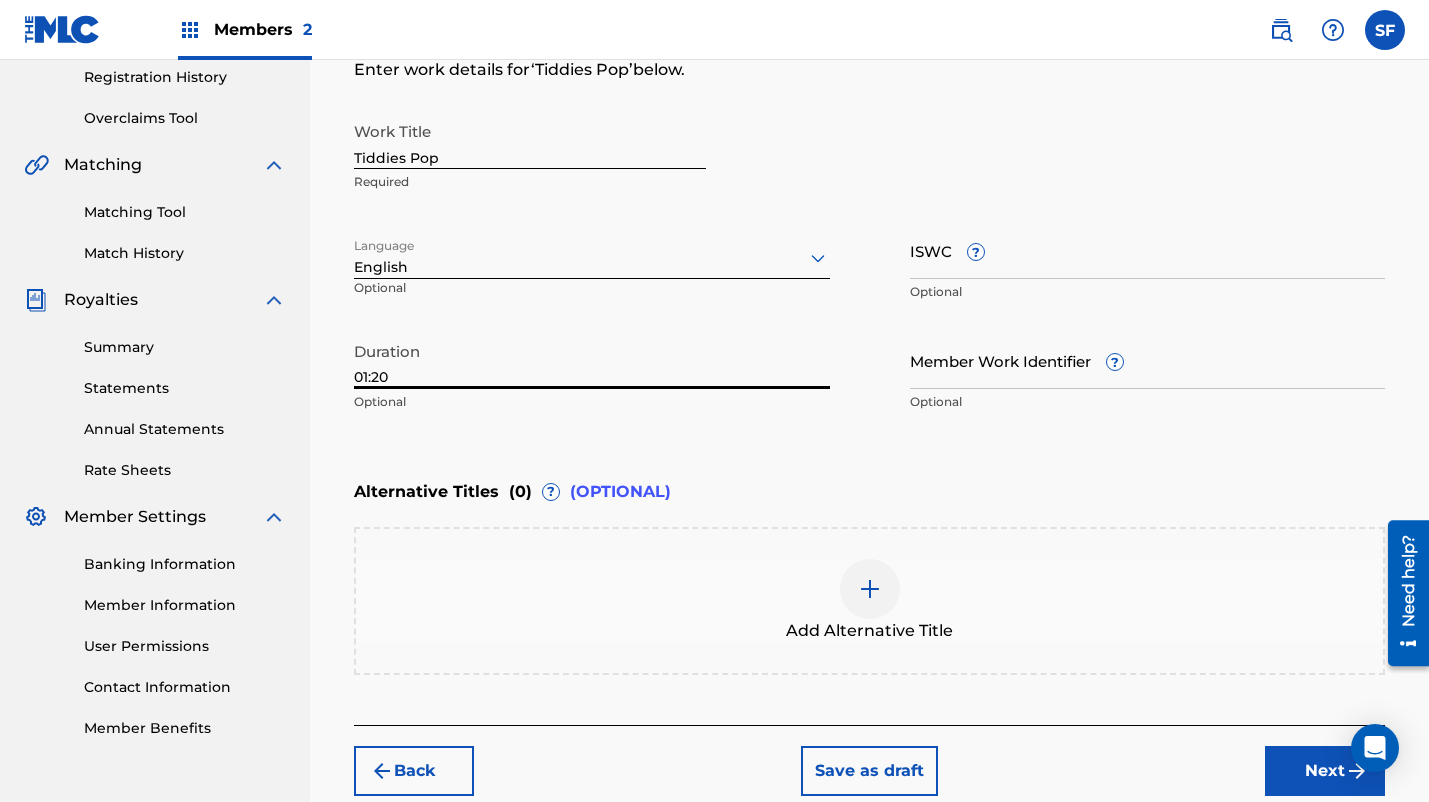 type on "01:20" 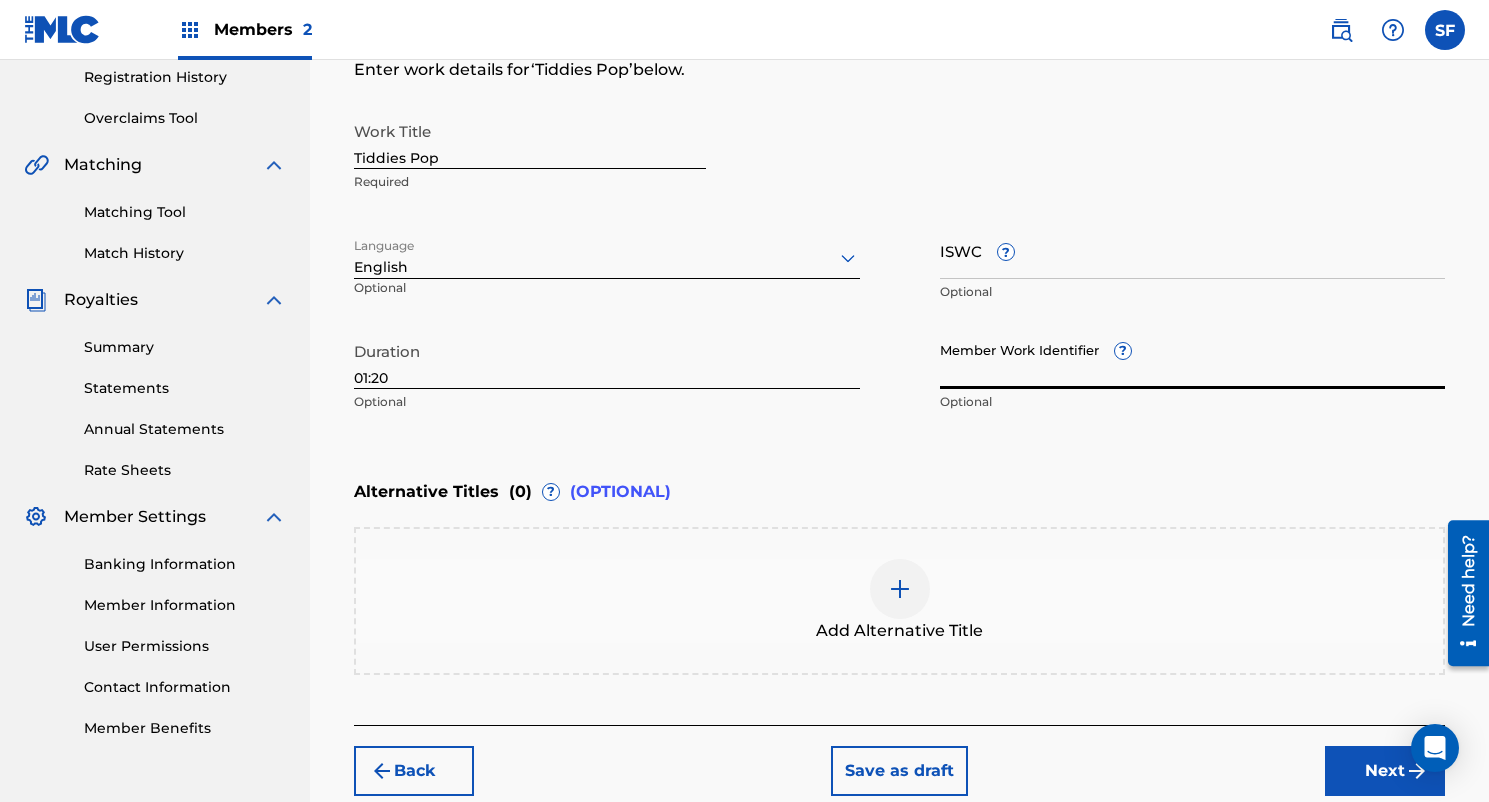 click on "Member Work Identifier   ?" at bounding box center (1193, 360) 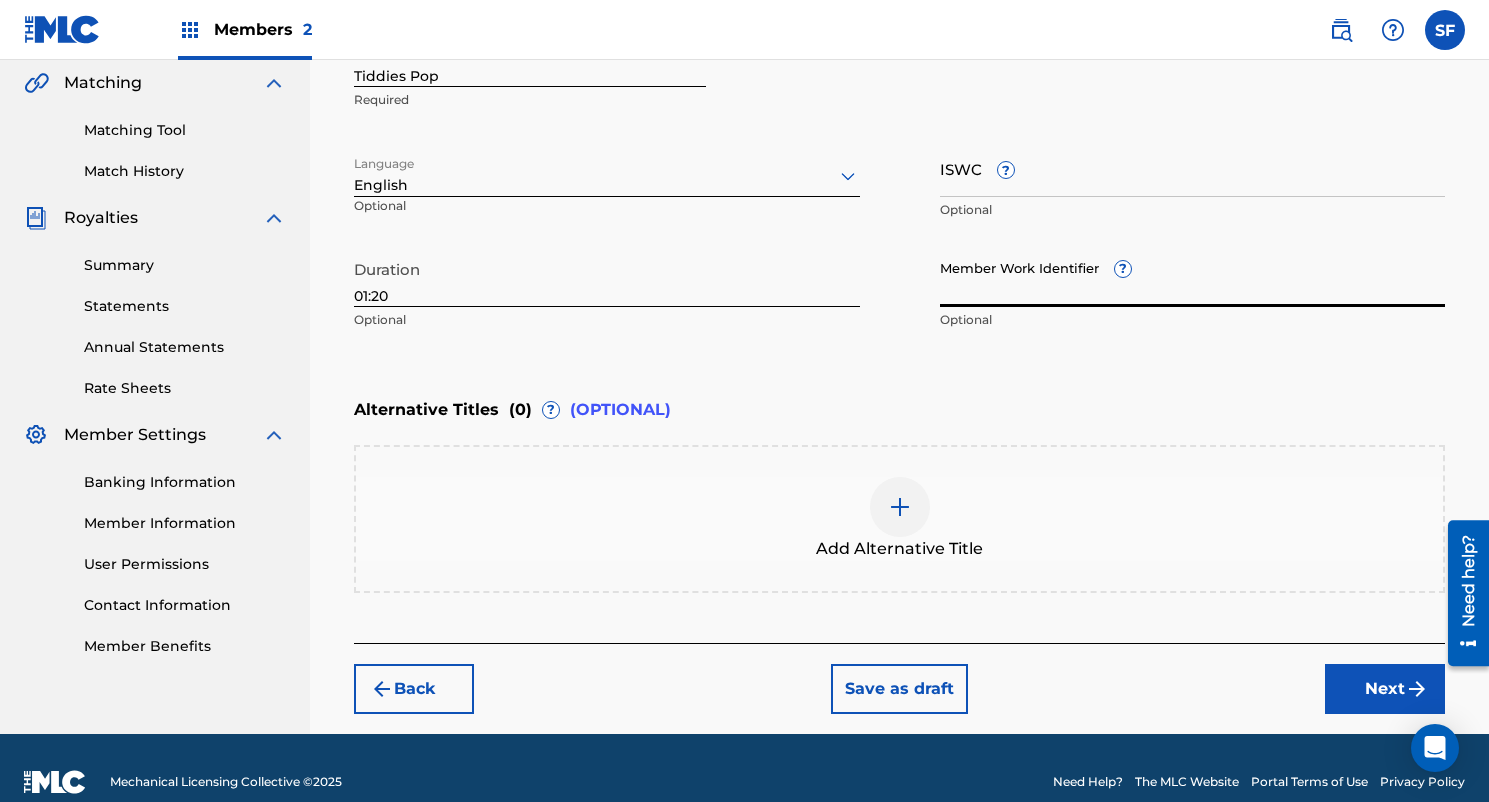 scroll, scrollTop: 490, scrollLeft: 0, axis: vertical 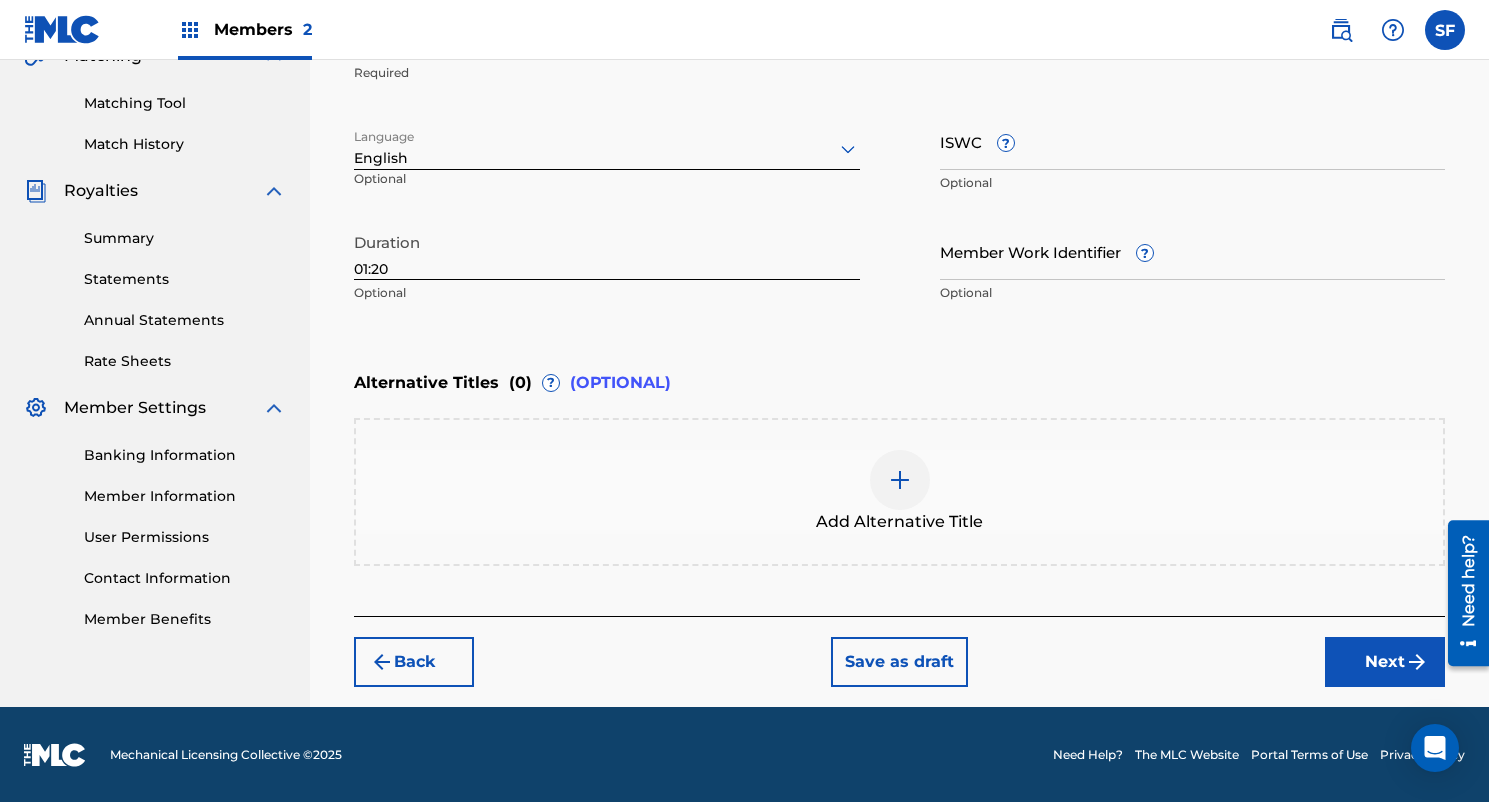 click on "Next" at bounding box center (1385, 662) 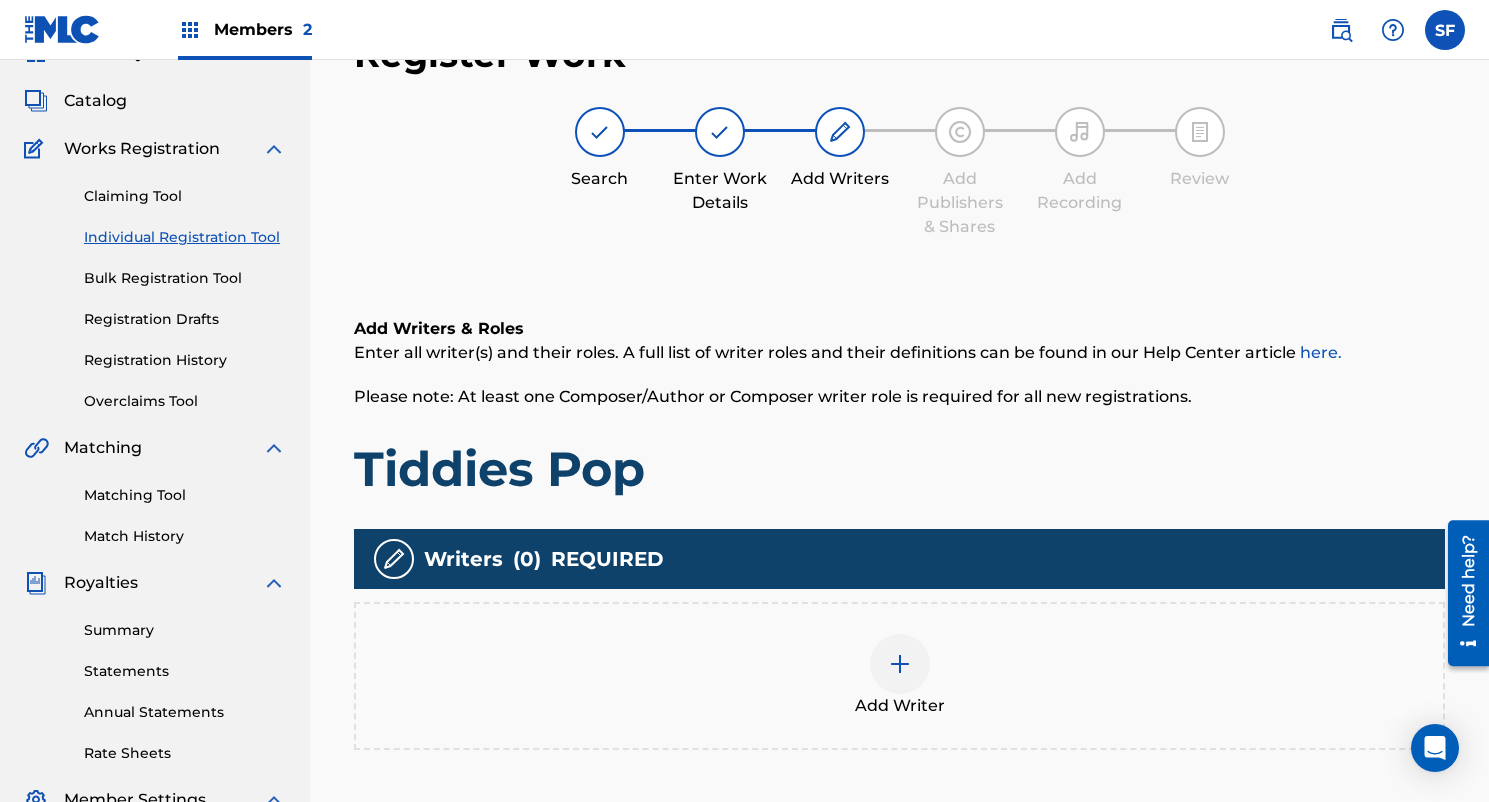 scroll, scrollTop: 90, scrollLeft: 0, axis: vertical 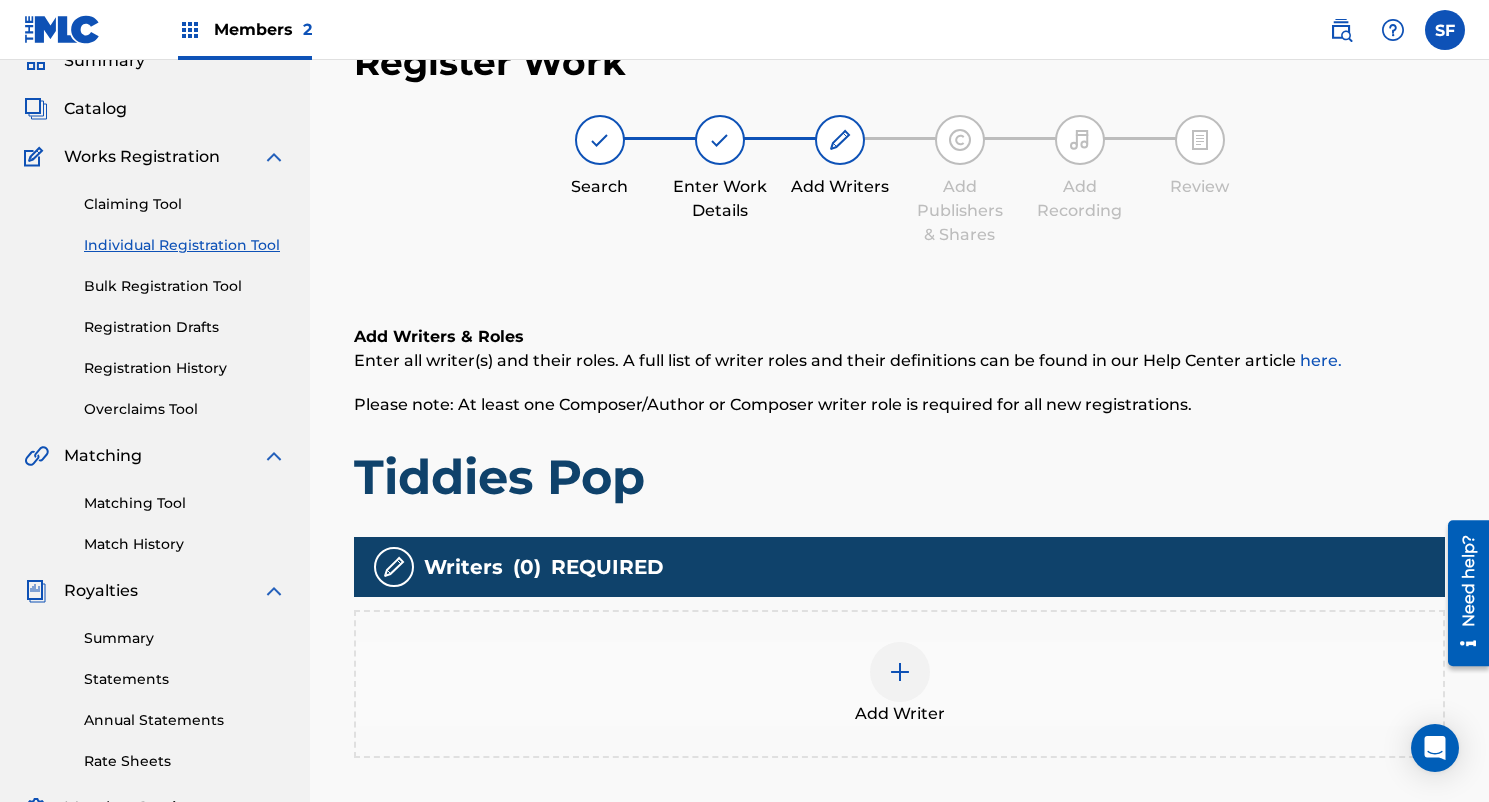 click at bounding box center (900, 672) 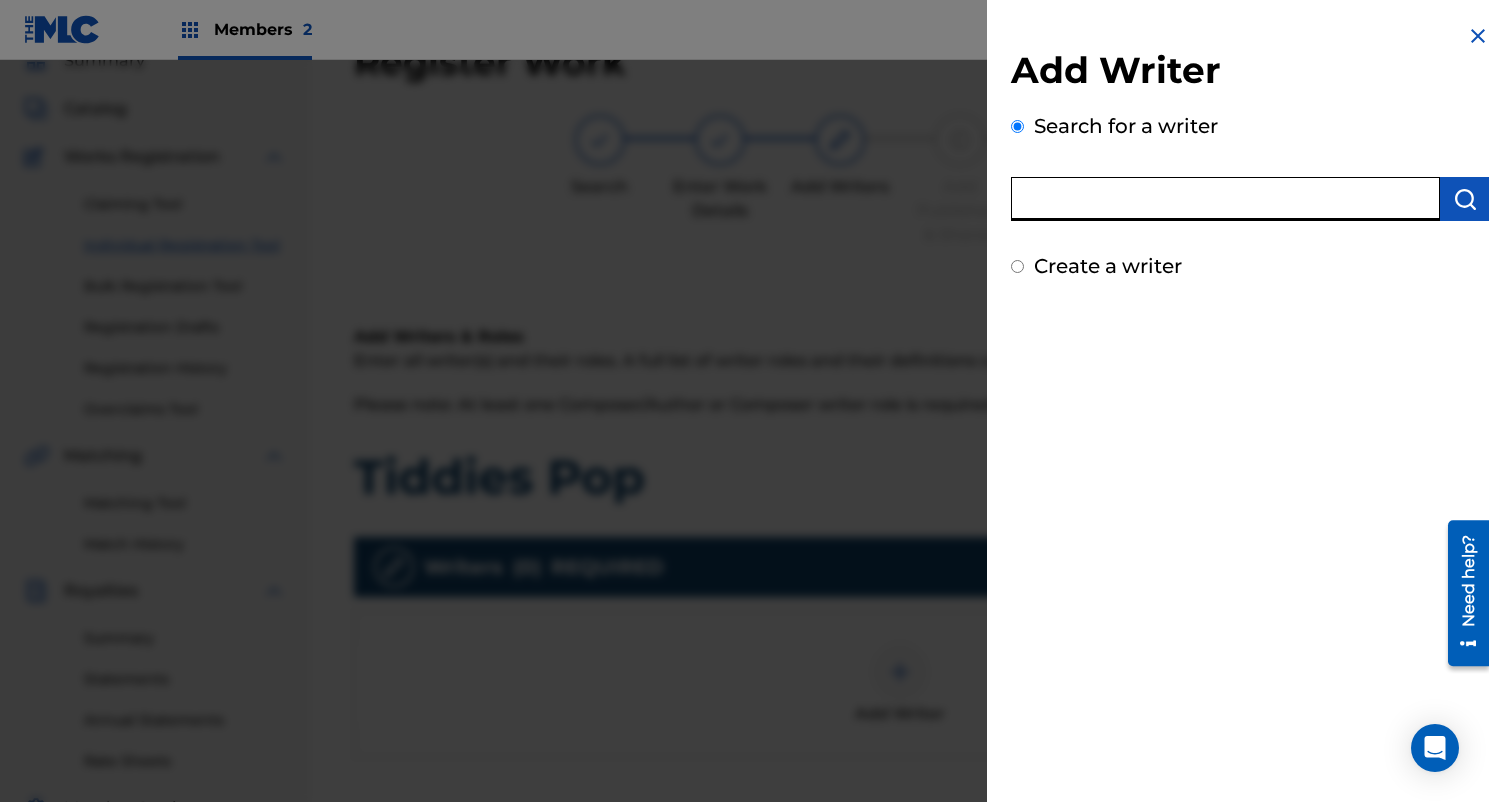 click at bounding box center (1225, 199) 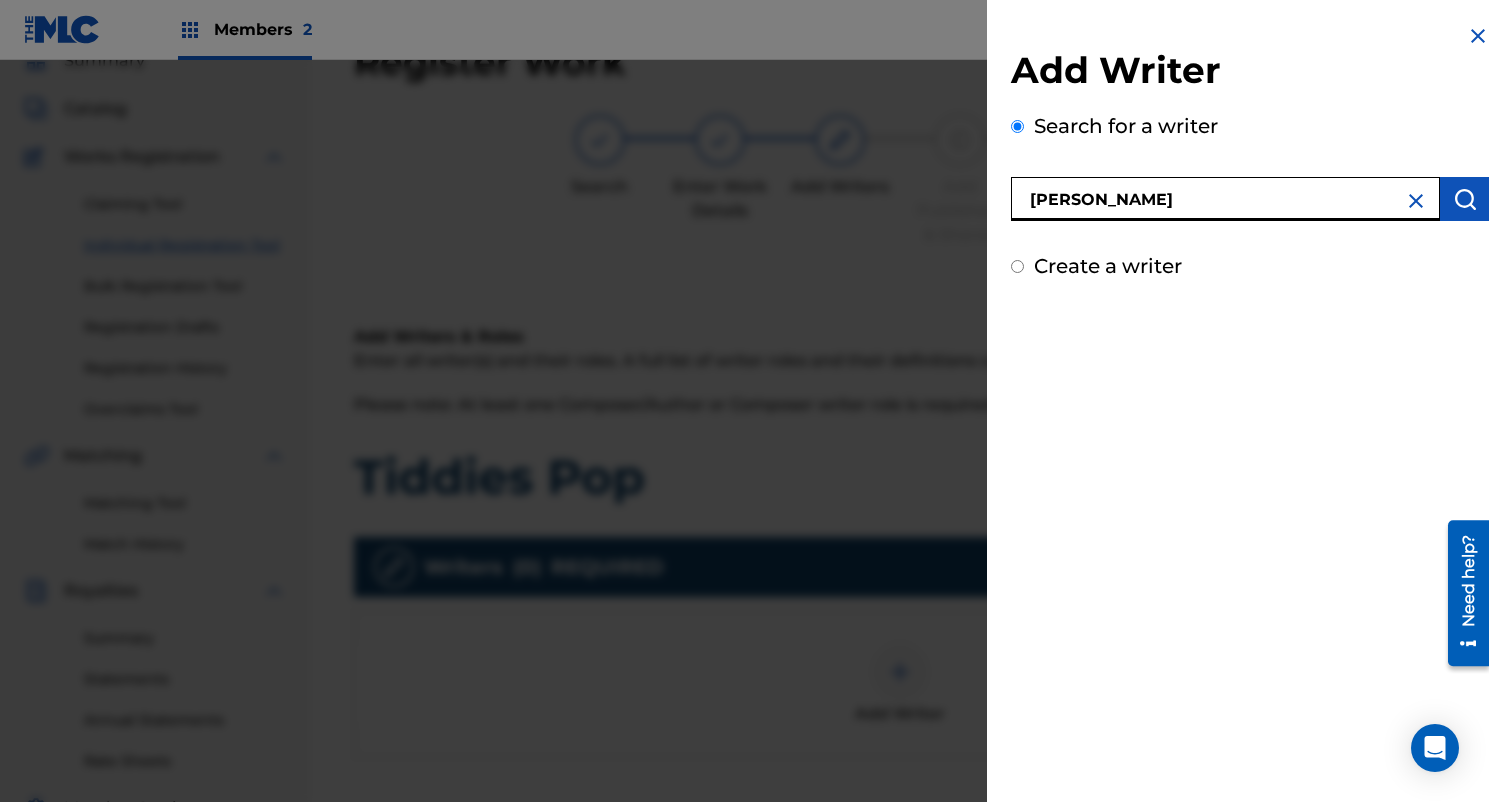 type on "sarah" 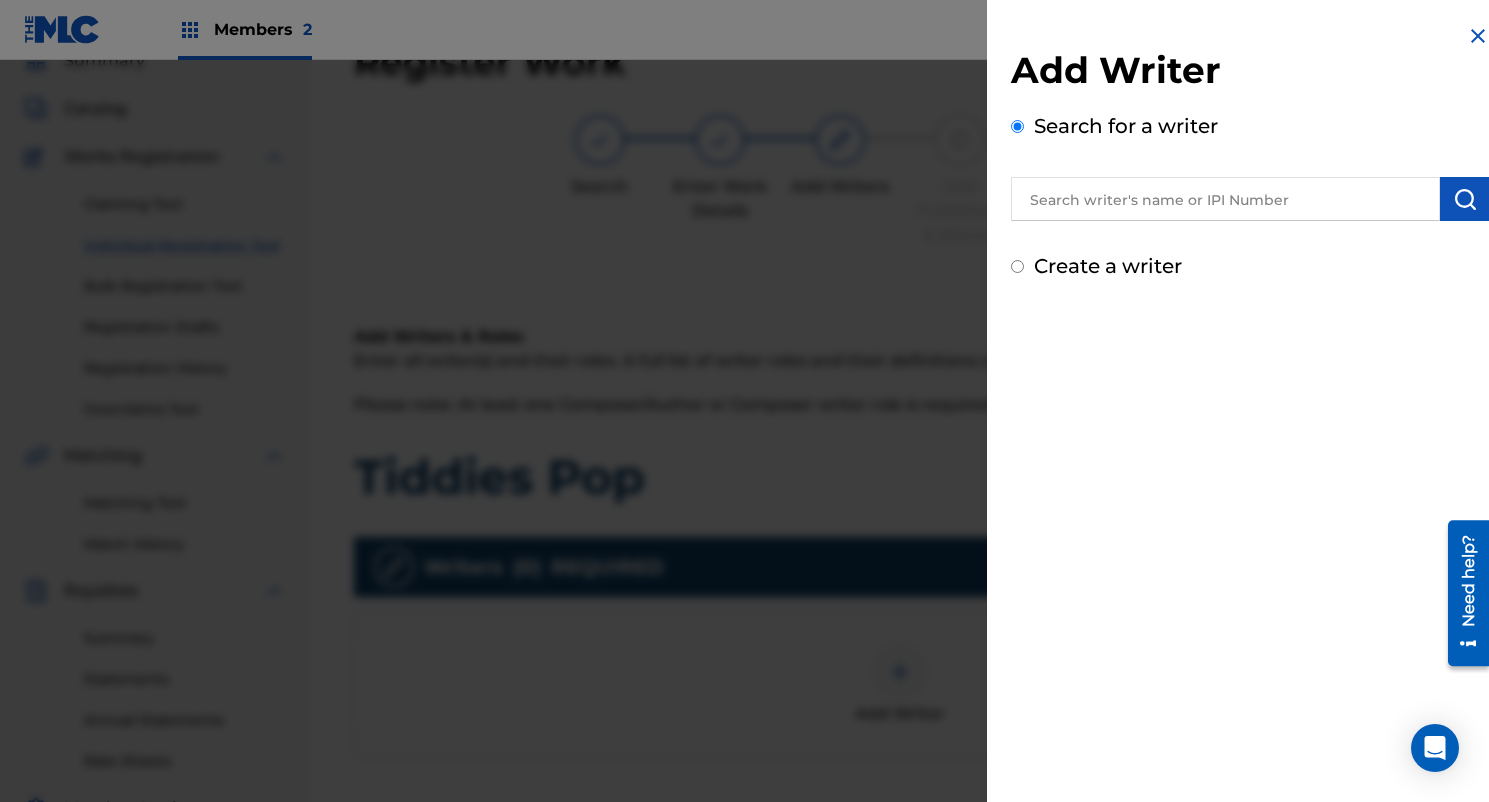 click at bounding box center [1225, 199] 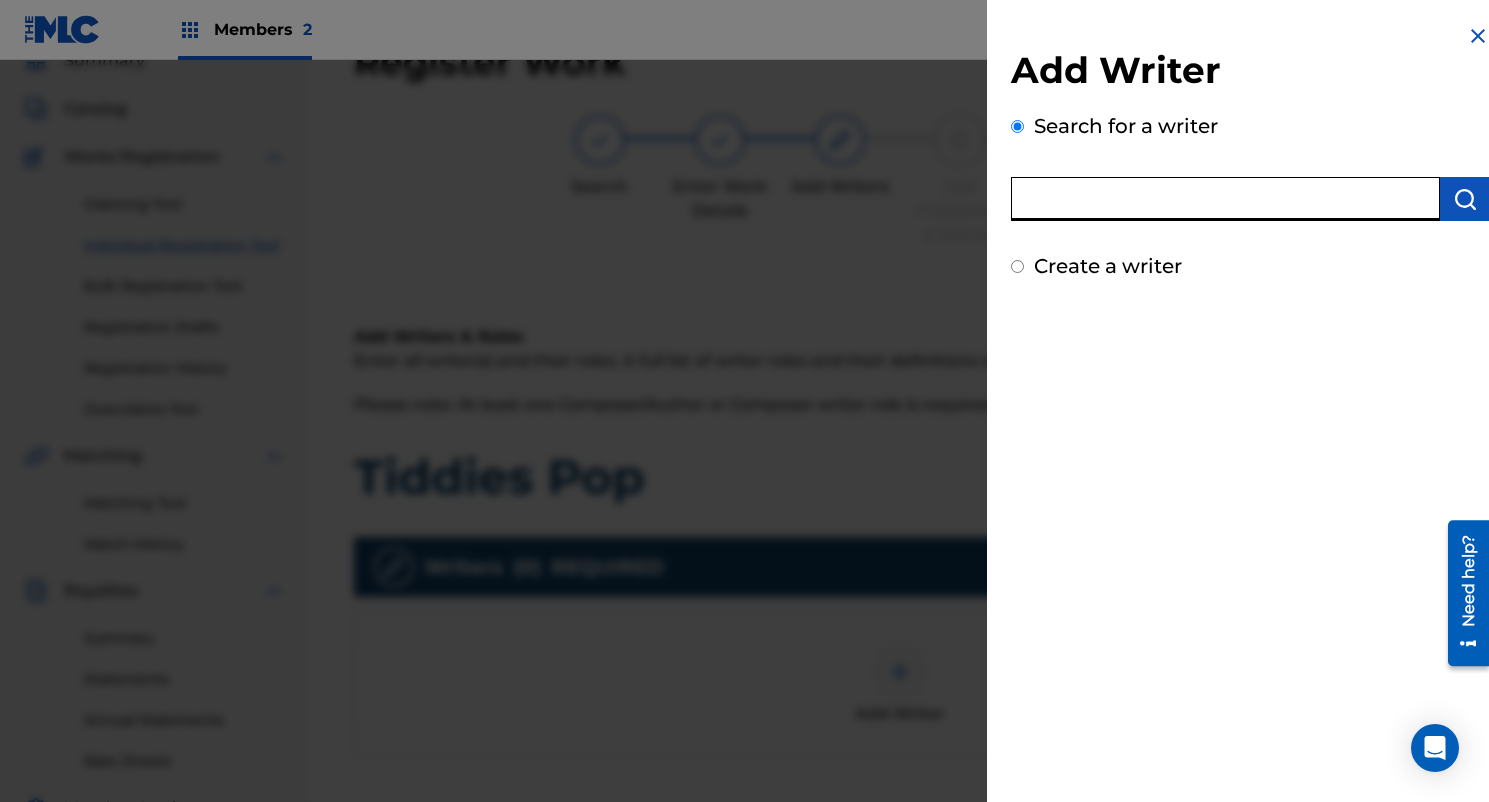 paste on "675202549" 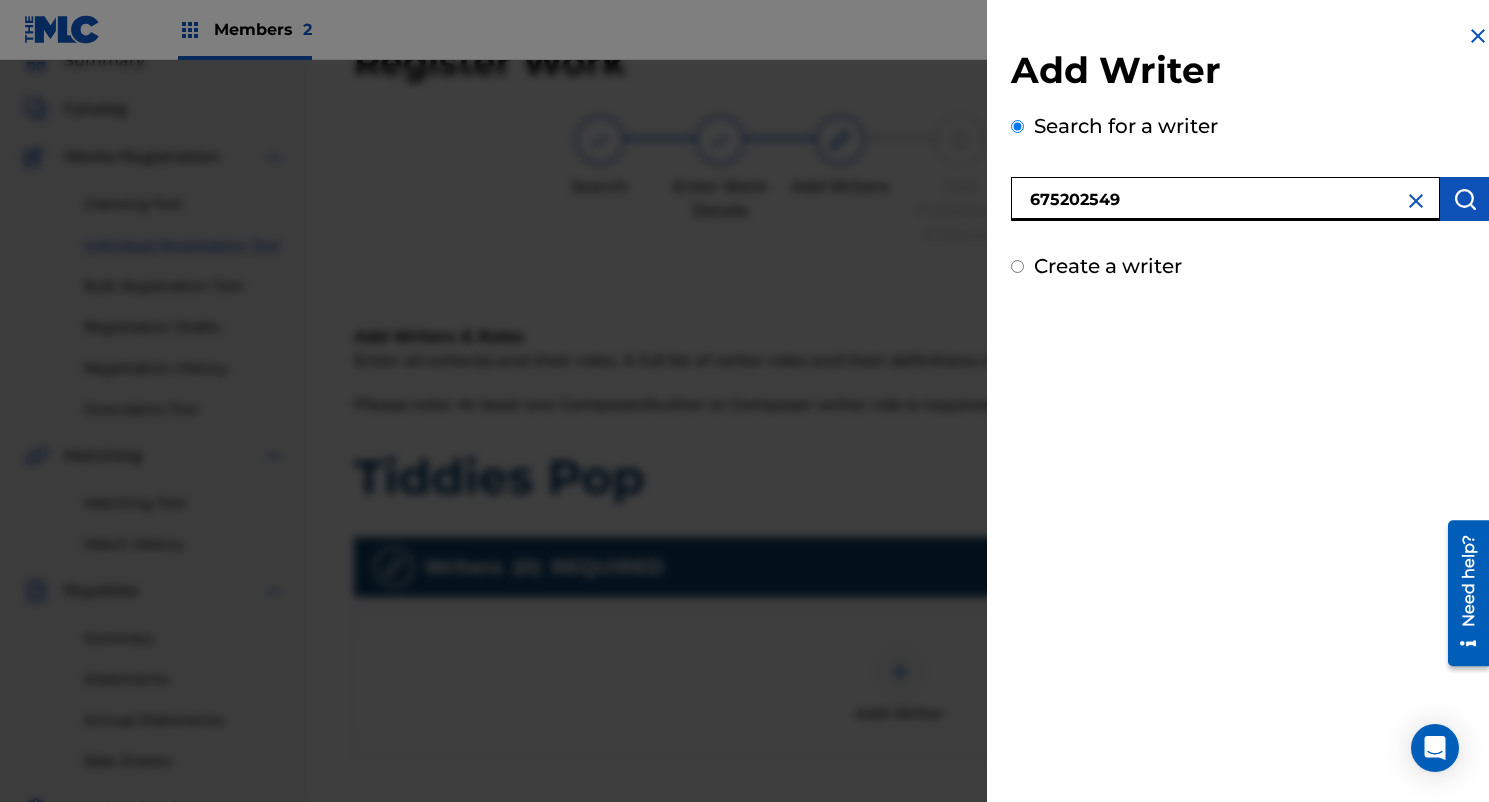 type on "675202549" 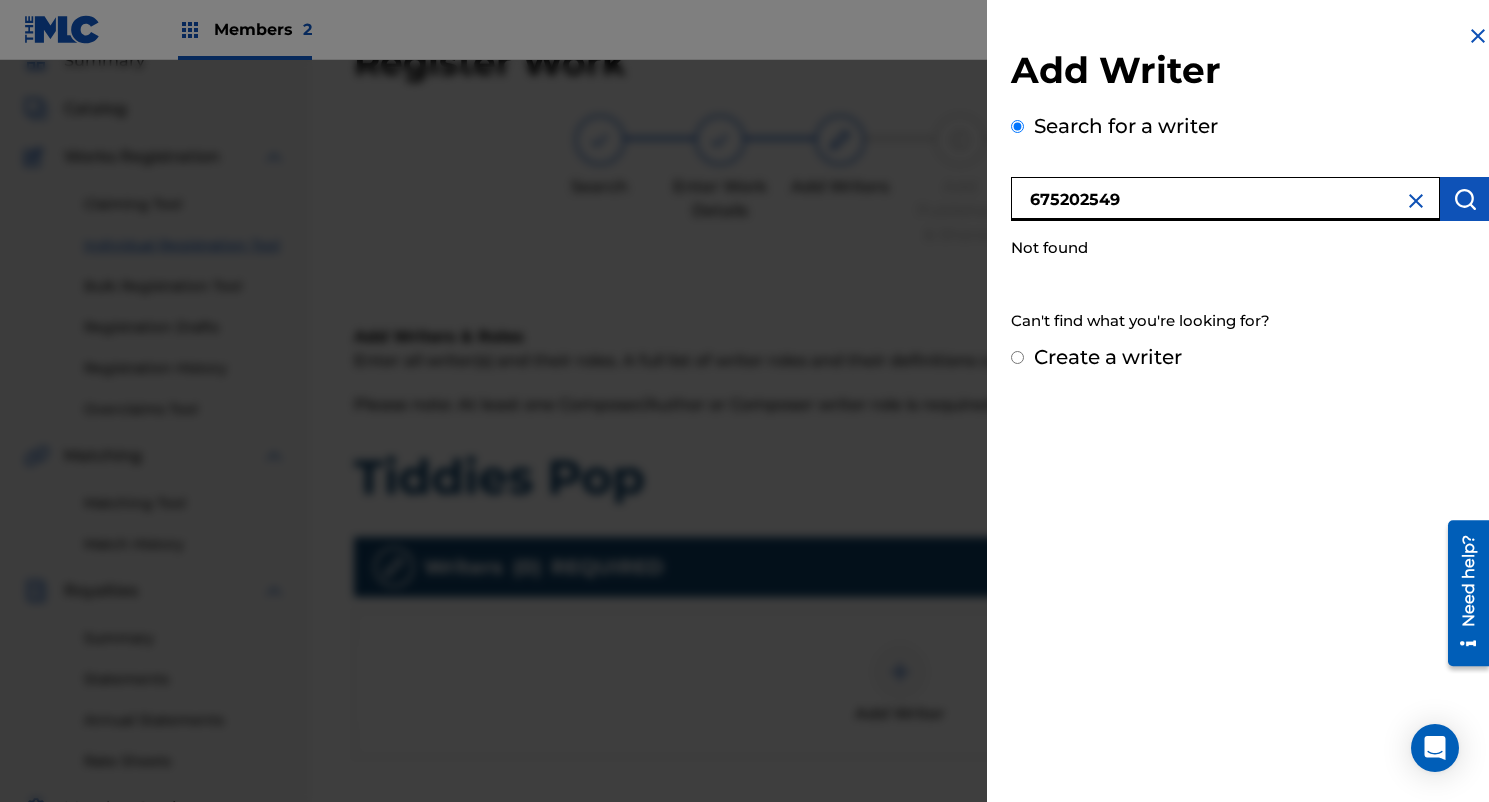 click on "Create a writer" at bounding box center [1017, 357] 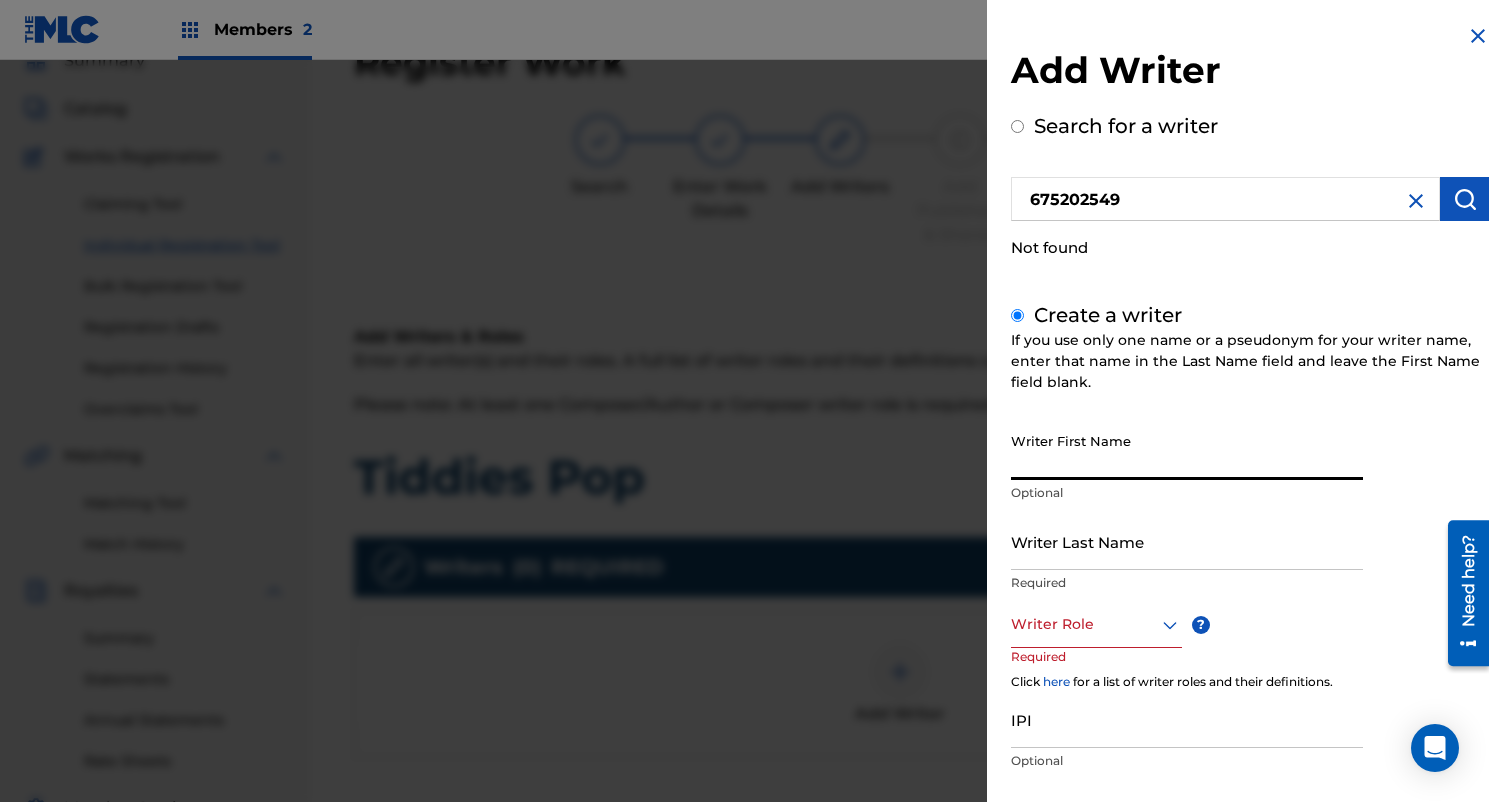 click on "Writer First Name" at bounding box center (1187, 451) 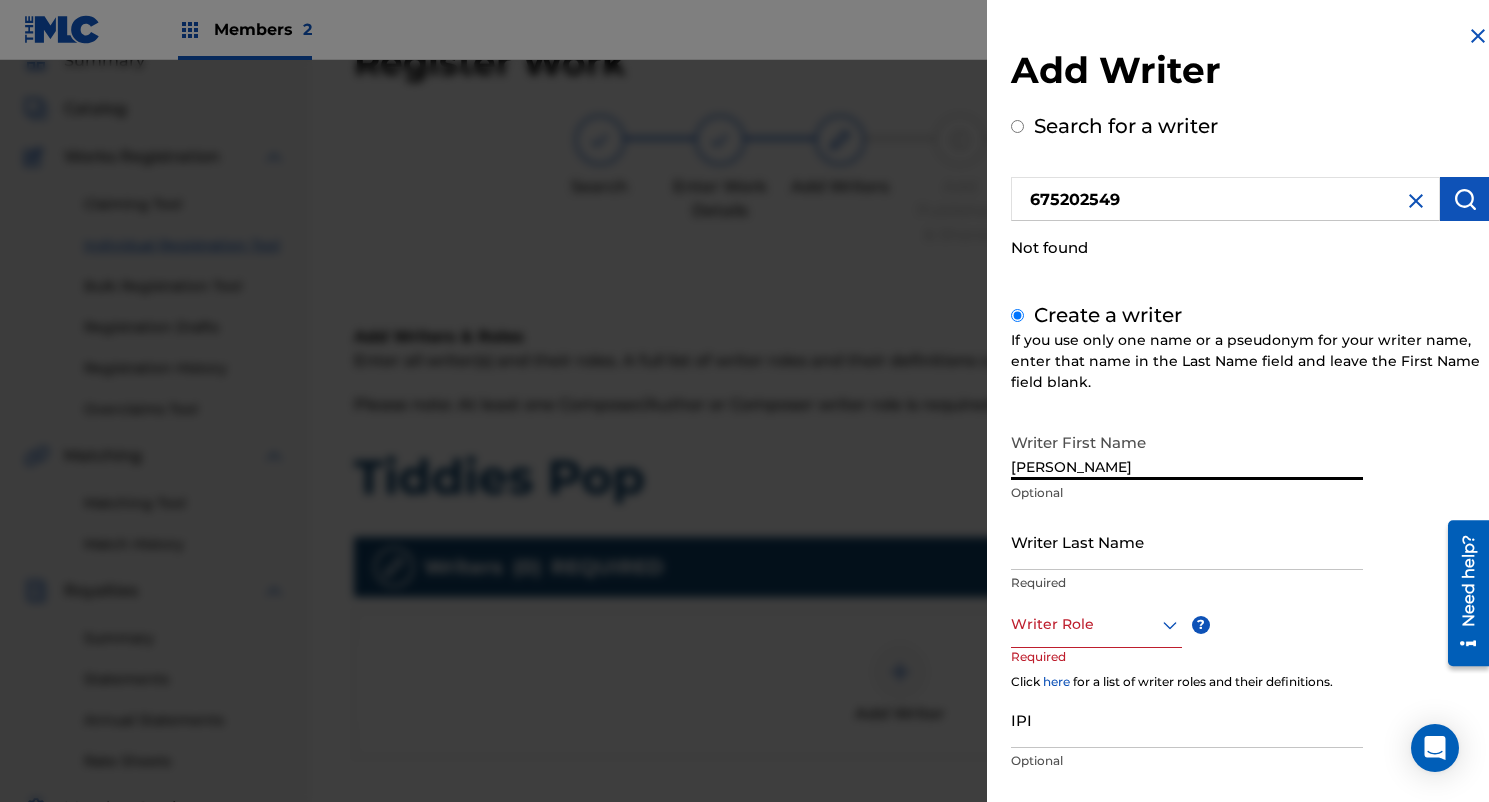 type on "[PERSON_NAME]" 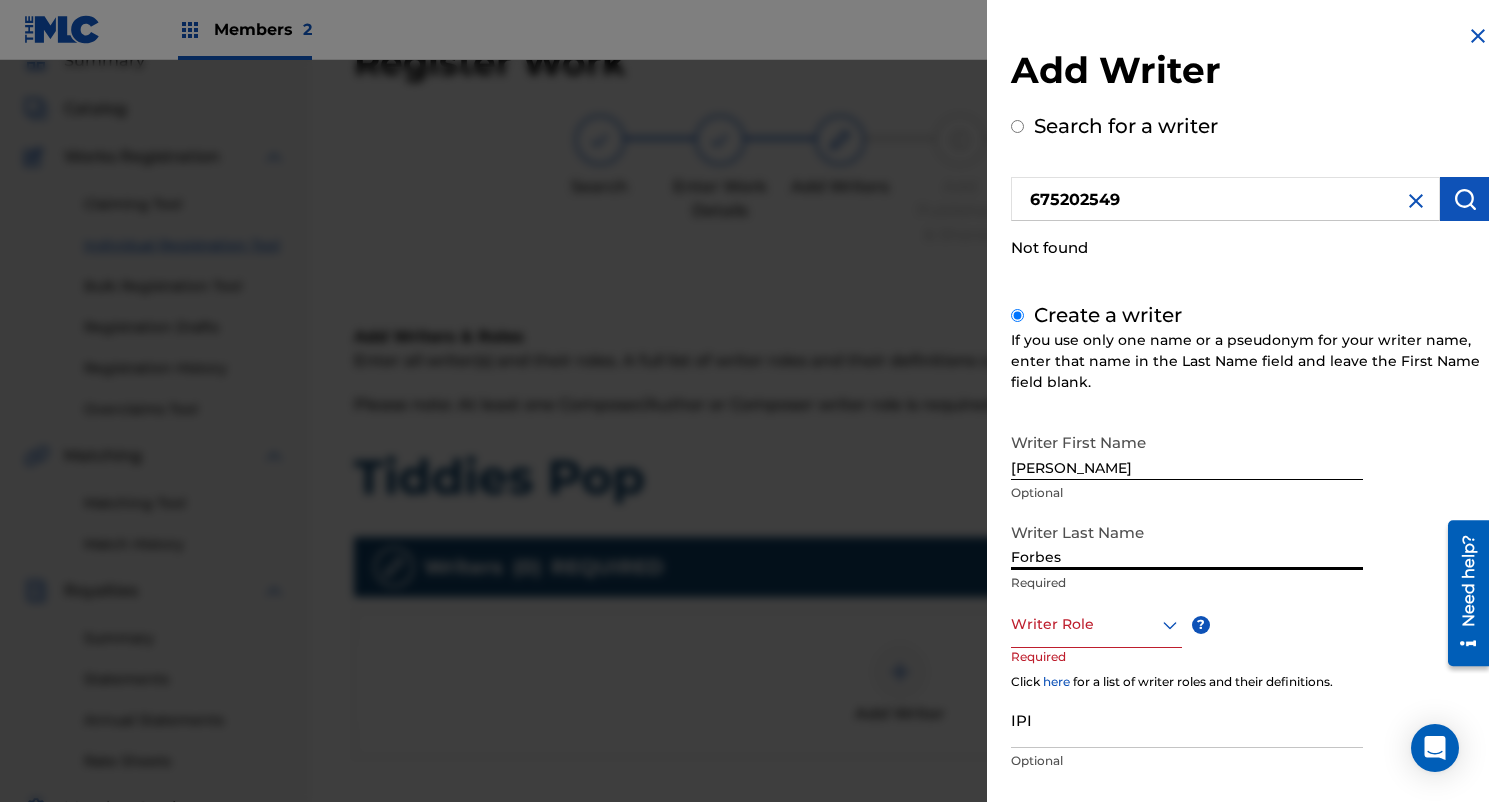 type on "Forbes" 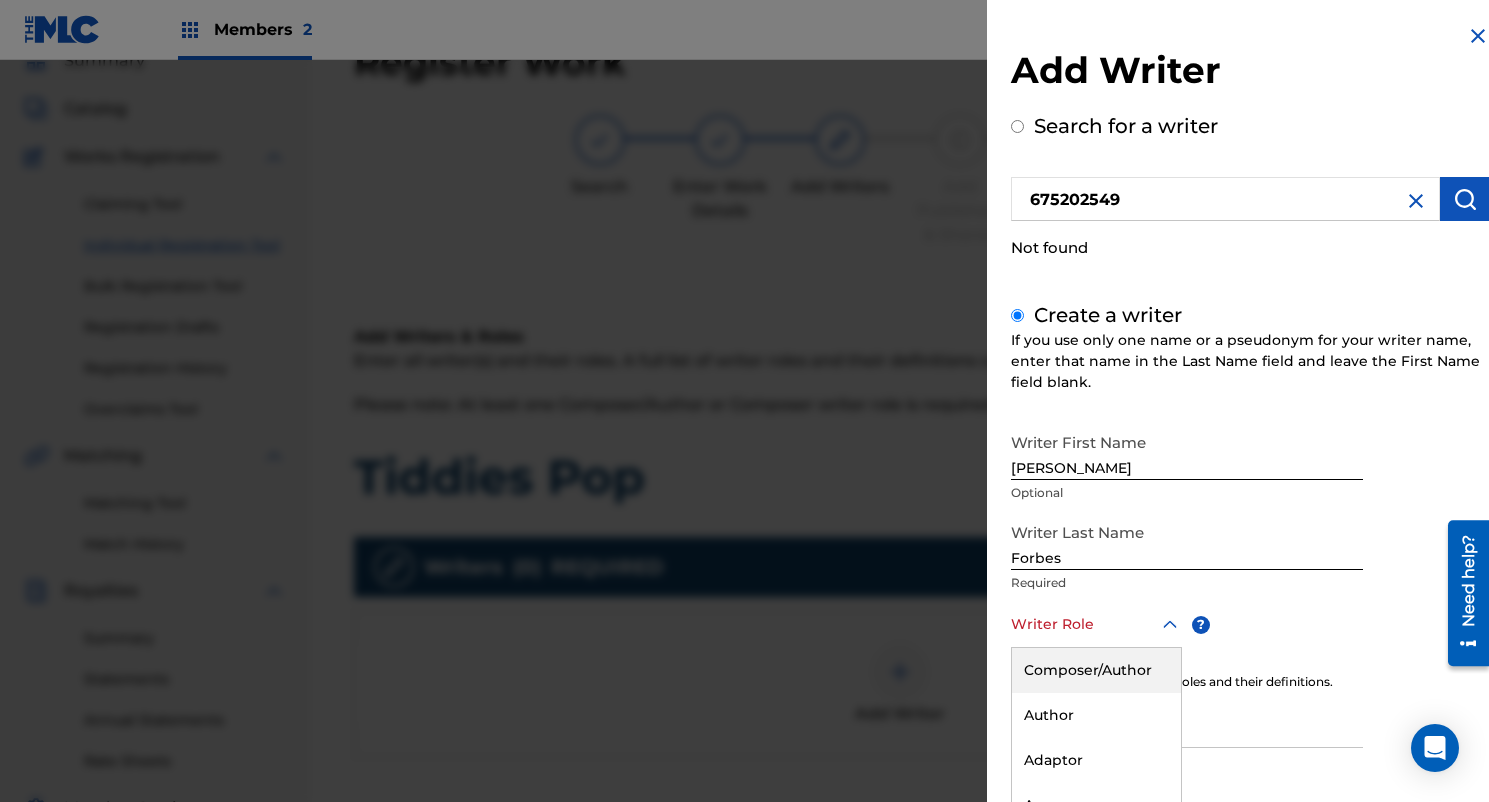 click on "Composer/Author, 1 of 8. 8 results available. Use Up and Down to choose options, press Enter to select the currently focused option, press Escape to exit the menu, press Tab to select the option and exit the menu. Writer Role Composer/Author Author Adaptor Arranger Composer Translator Sub Arranger Sub Author" at bounding box center [1096, 625] 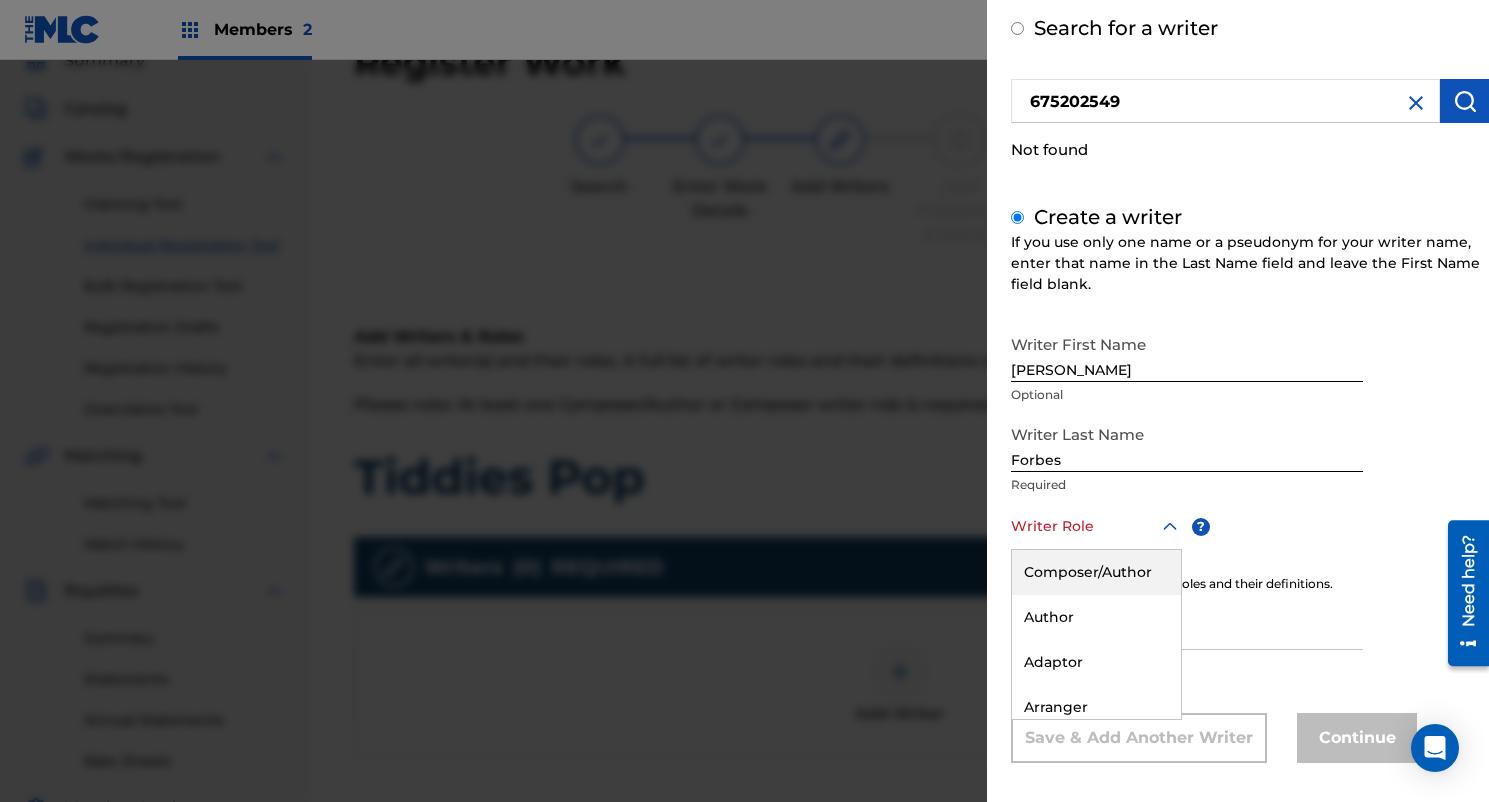 click on "Composer/Author" at bounding box center [1096, 572] 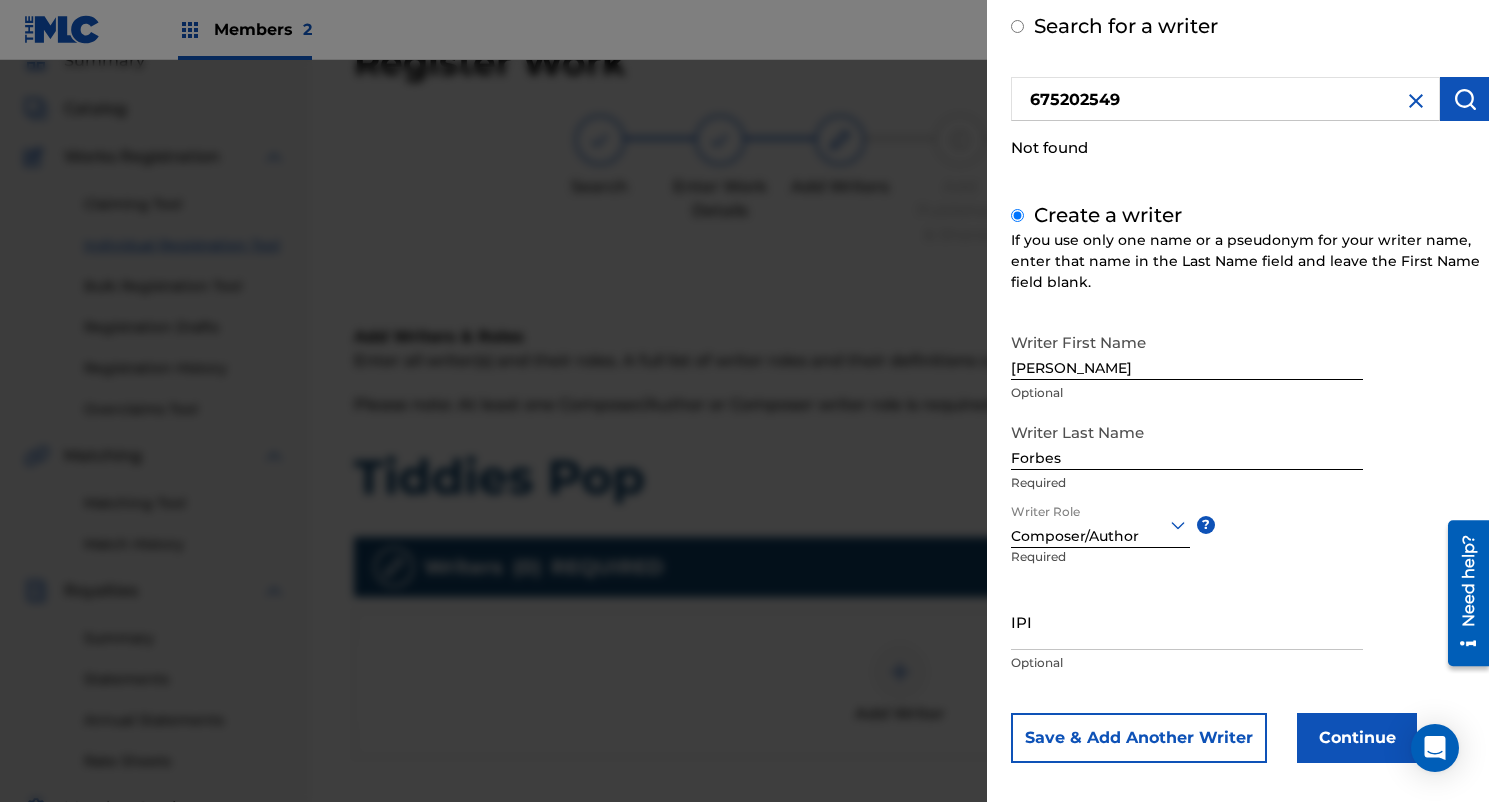 click on "IPI" at bounding box center [1187, 621] 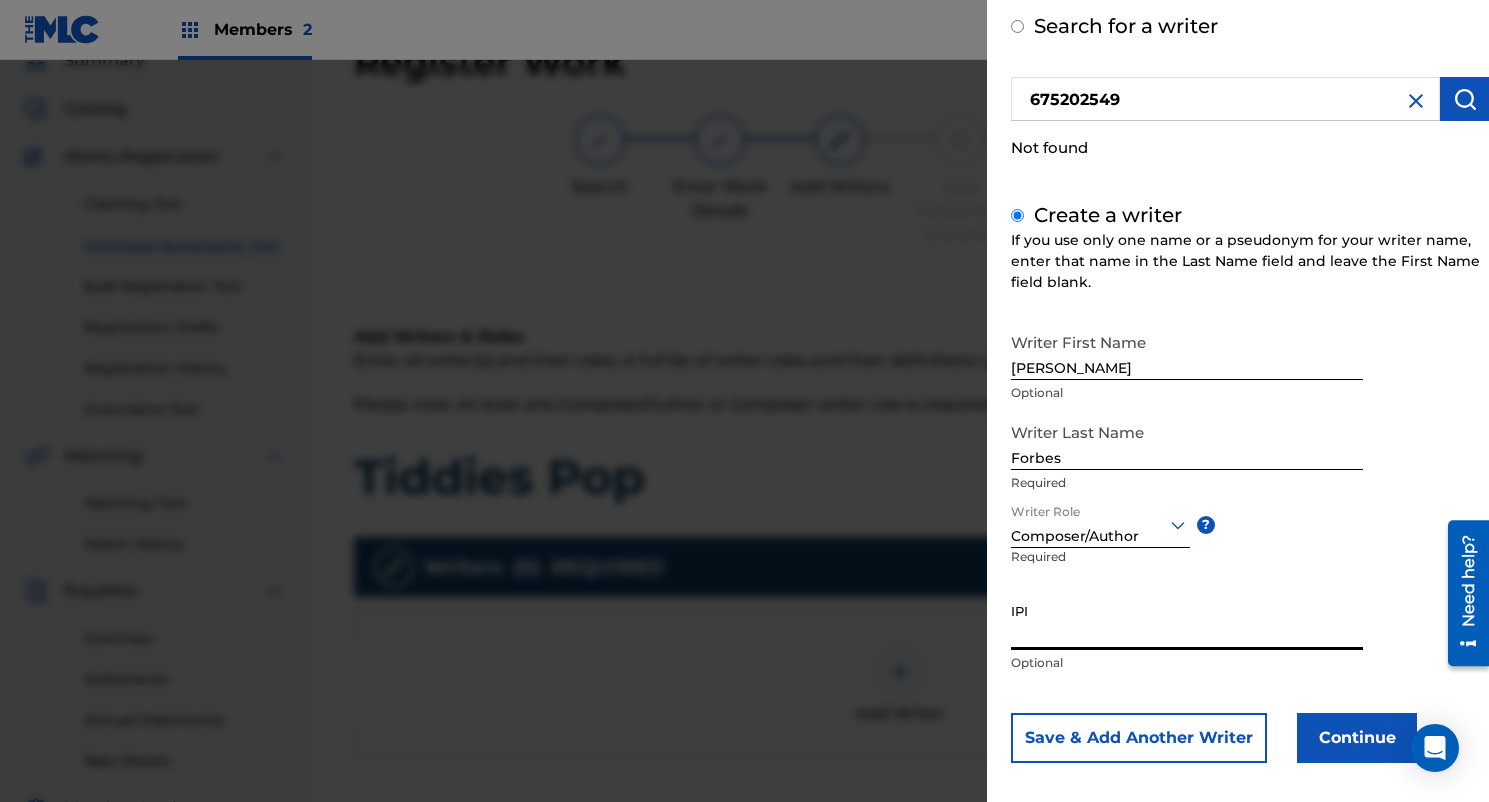 paste on "675202549" 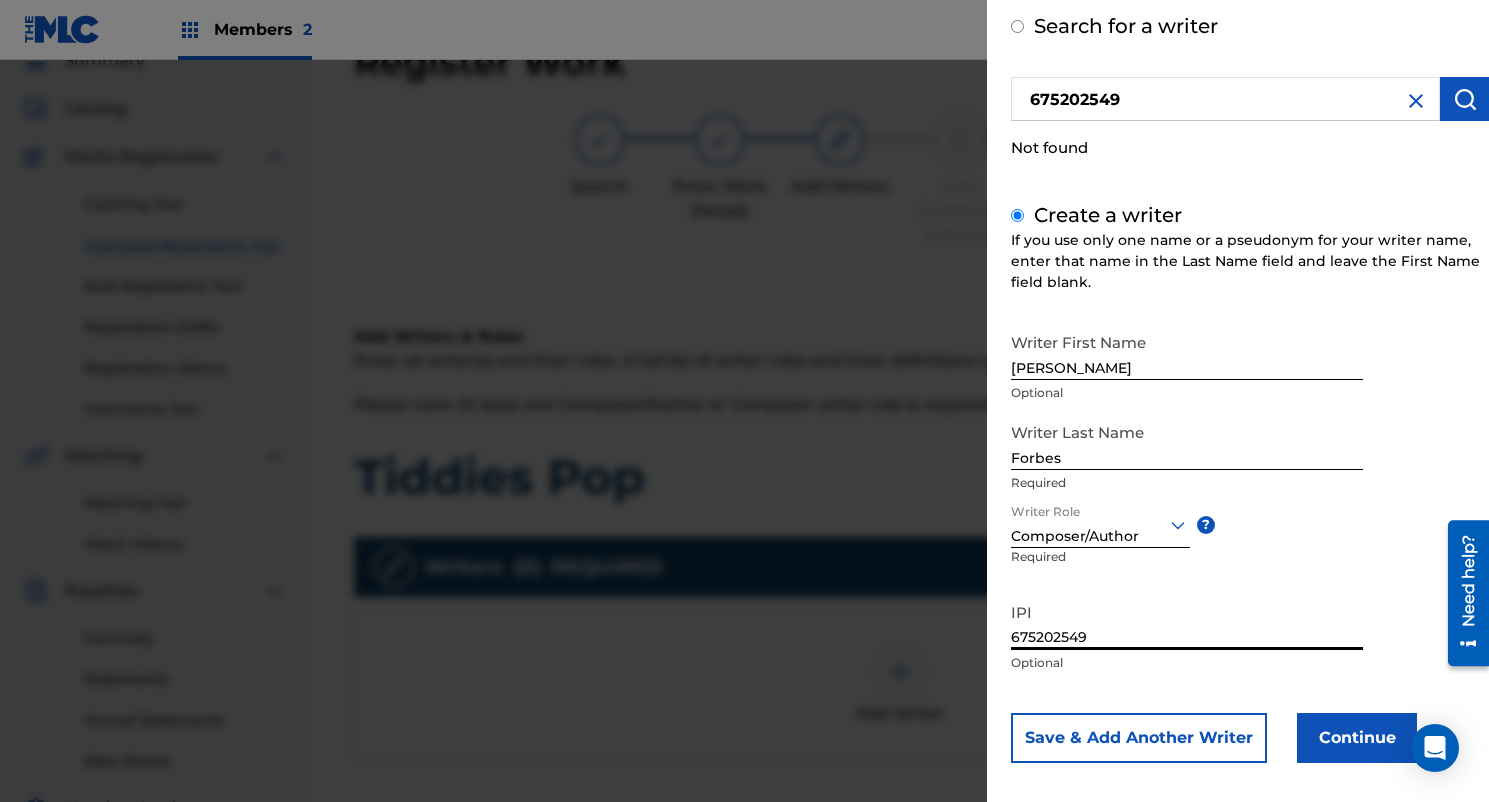 scroll, scrollTop: 114, scrollLeft: 0, axis: vertical 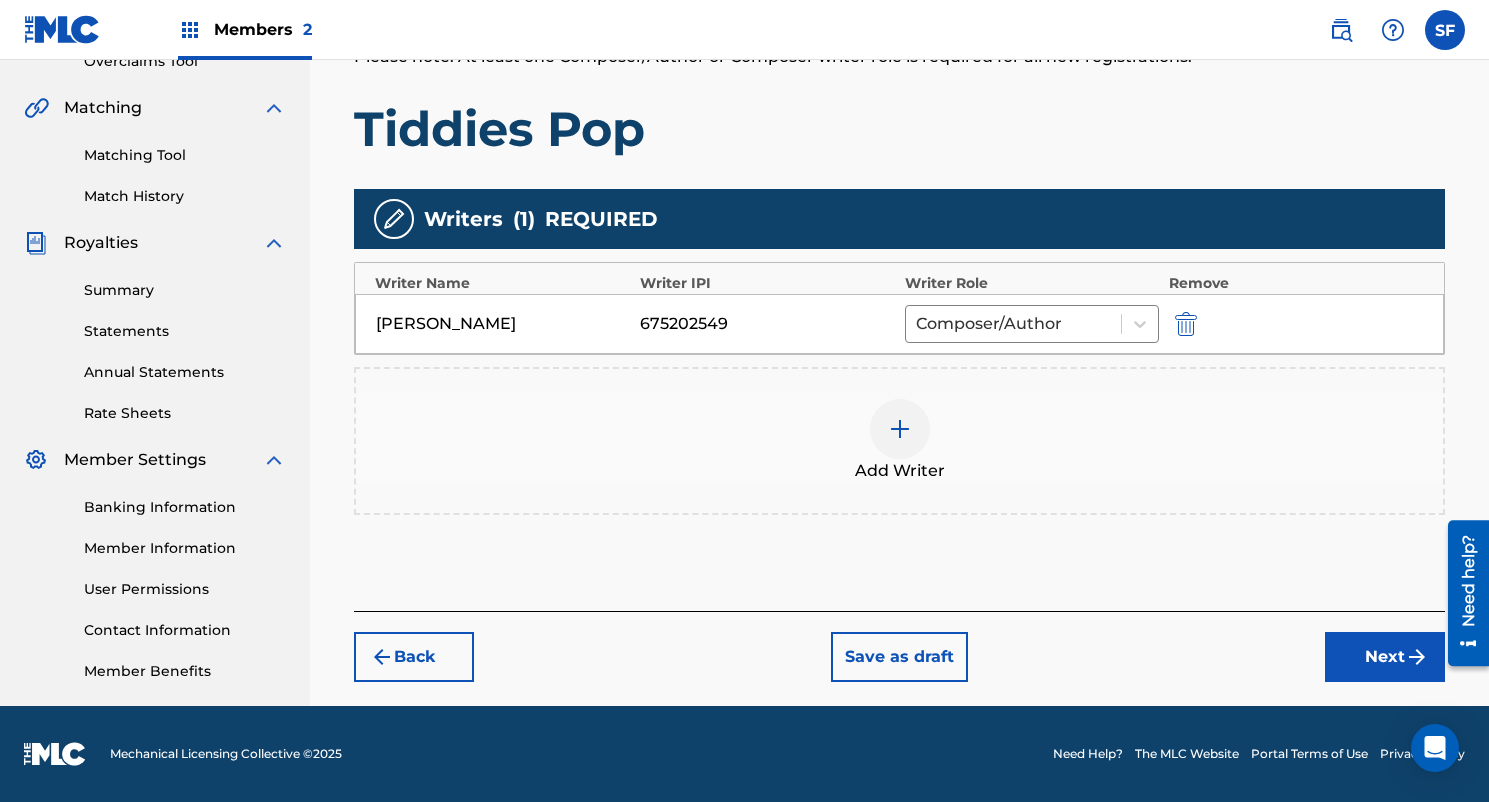 click at bounding box center (900, 429) 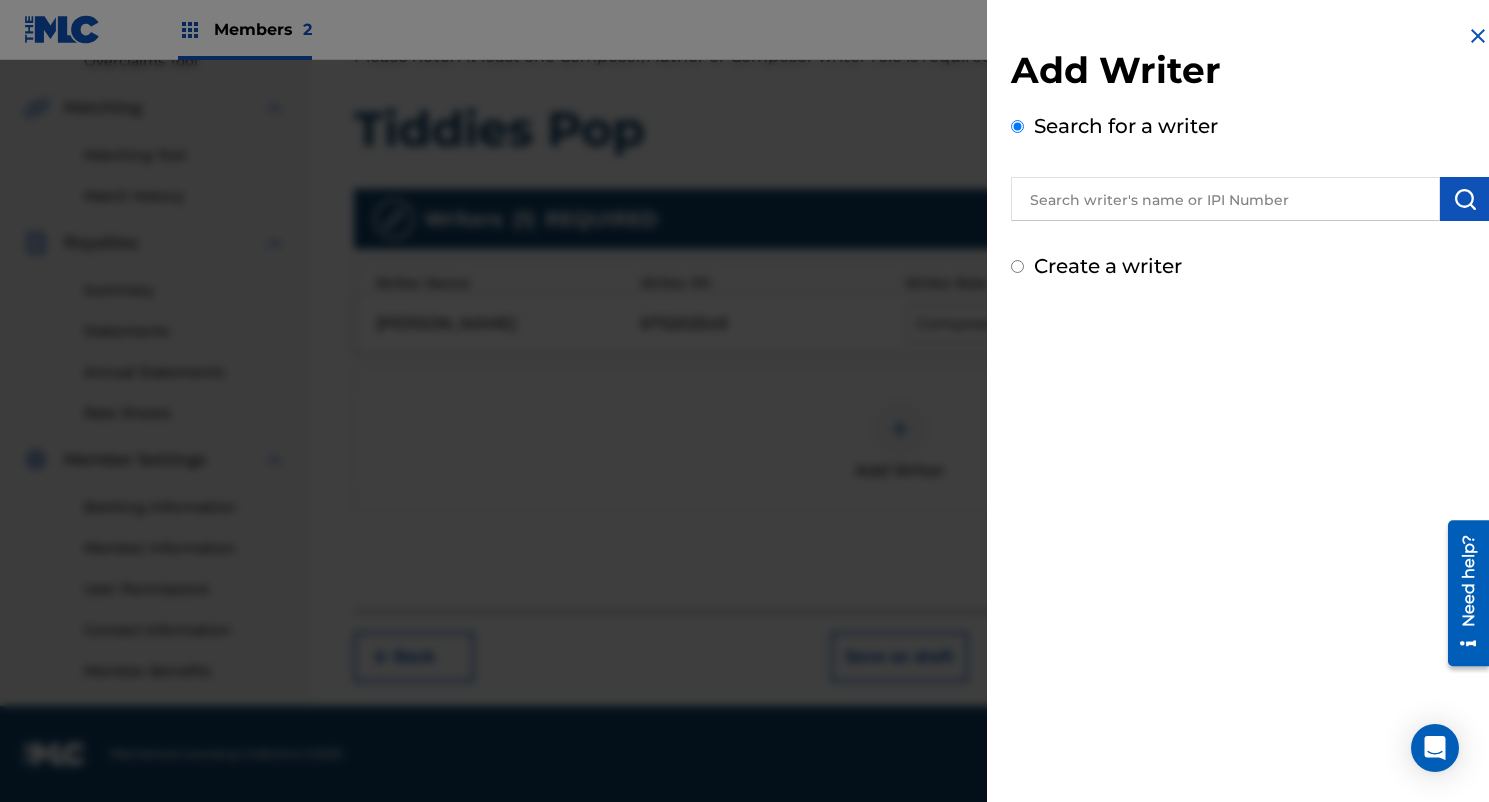 click on "Add Writer Search for a writer Create a writer" at bounding box center (1250, 152) 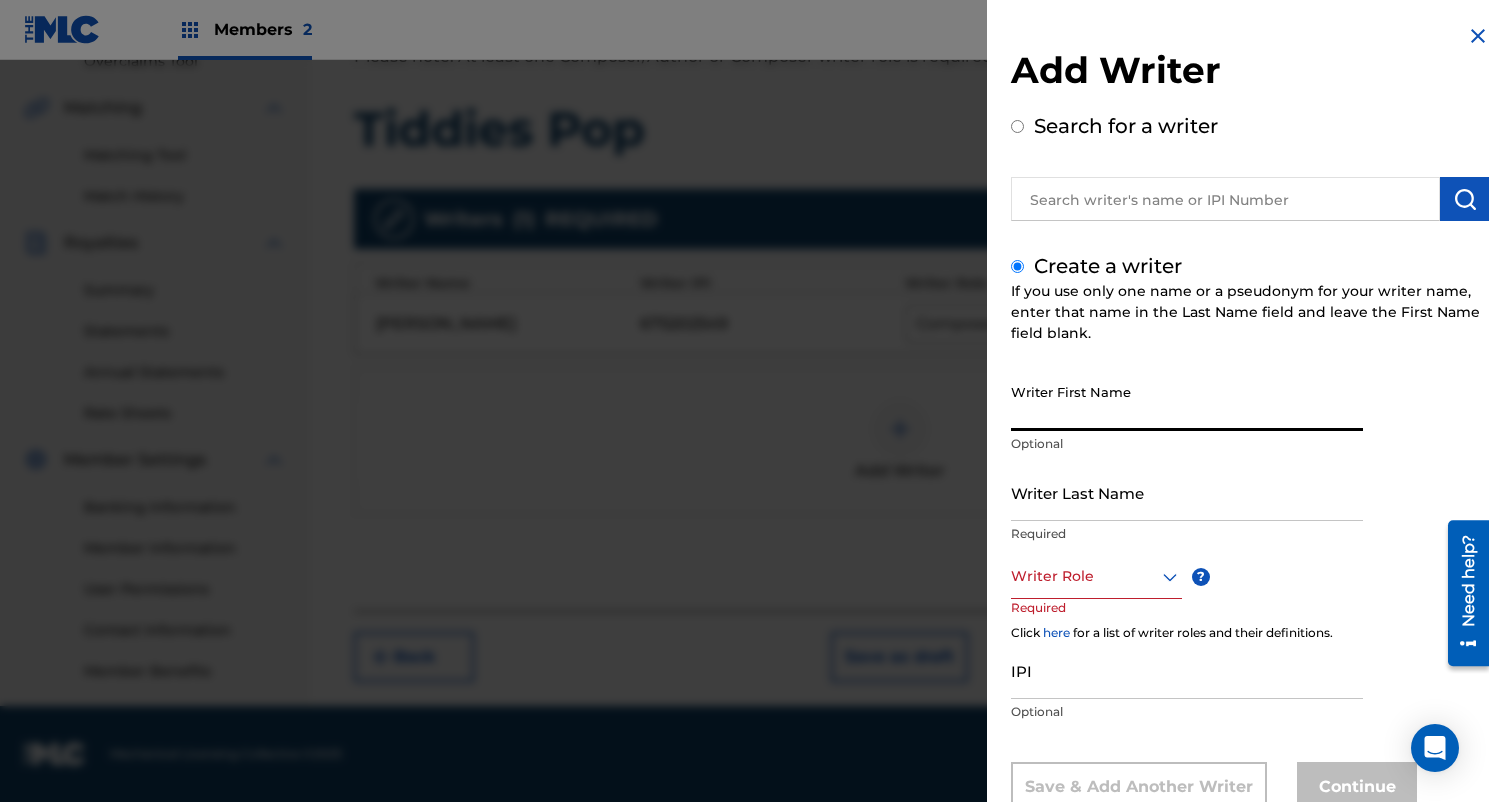 click on "Writer First Name" at bounding box center [1187, 402] 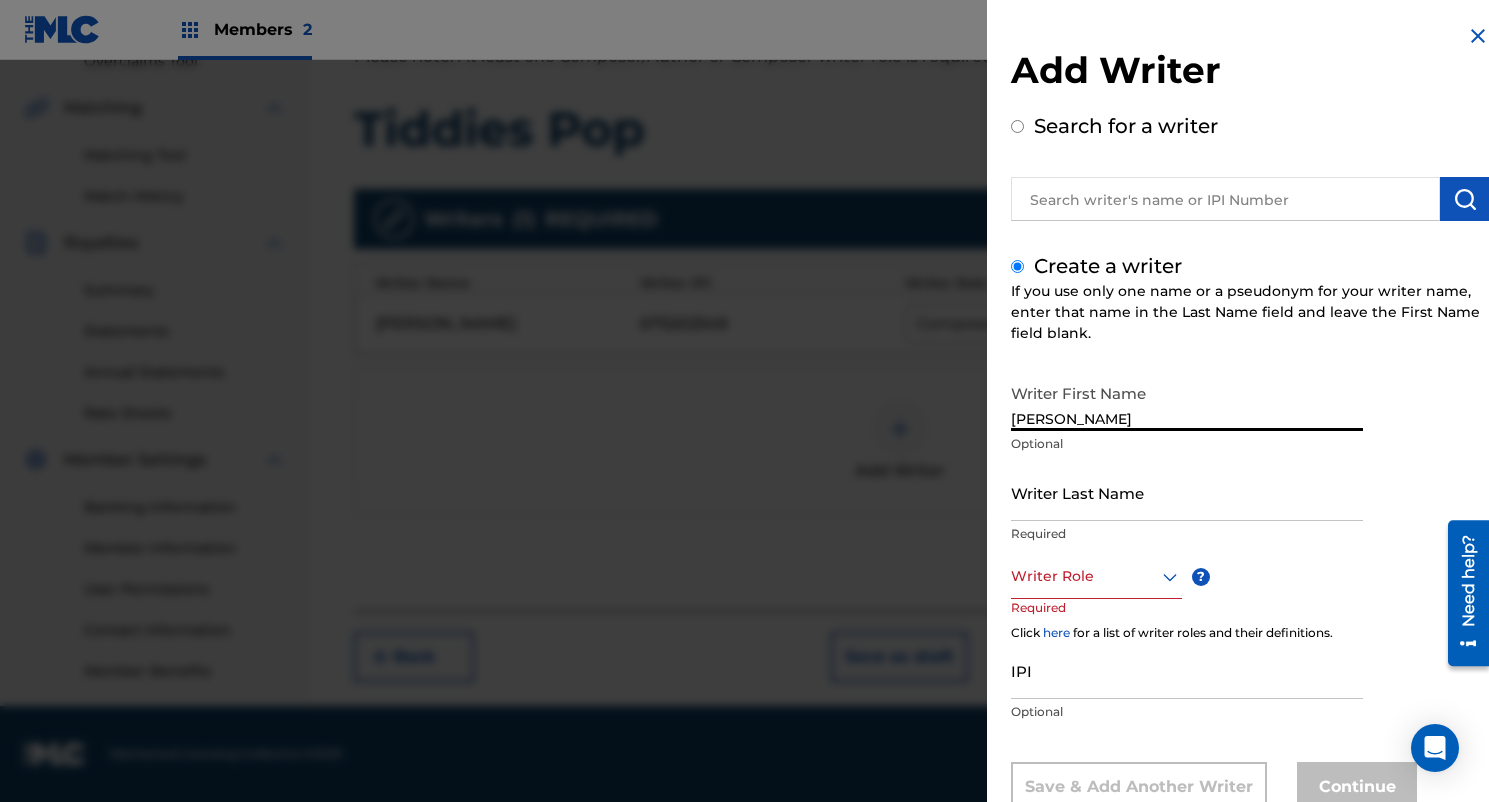 type on "Anthony" 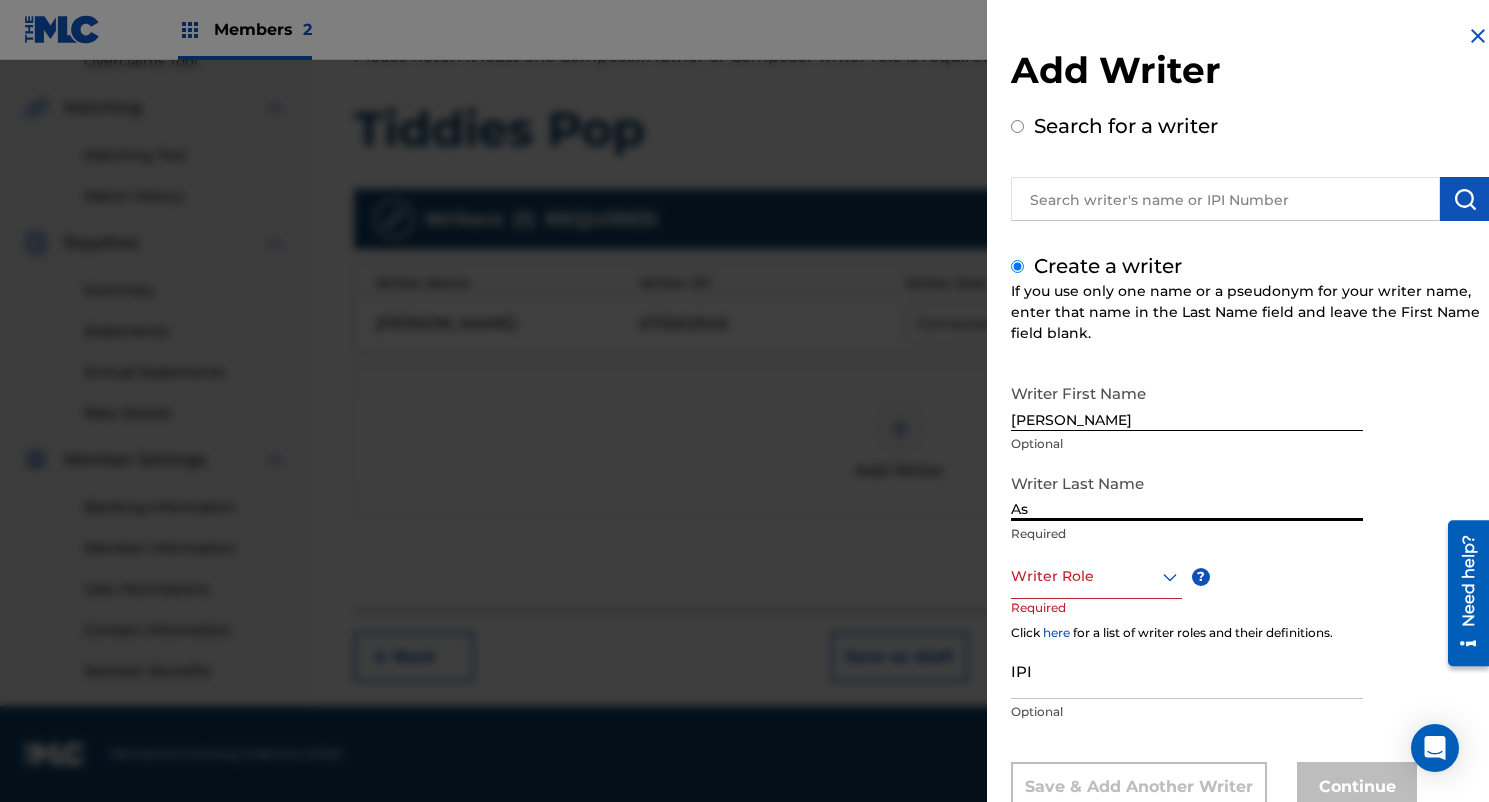 type on "A" 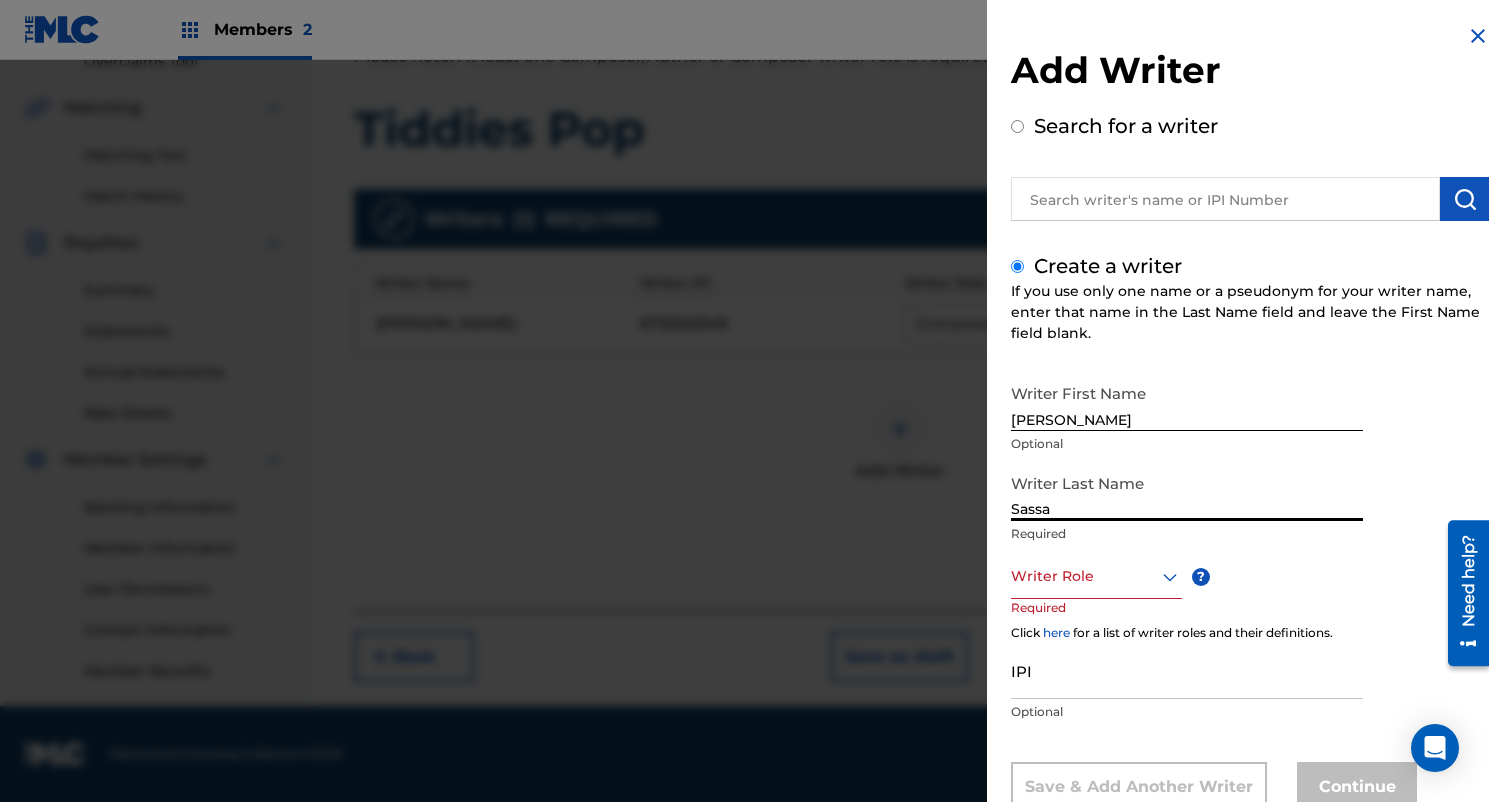 type on "Sassa" 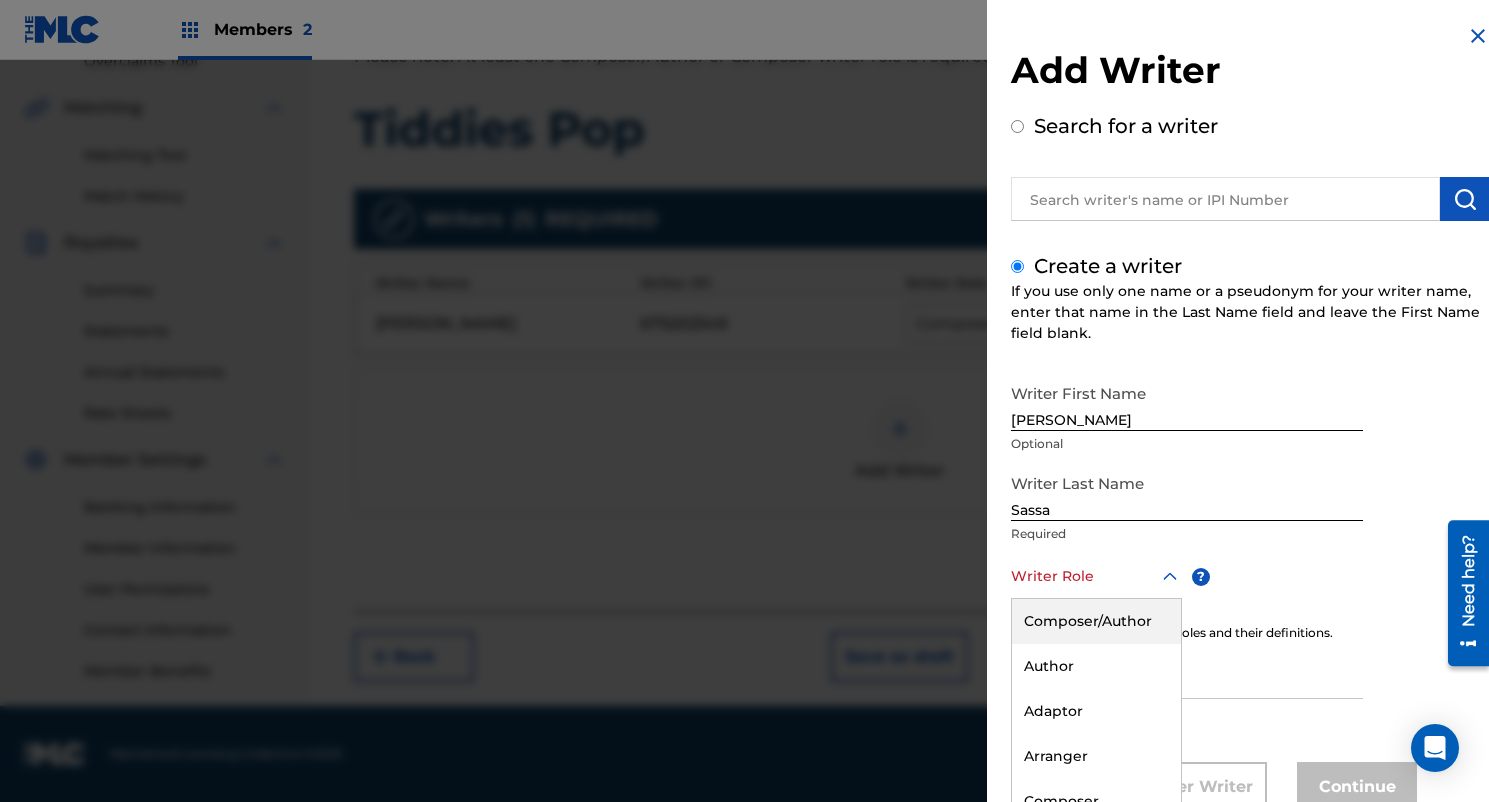 scroll, scrollTop: 64, scrollLeft: 0, axis: vertical 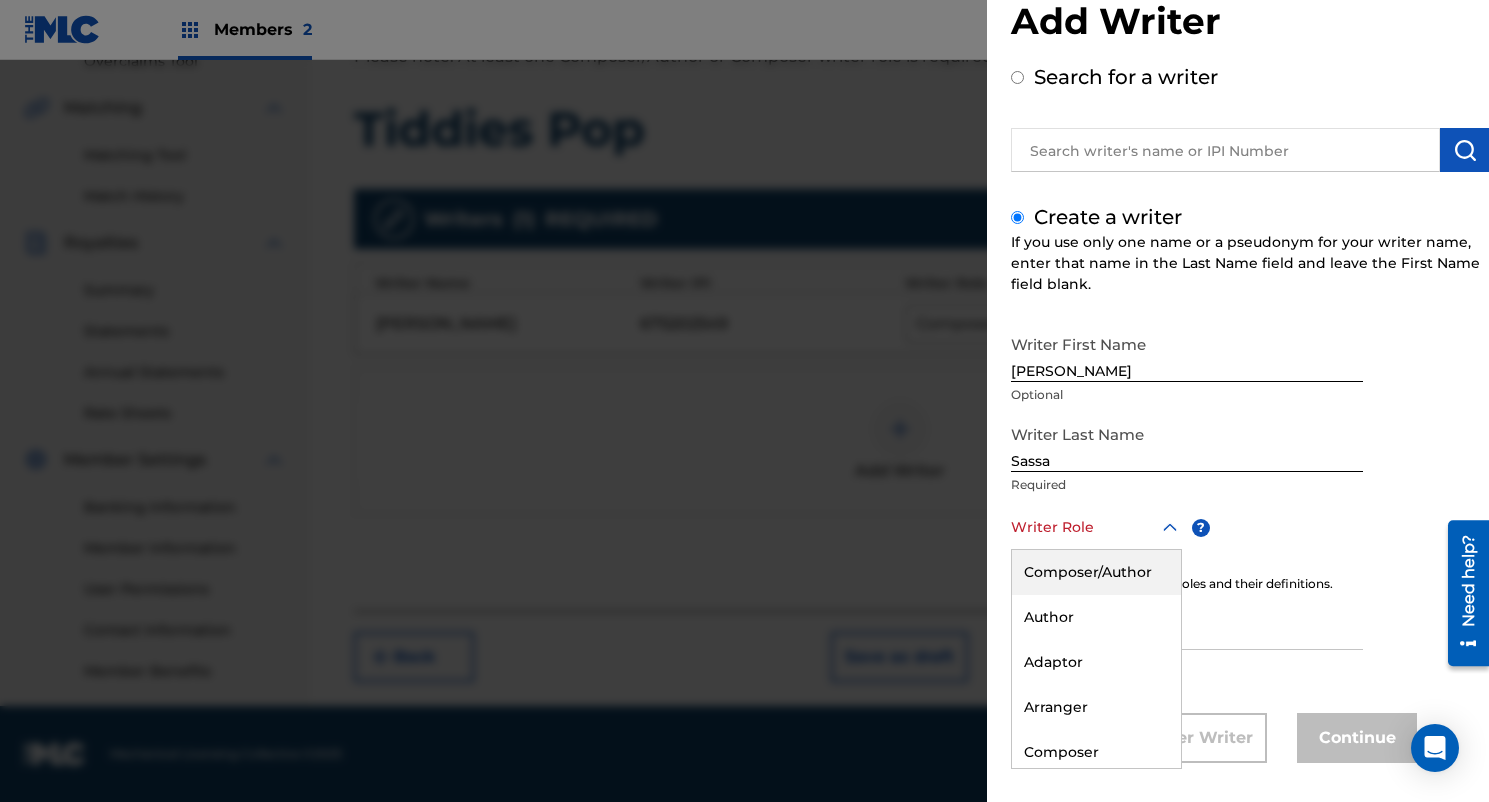 click on "Composer/Author, 1 of 8. 8 results available. Use Up and Down to choose options, press Enter to select the currently focused option, press Escape to exit the menu, press Tab to select the option and exit the menu. Writer Role Composer/Author Author Adaptor Arranger Composer Translator Sub Arranger Sub Author" at bounding box center [1096, 527] 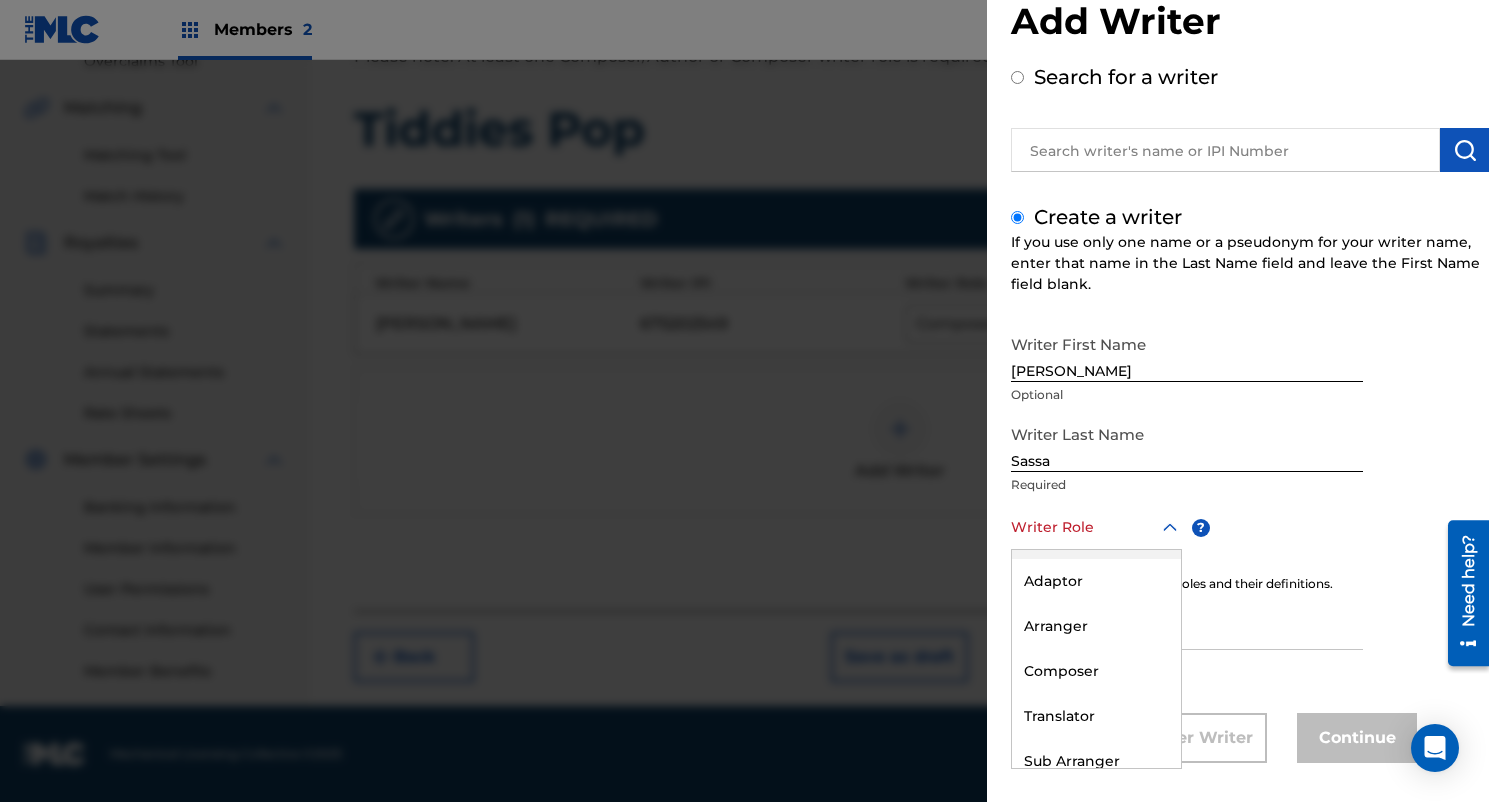 scroll, scrollTop: 90, scrollLeft: 0, axis: vertical 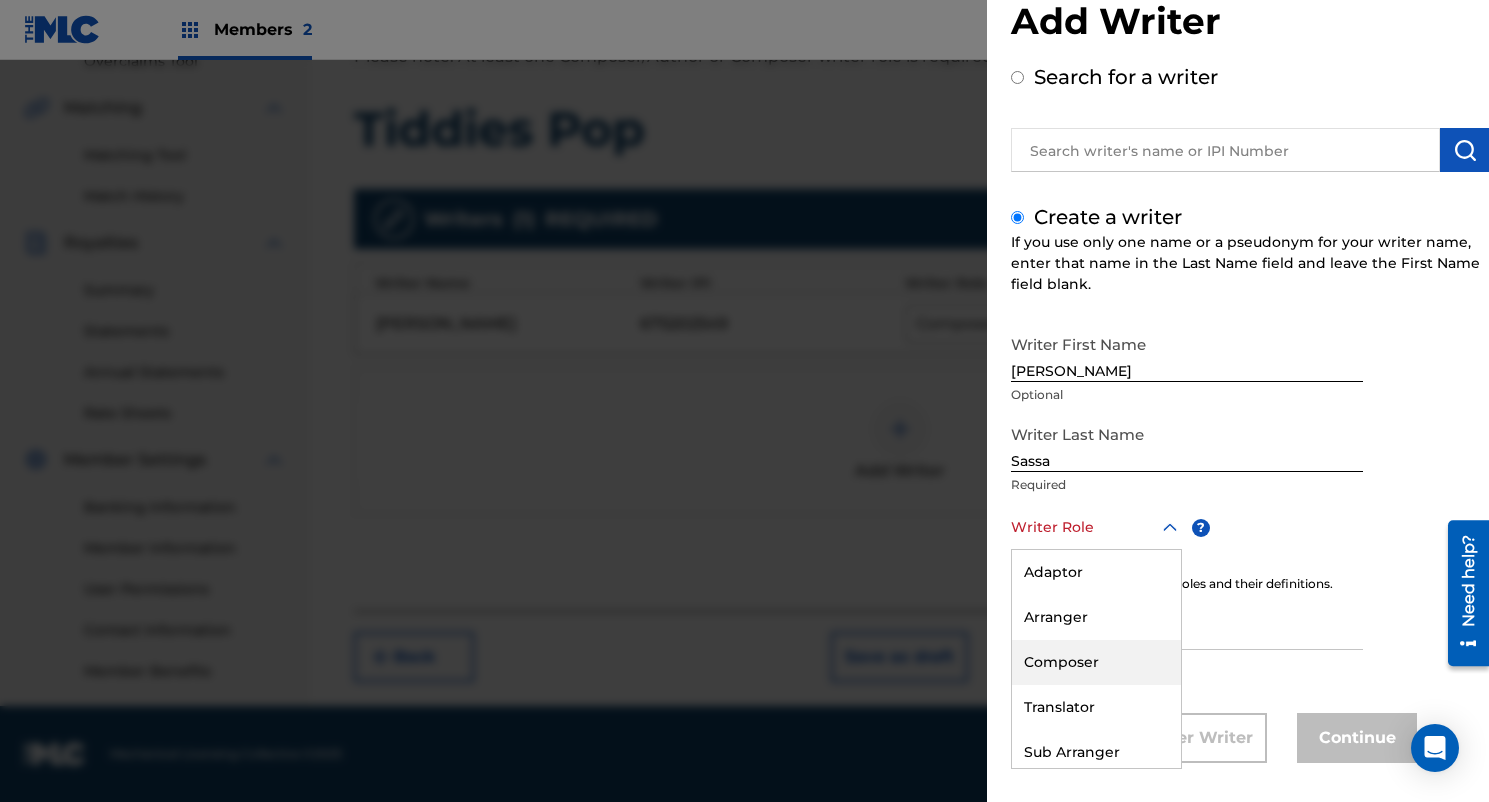 click on "Composer" at bounding box center (1096, 662) 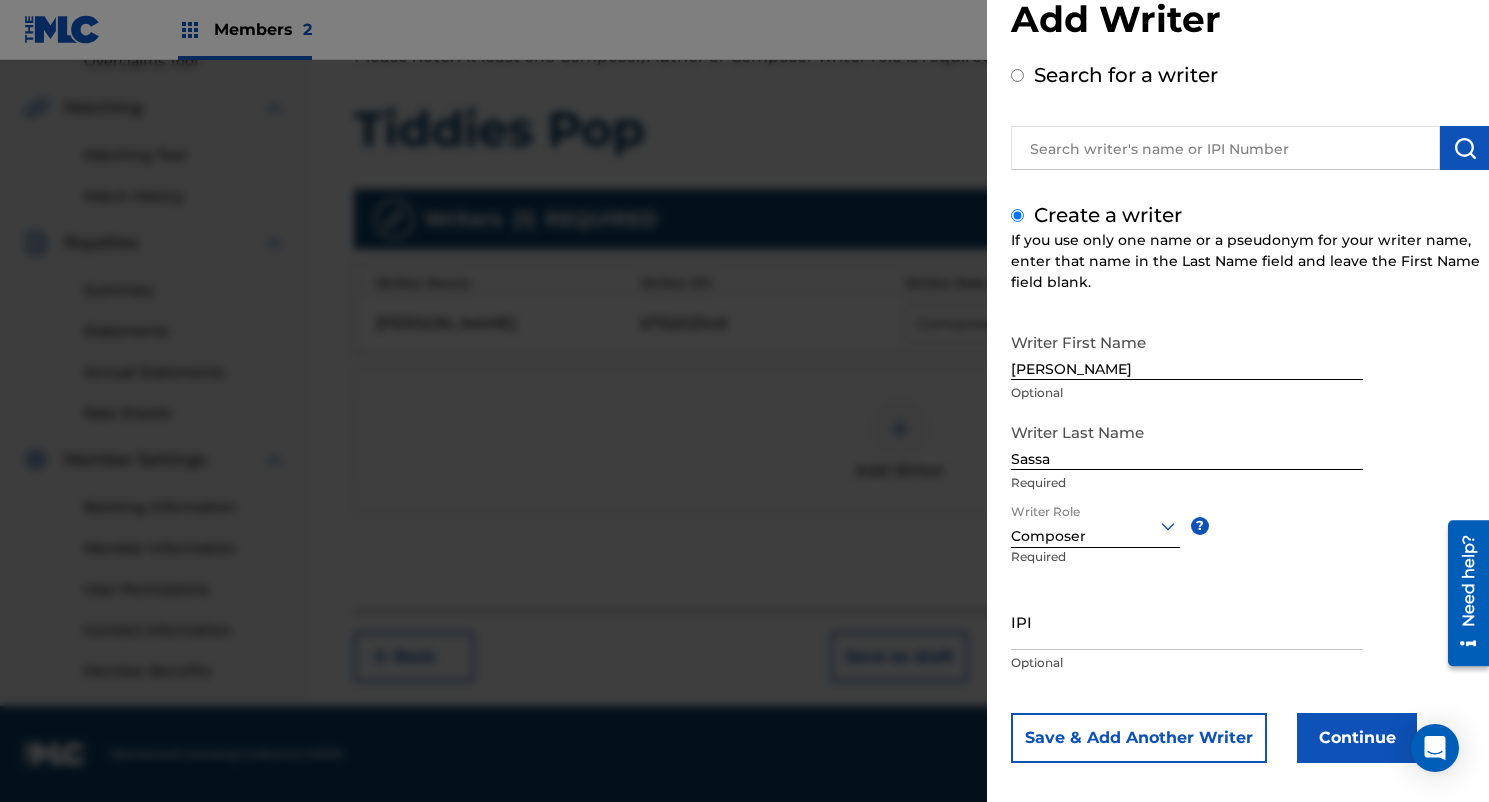 click on "IPI" at bounding box center (1187, 621) 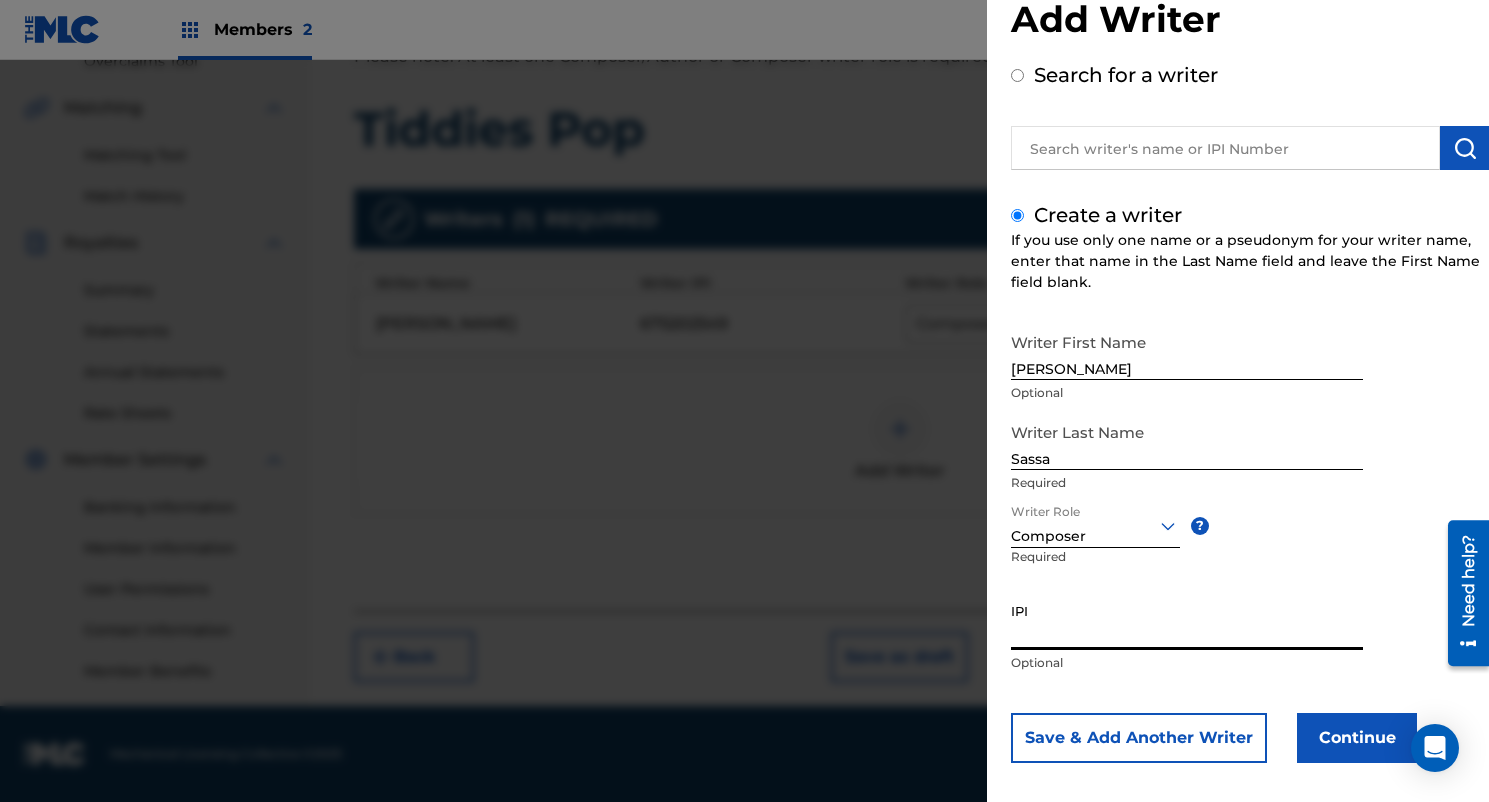 paste on "1126524678" 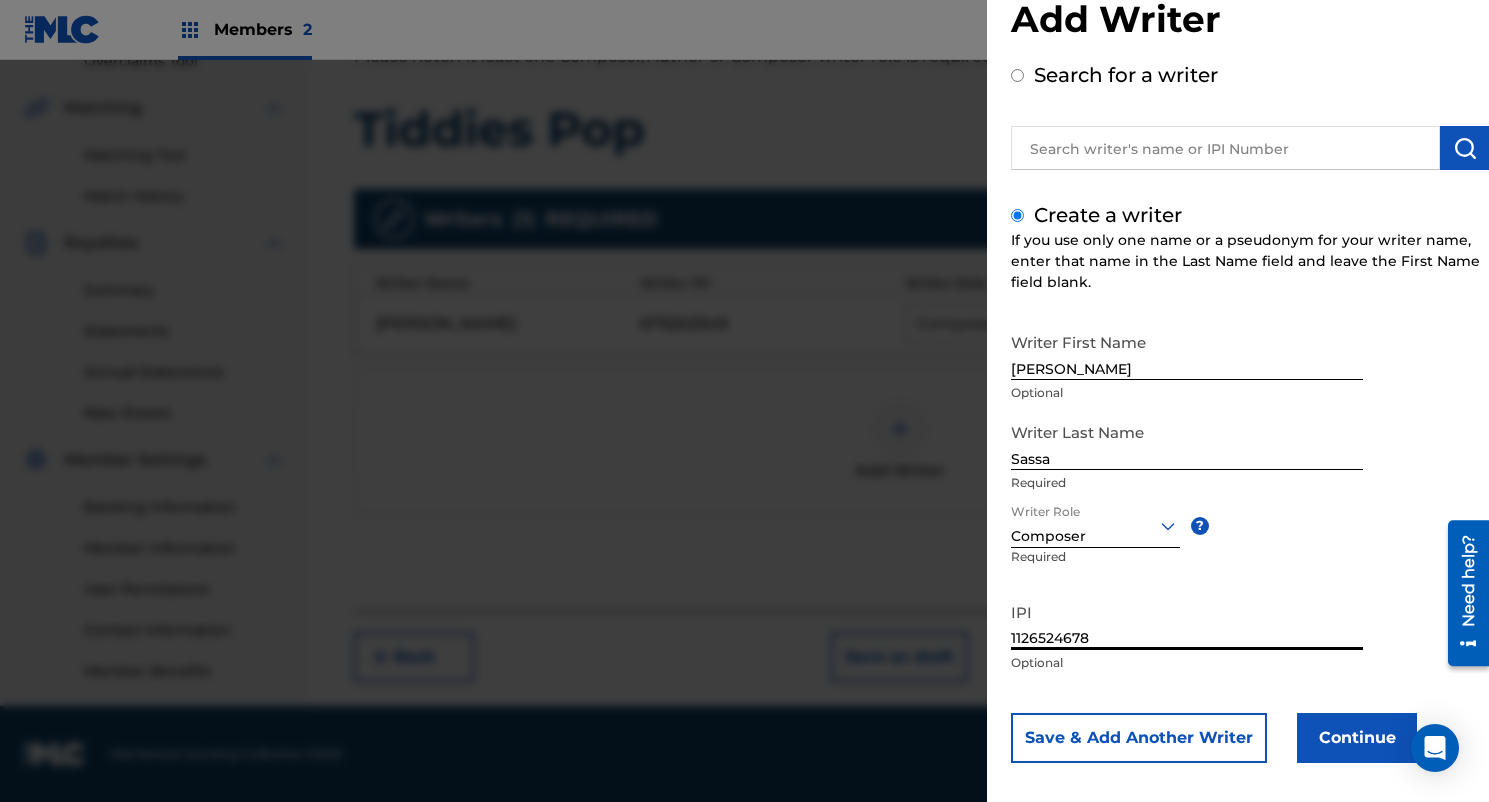type on "1126524678" 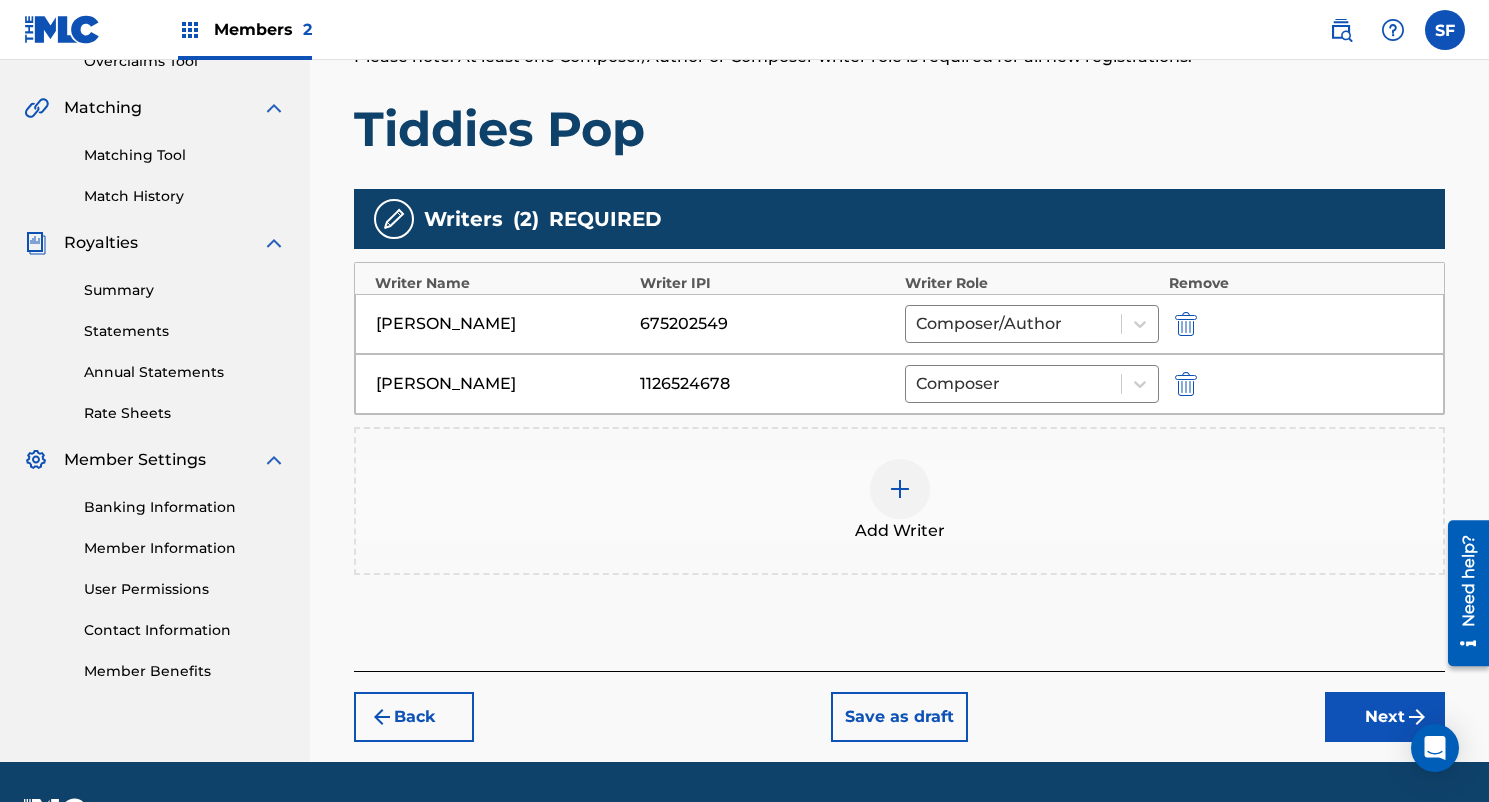 click on "Next" at bounding box center (1385, 717) 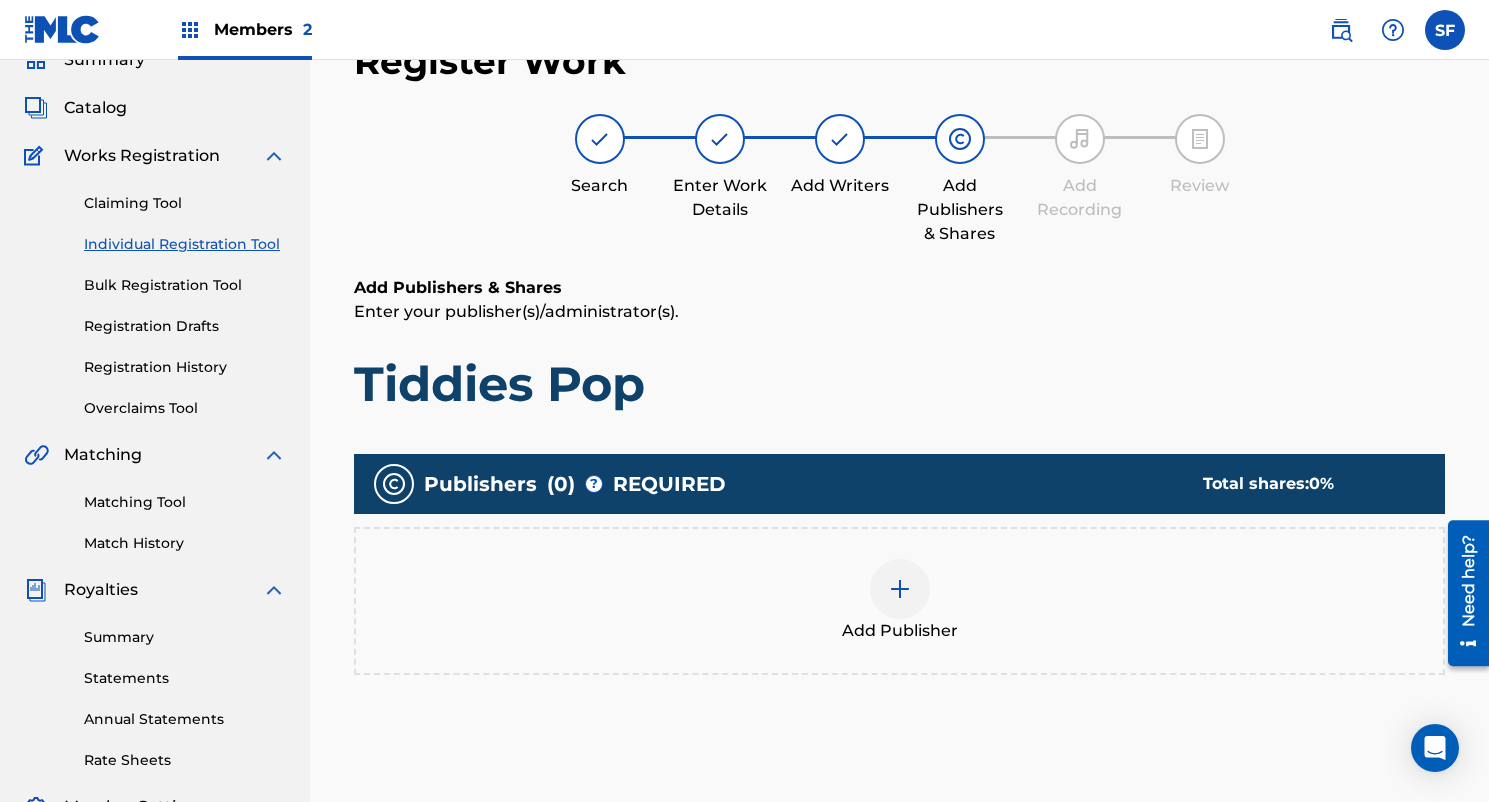 scroll, scrollTop: 90, scrollLeft: 0, axis: vertical 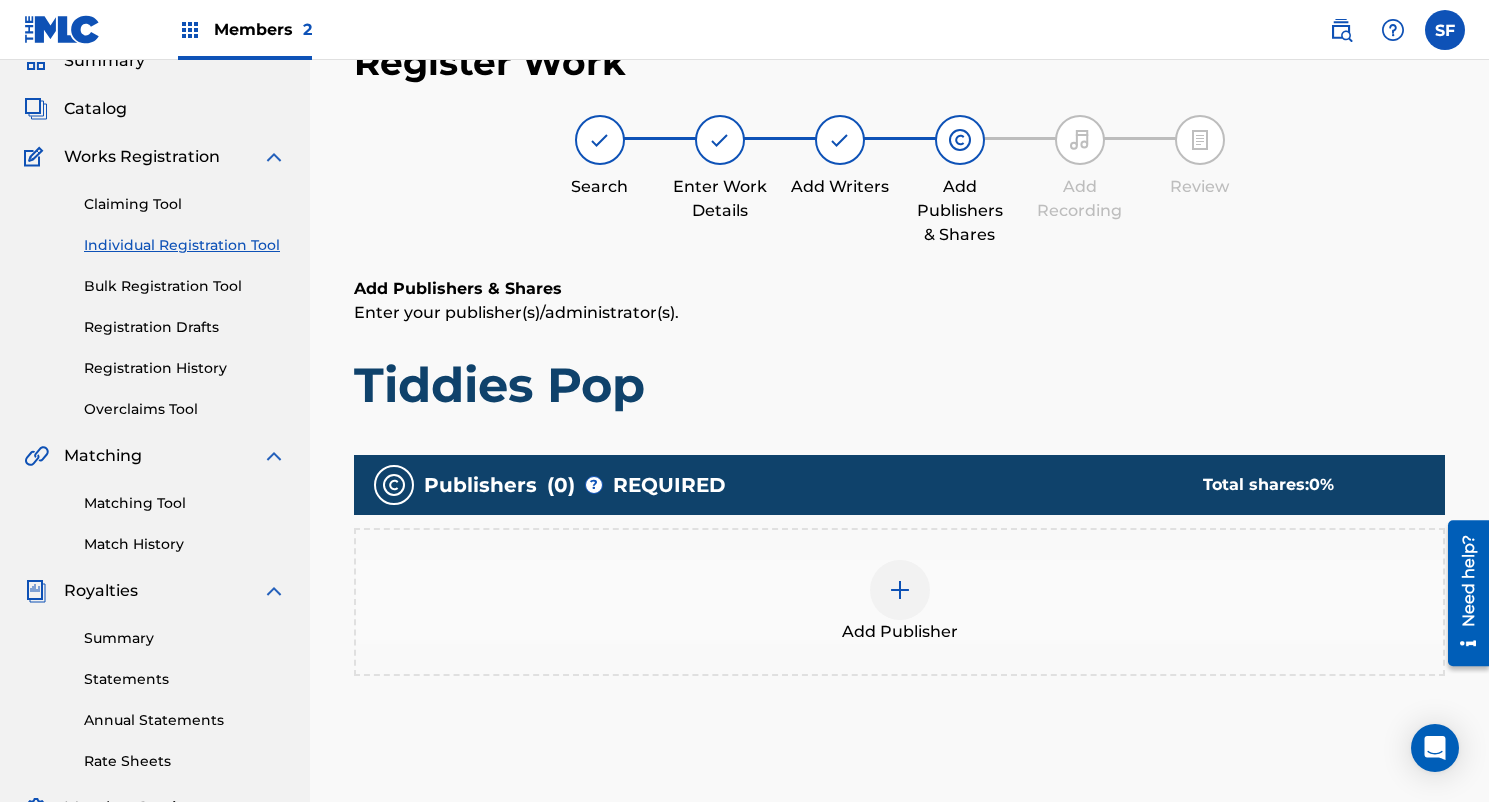 click at bounding box center (900, 590) 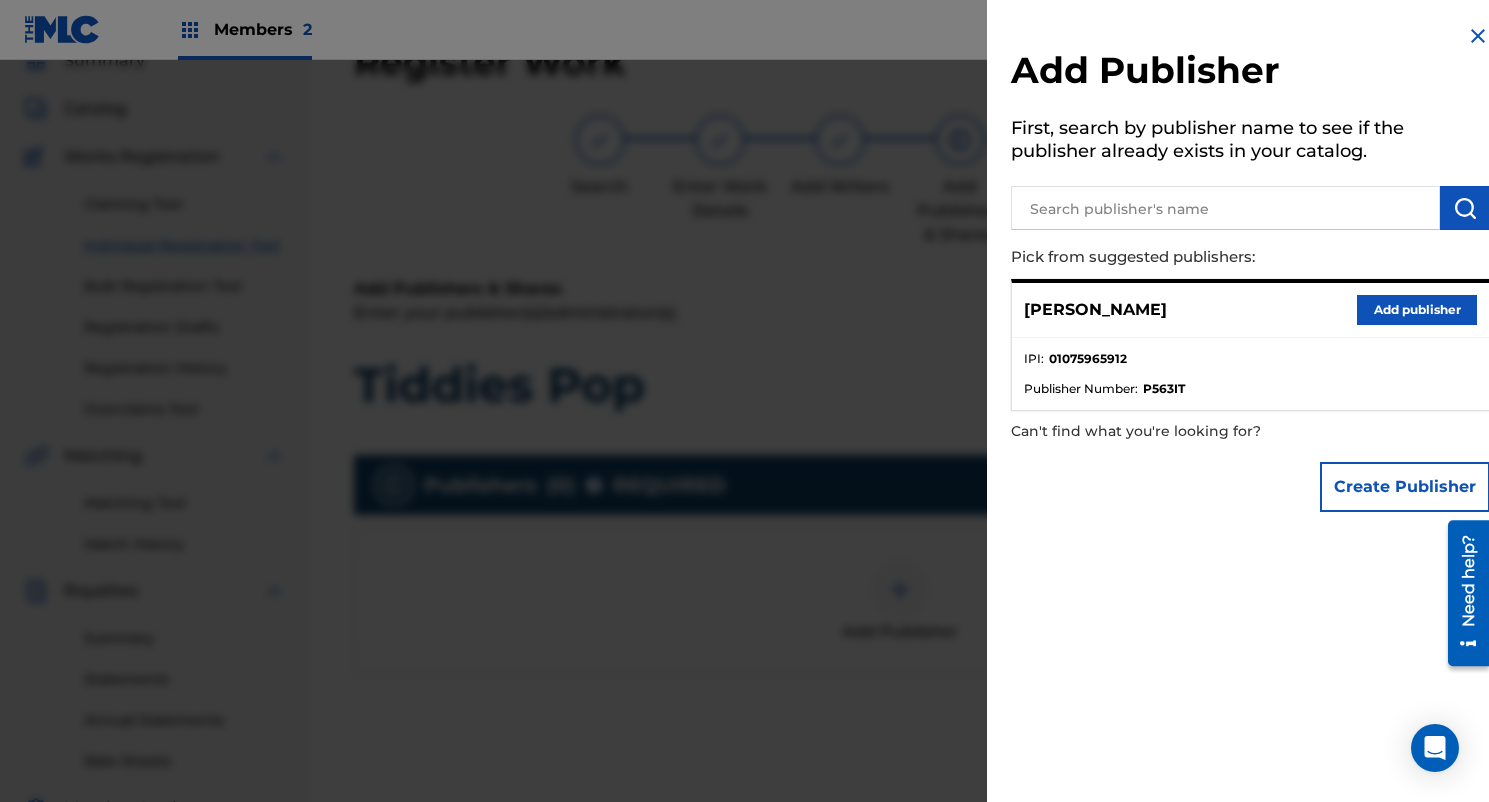click at bounding box center [1225, 208] 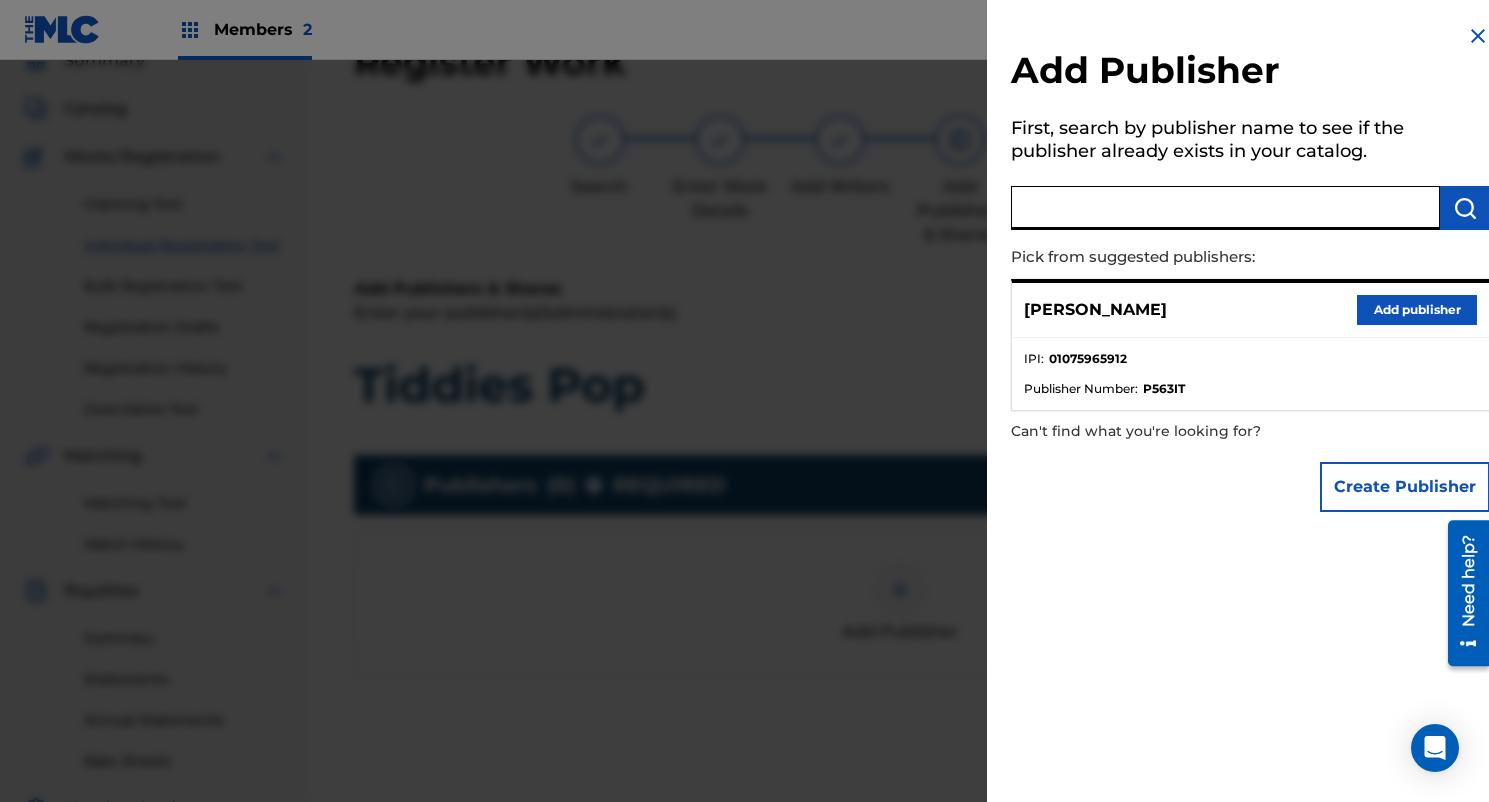 paste on "1075965912" 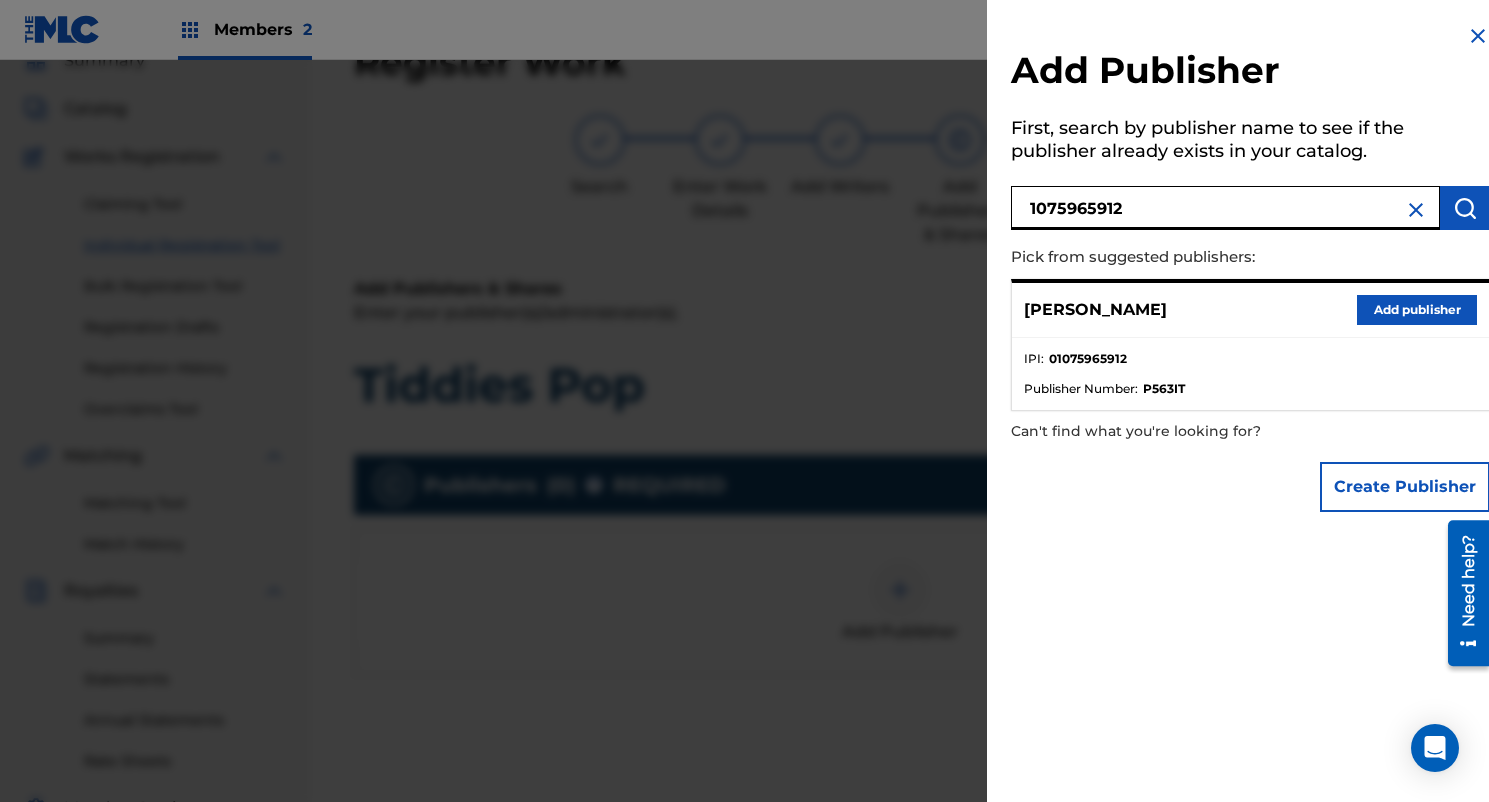 type on "1075965912" 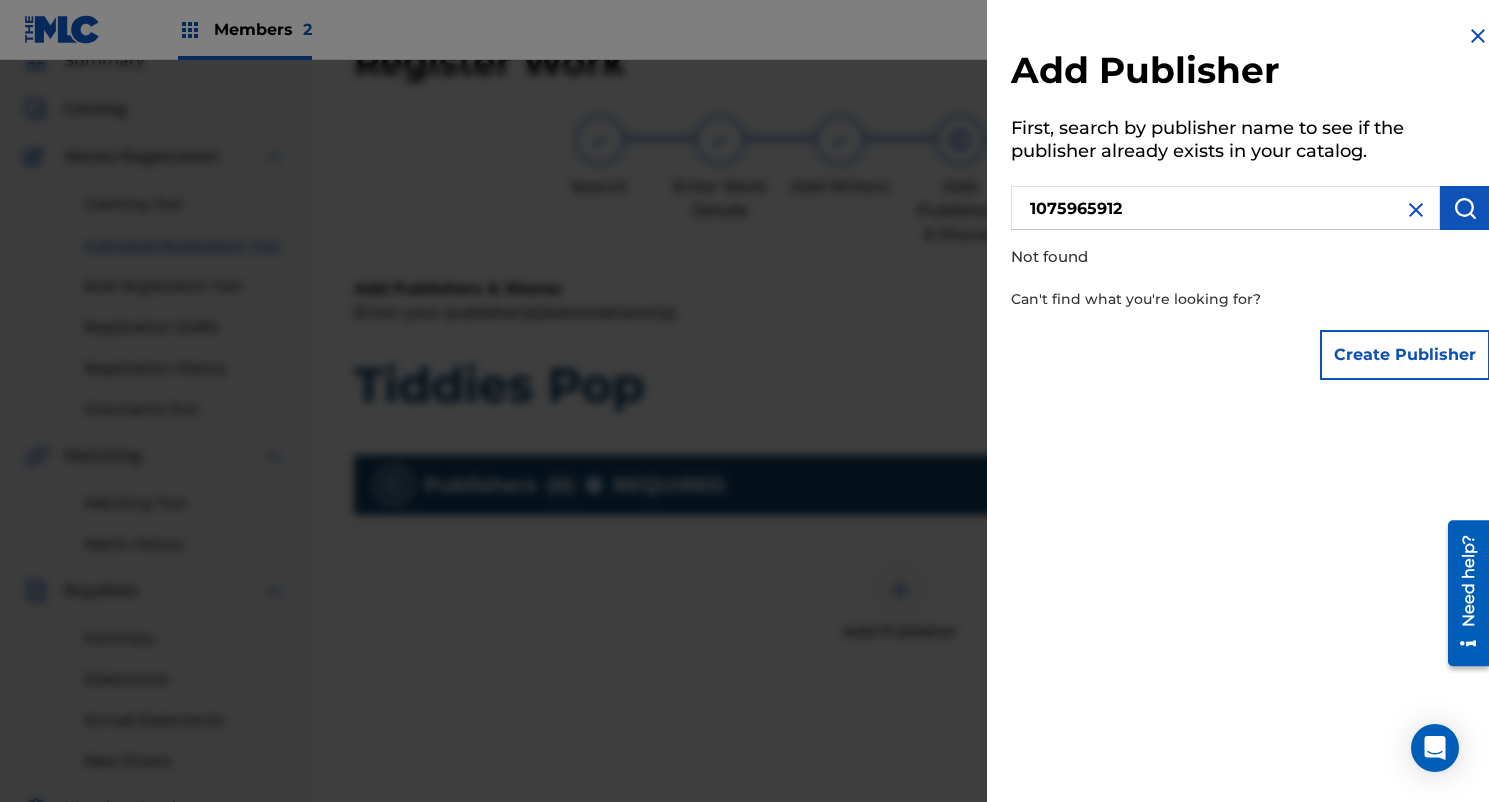 click on "Create Publisher" at bounding box center [1405, 355] 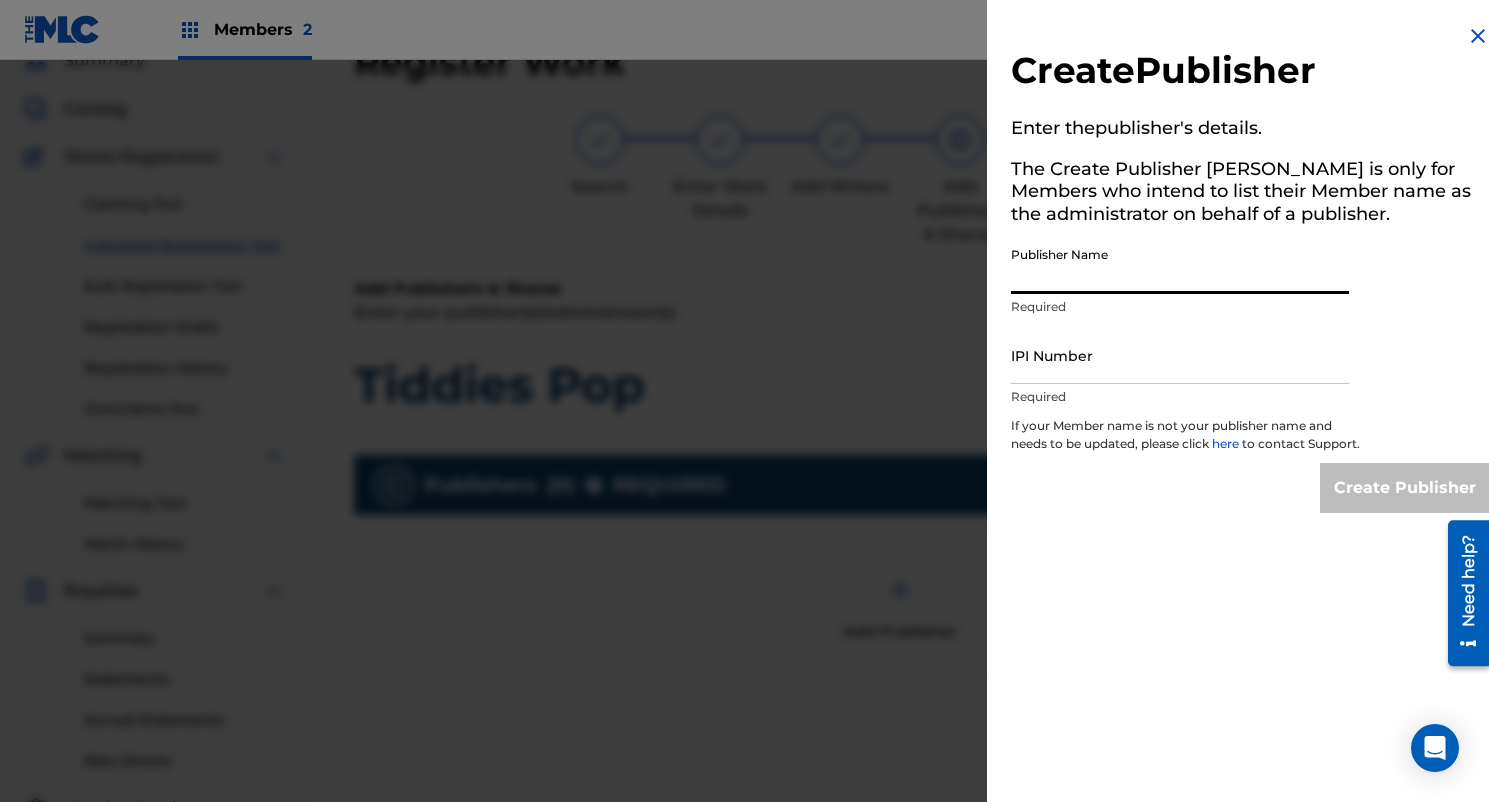 click on "Publisher Name" at bounding box center (1180, 265) 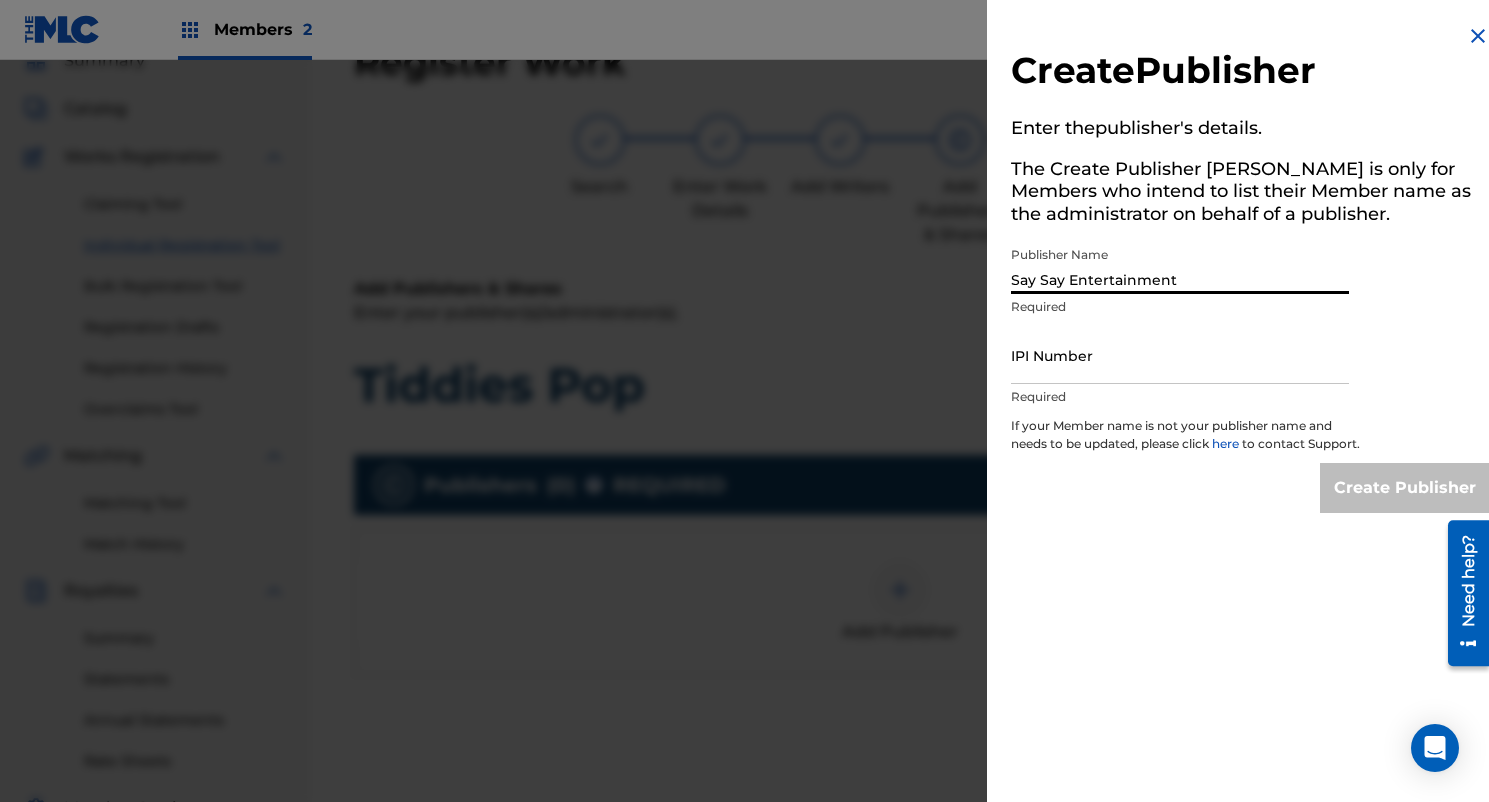 click on "IPI Number" at bounding box center [1180, 355] 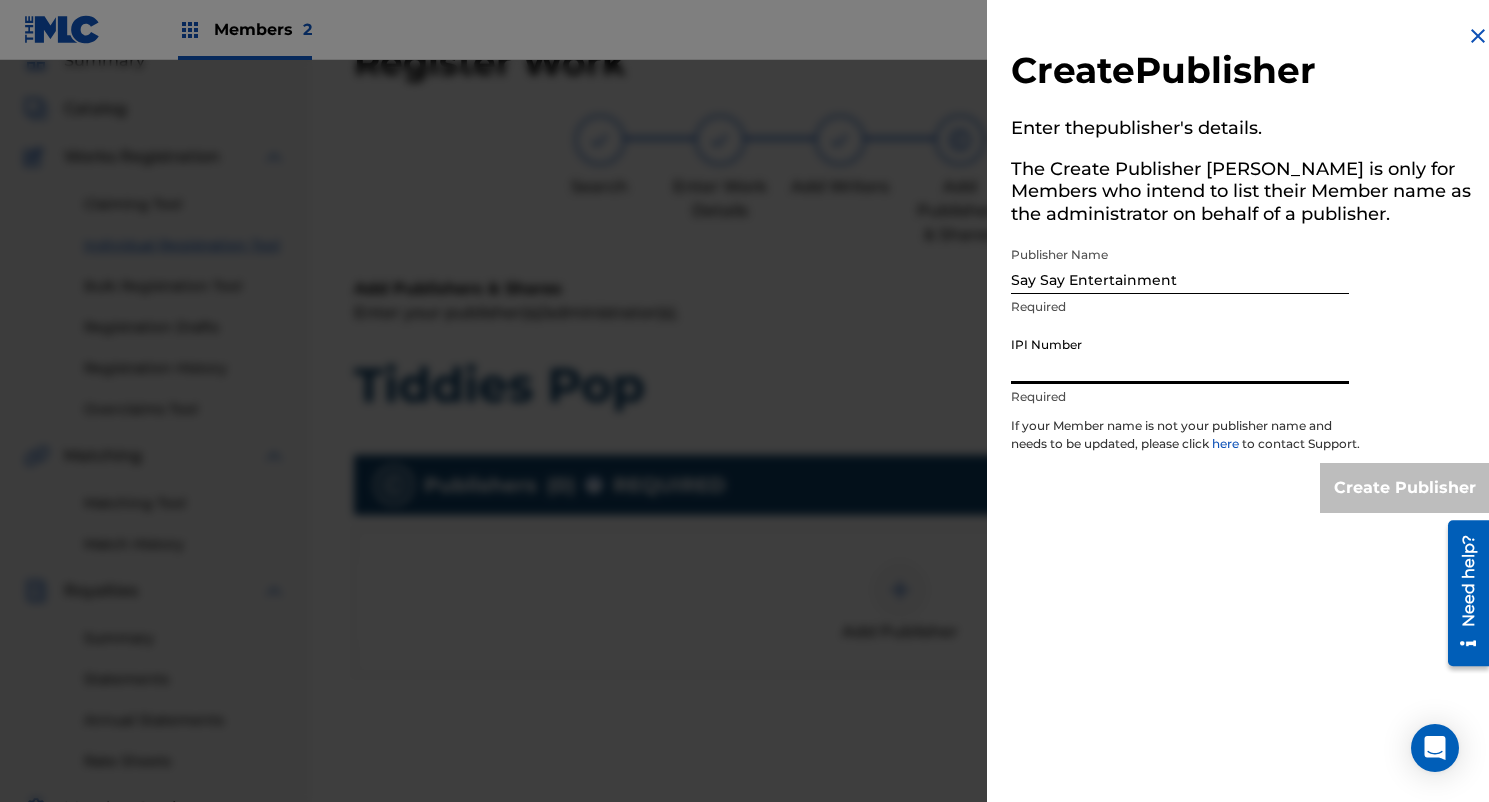 paste on "1075965912" 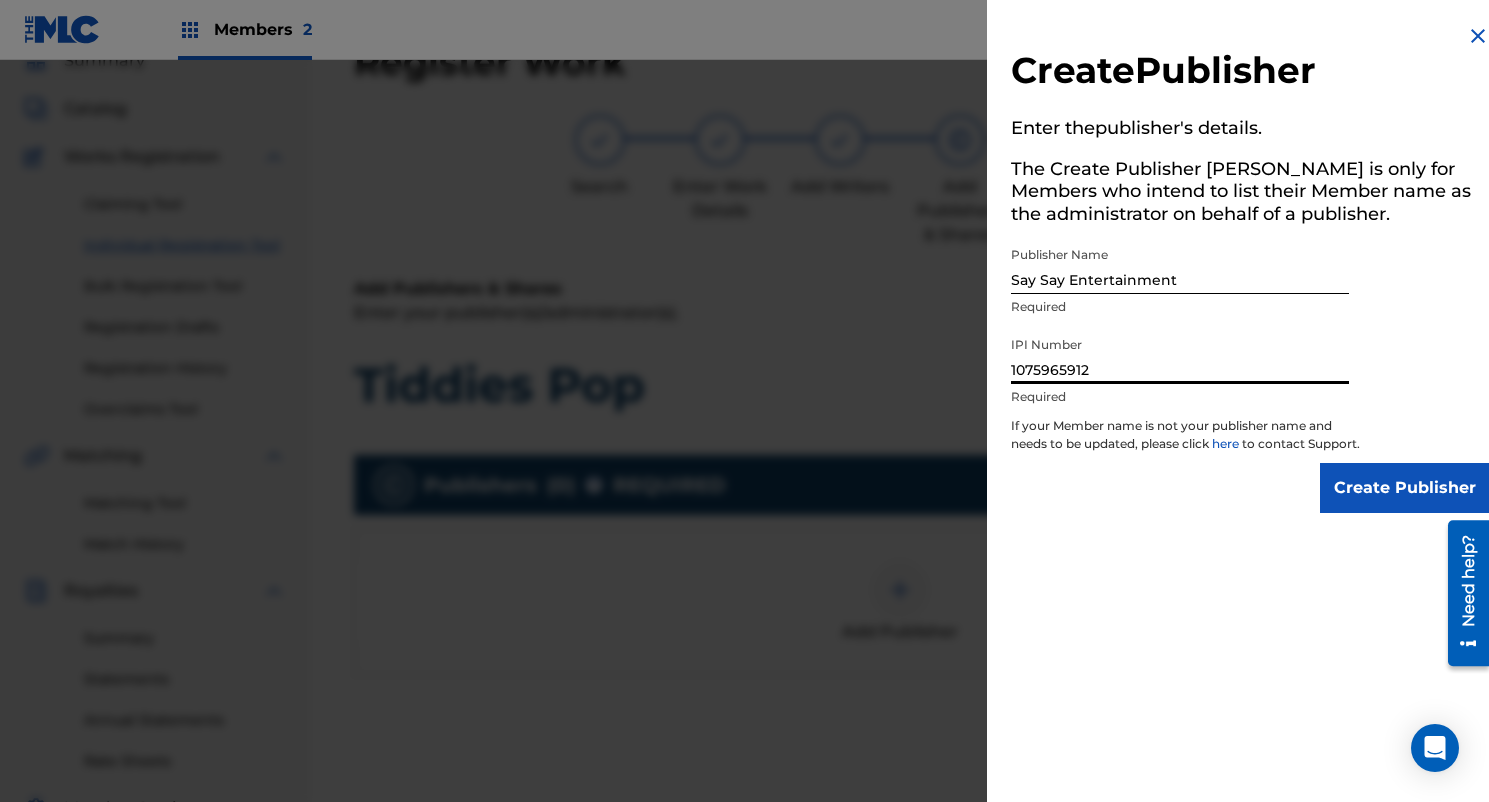 type on "1075965912" 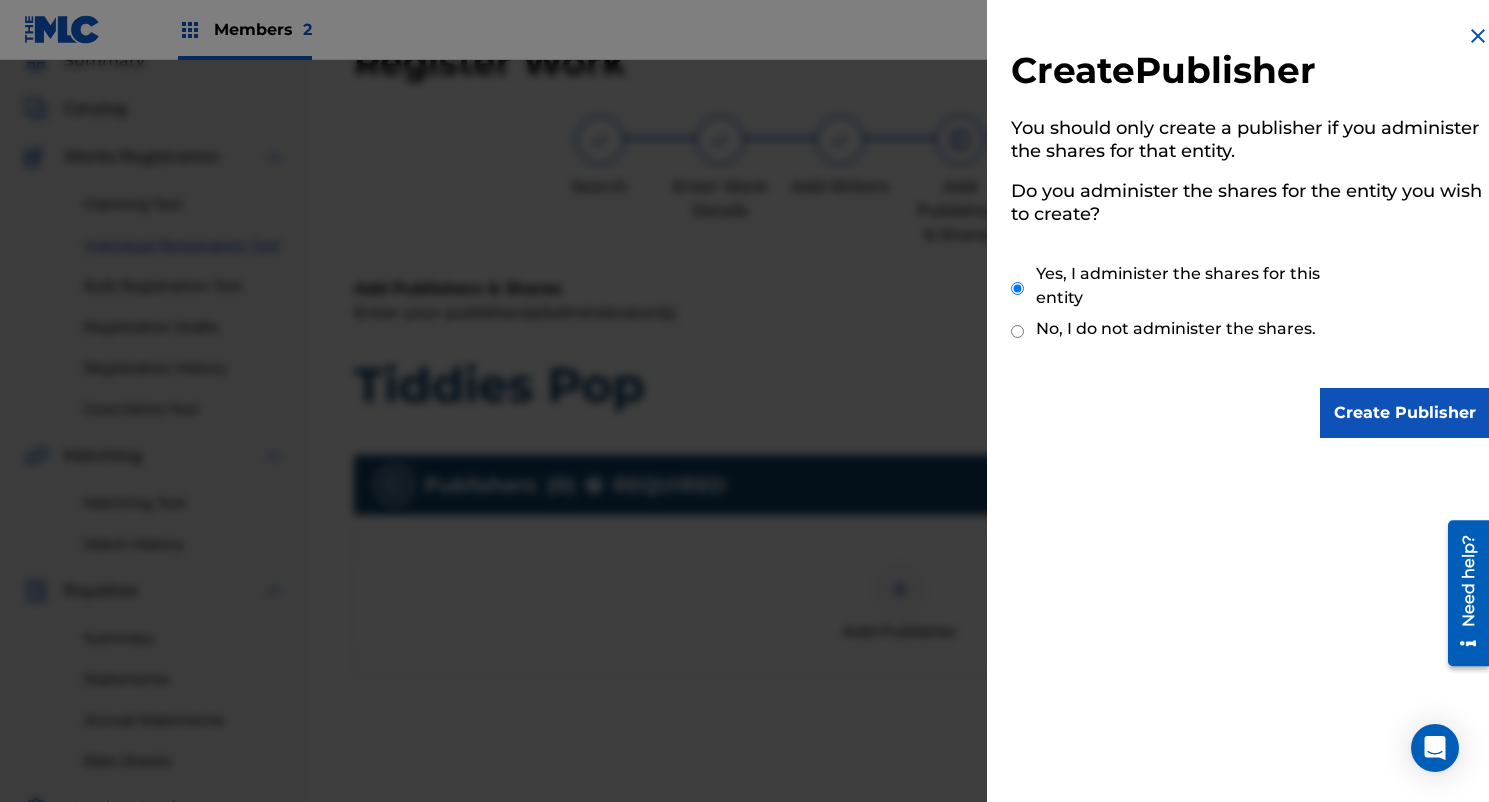 click on "Create Publisher" at bounding box center (1405, 413) 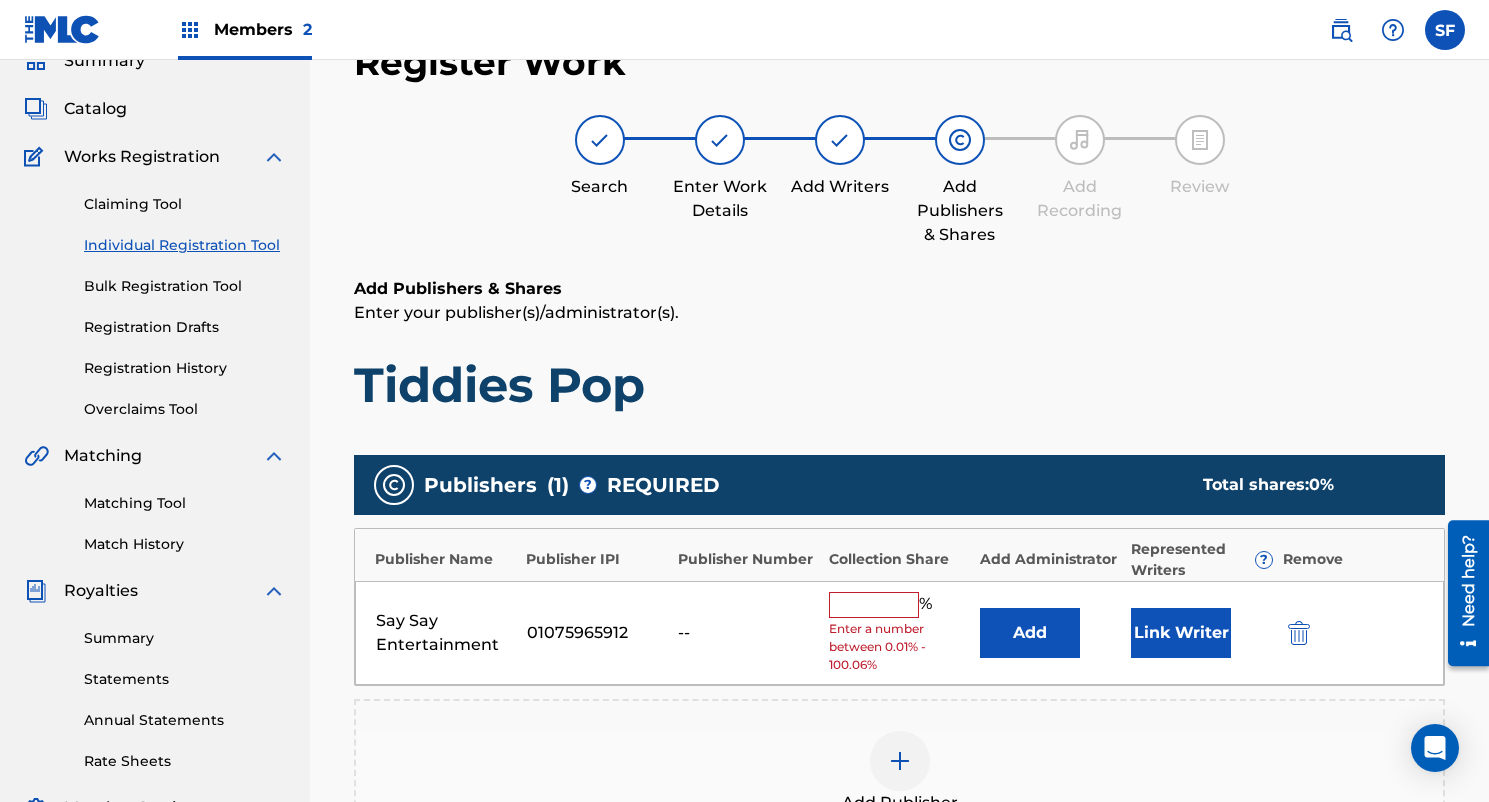 click at bounding box center (874, 605) 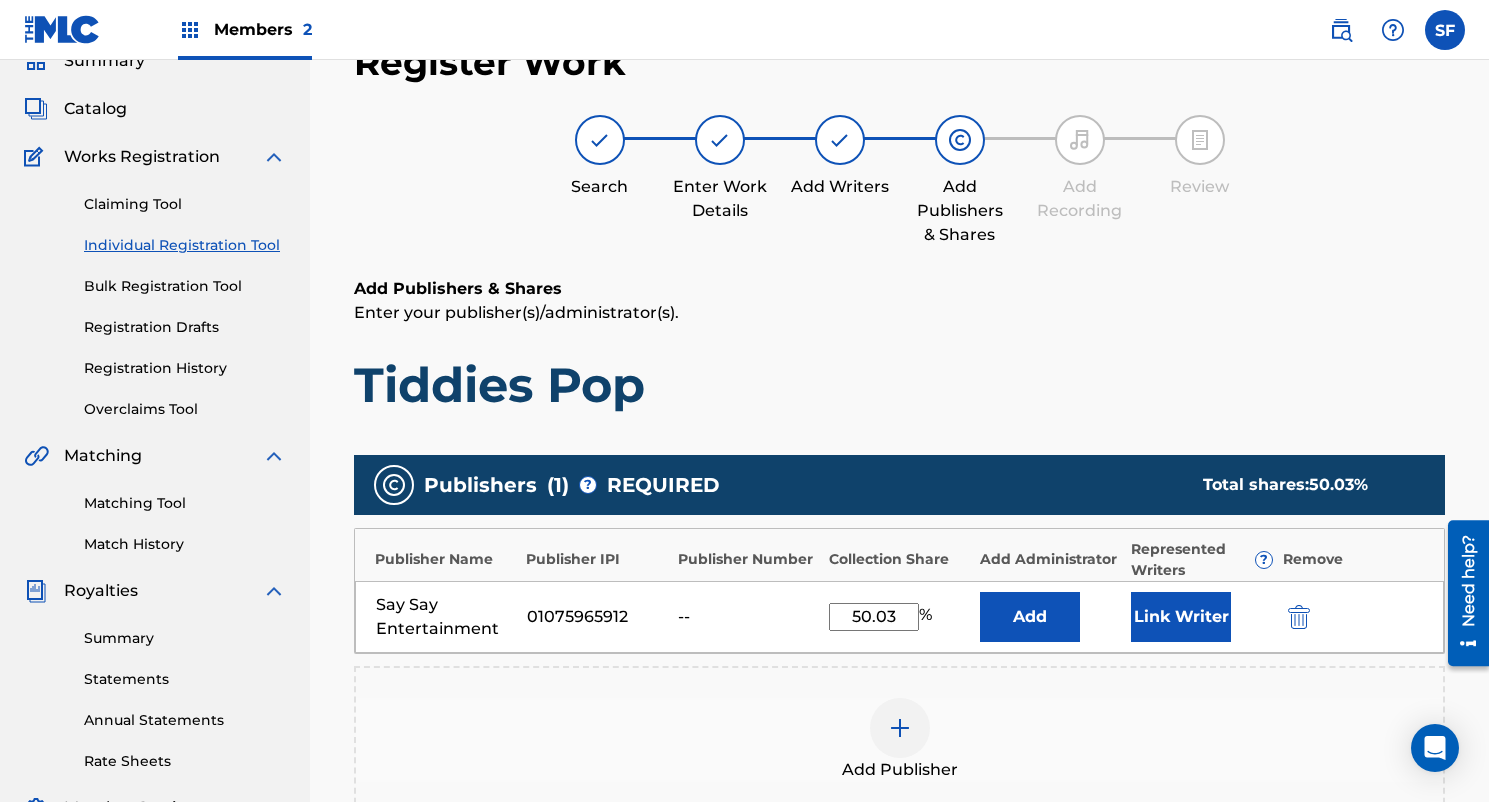 click at bounding box center [900, 728] 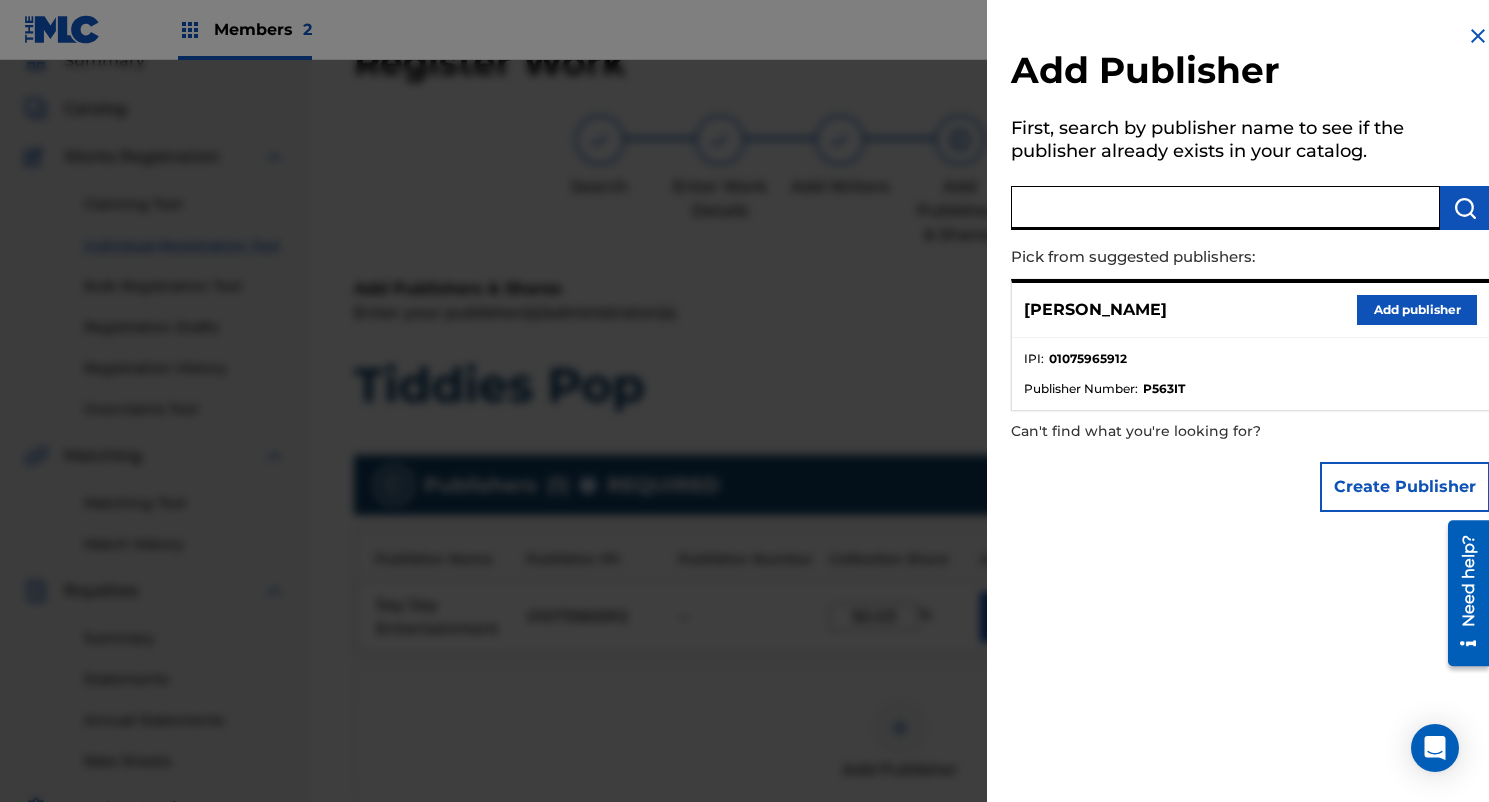 click at bounding box center [1225, 208] 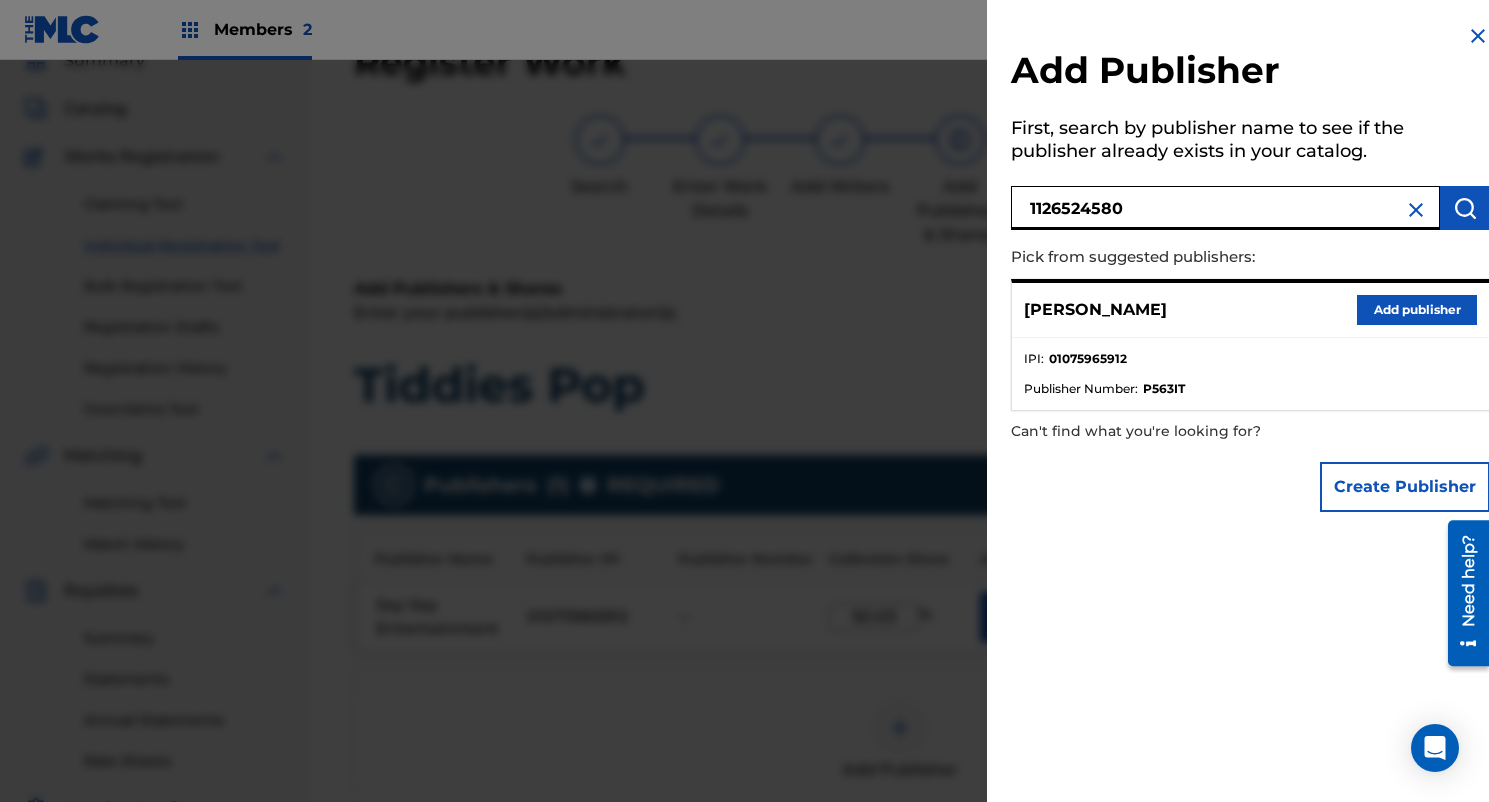 type on "1126524580" 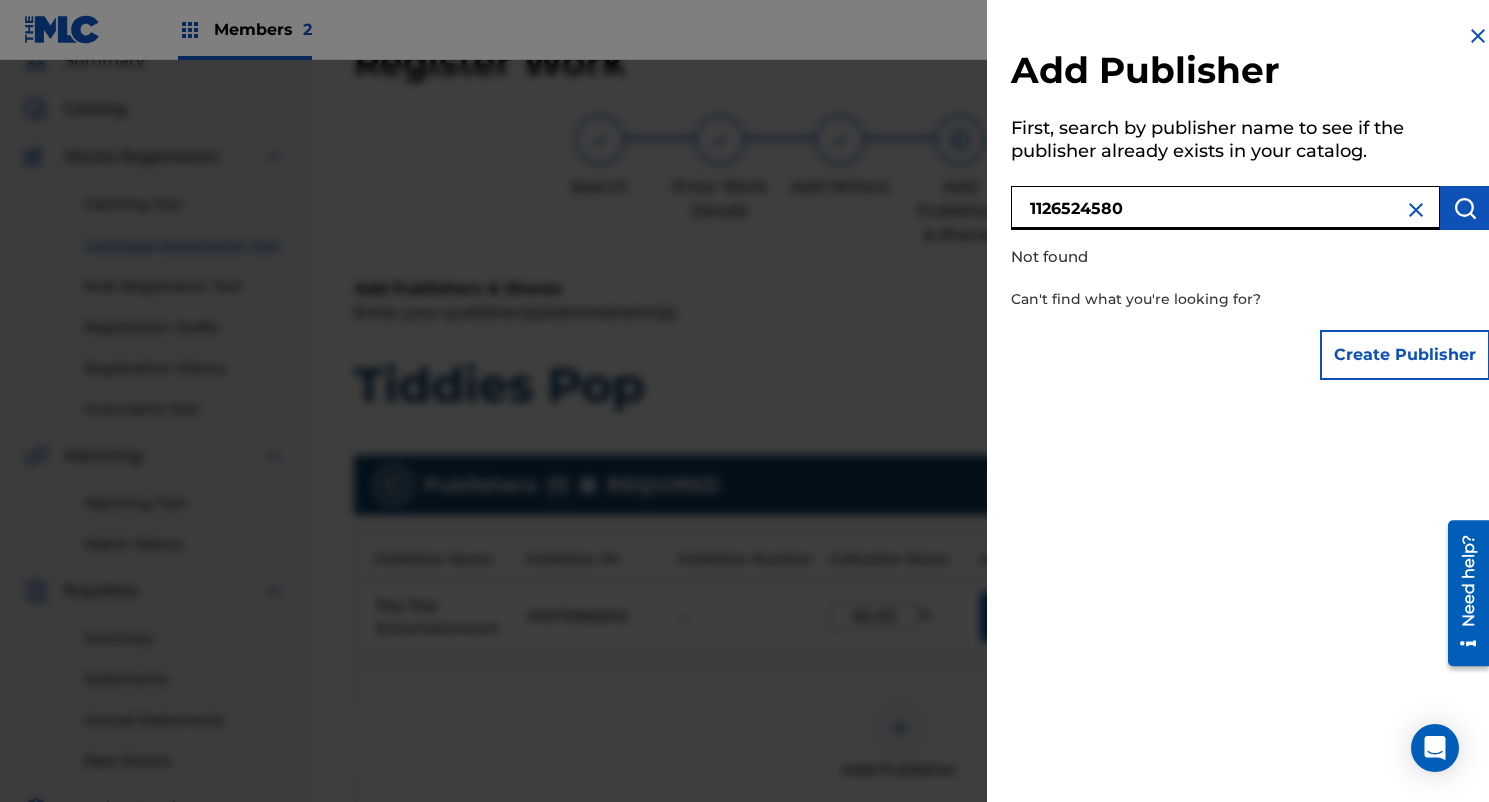 click on "Create Publisher" at bounding box center [1405, 355] 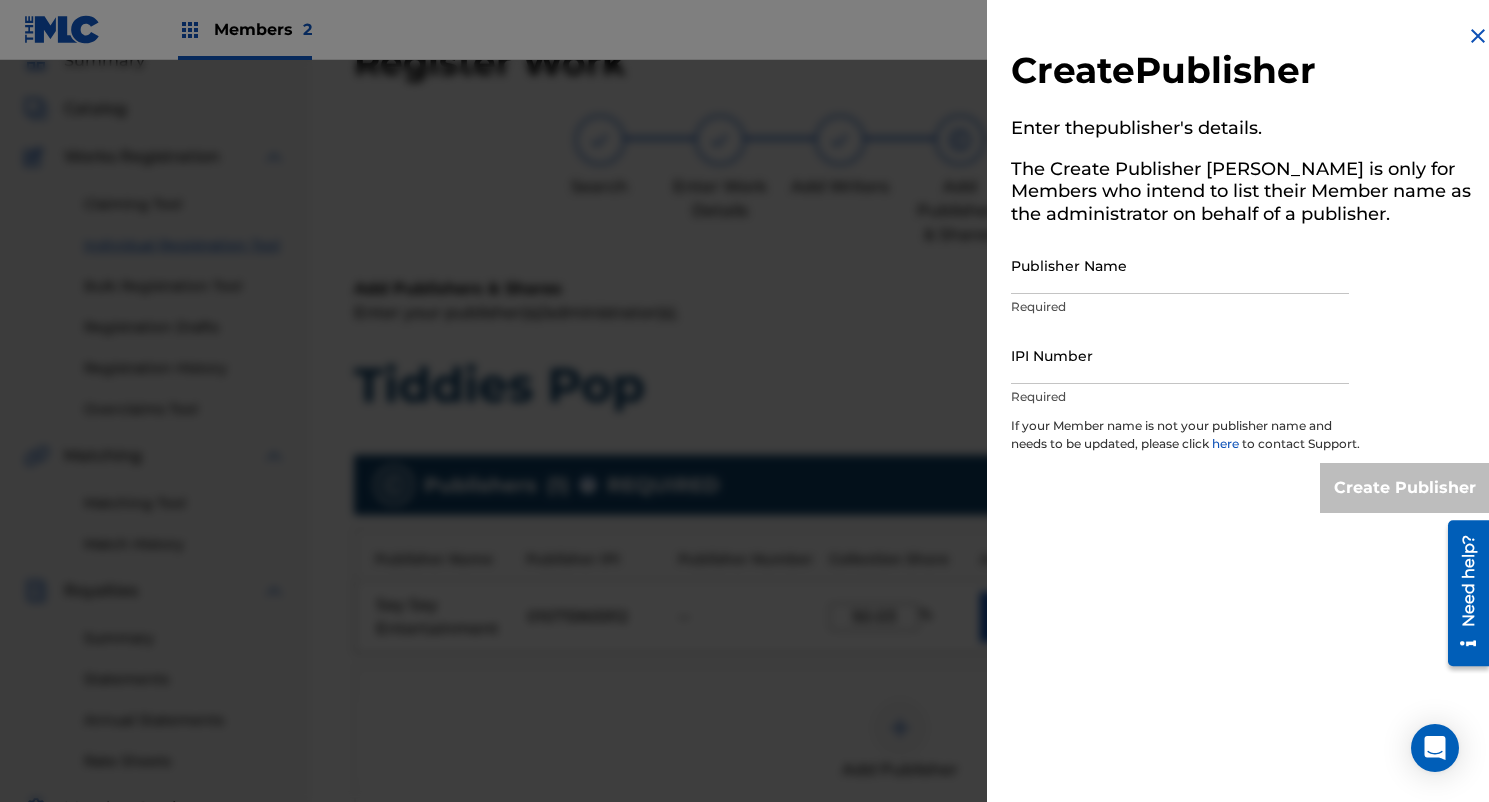click on "Publisher Name" at bounding box center [1180, 265] 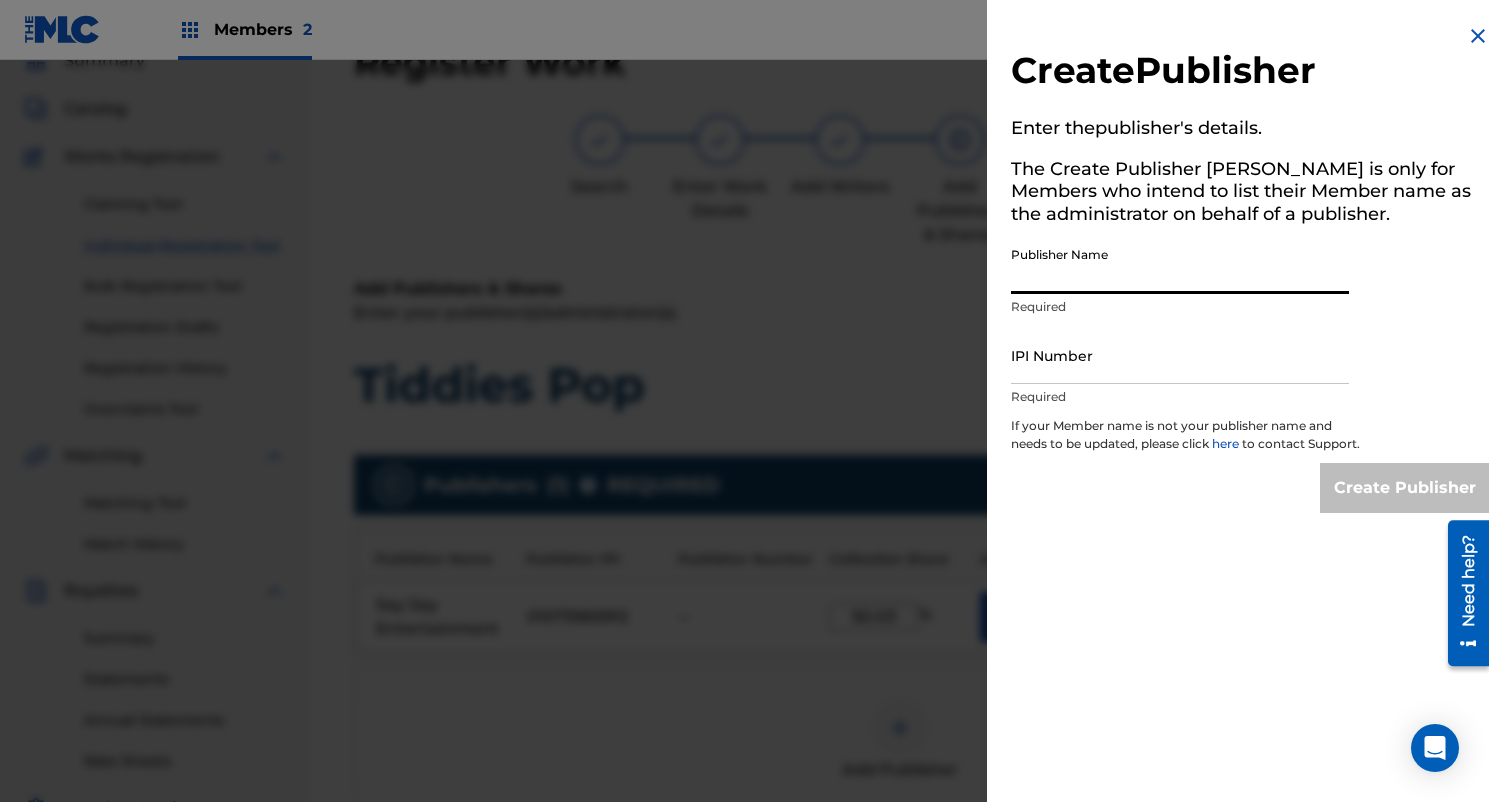 type on "YNOTMUSICPRODUCTION" 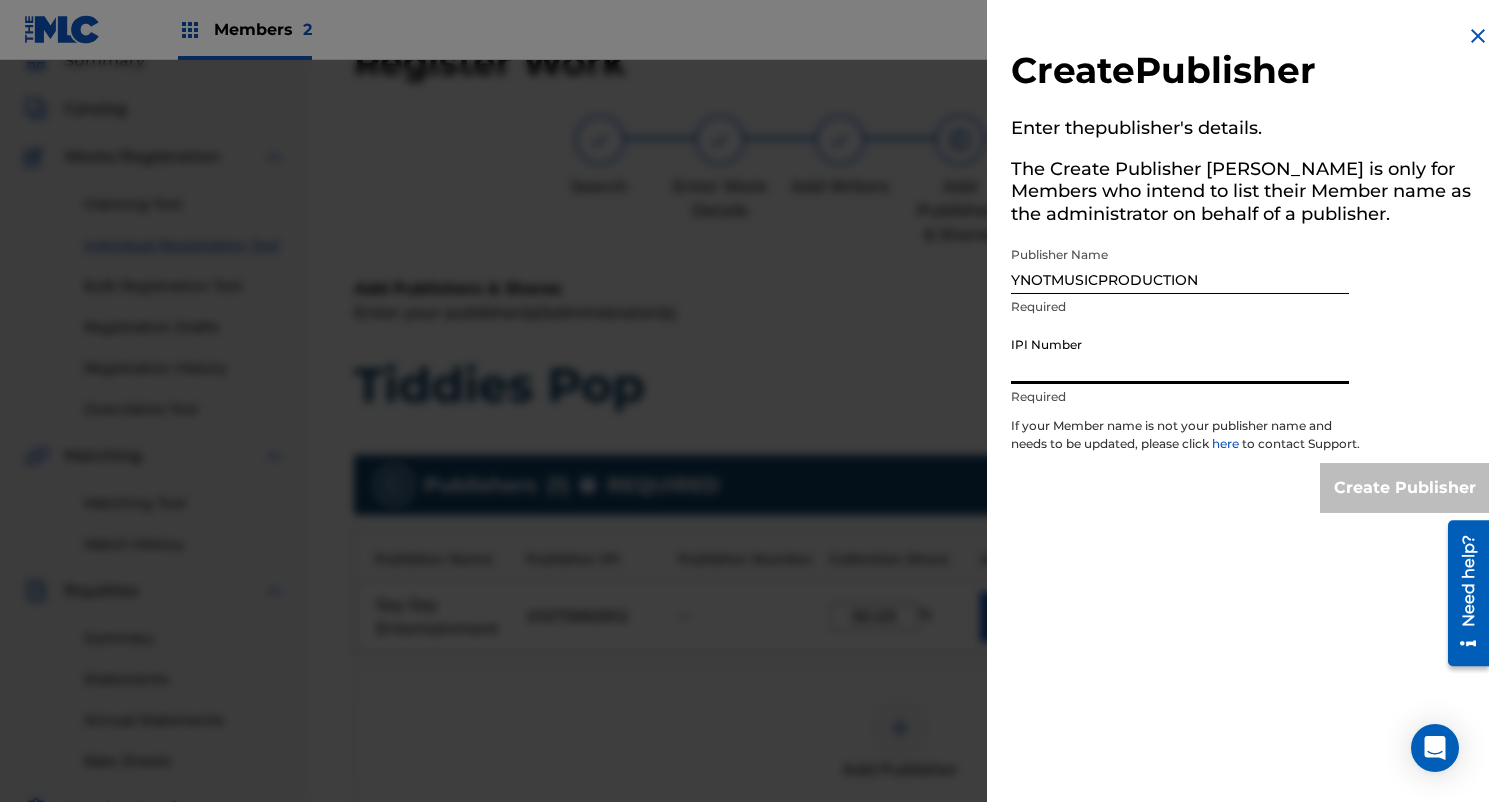 click on "IPI Number" at bounding box center (1180, 355) 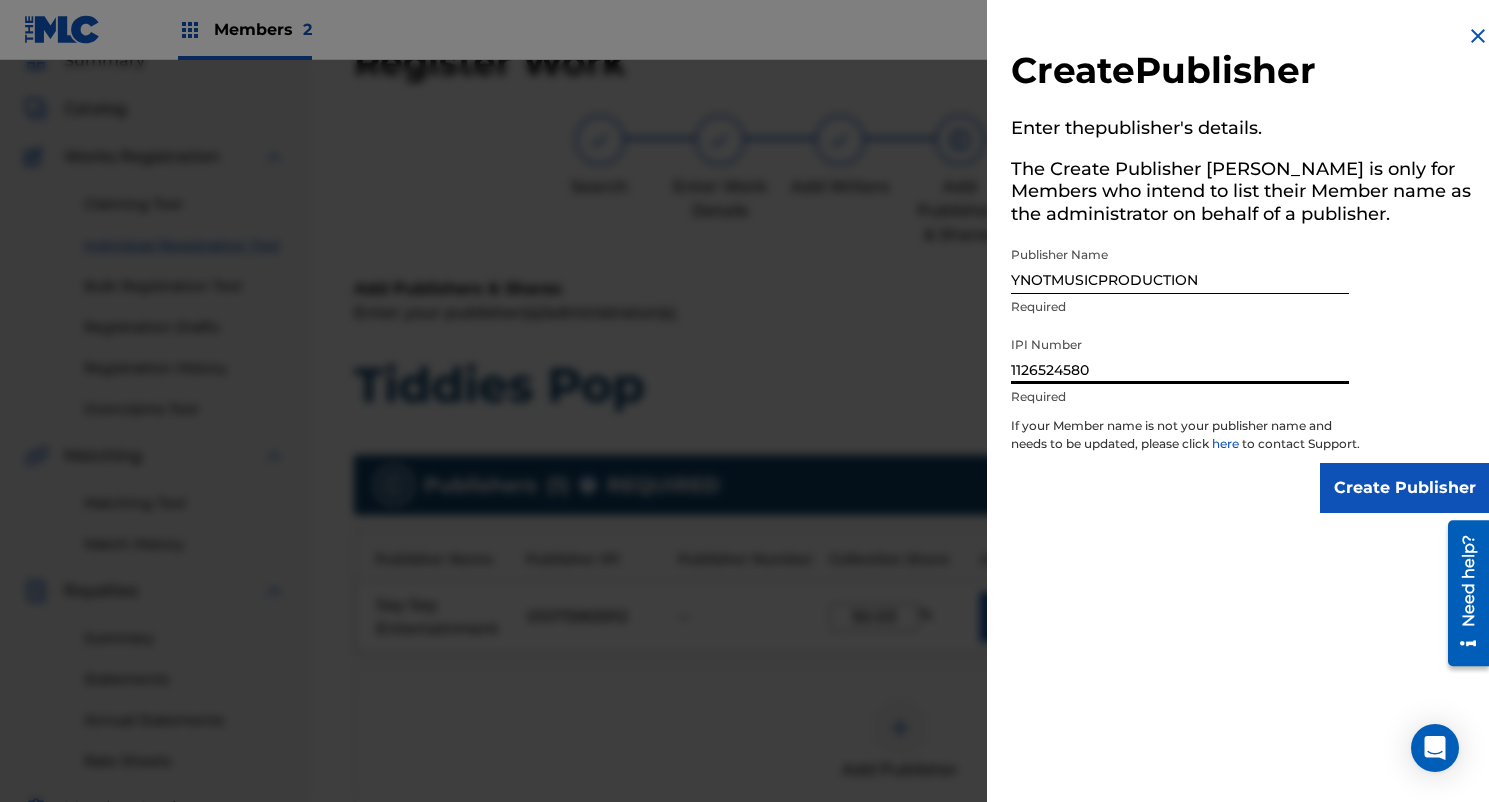 click on "Create Publisher" at bounding box center (1405, 488) 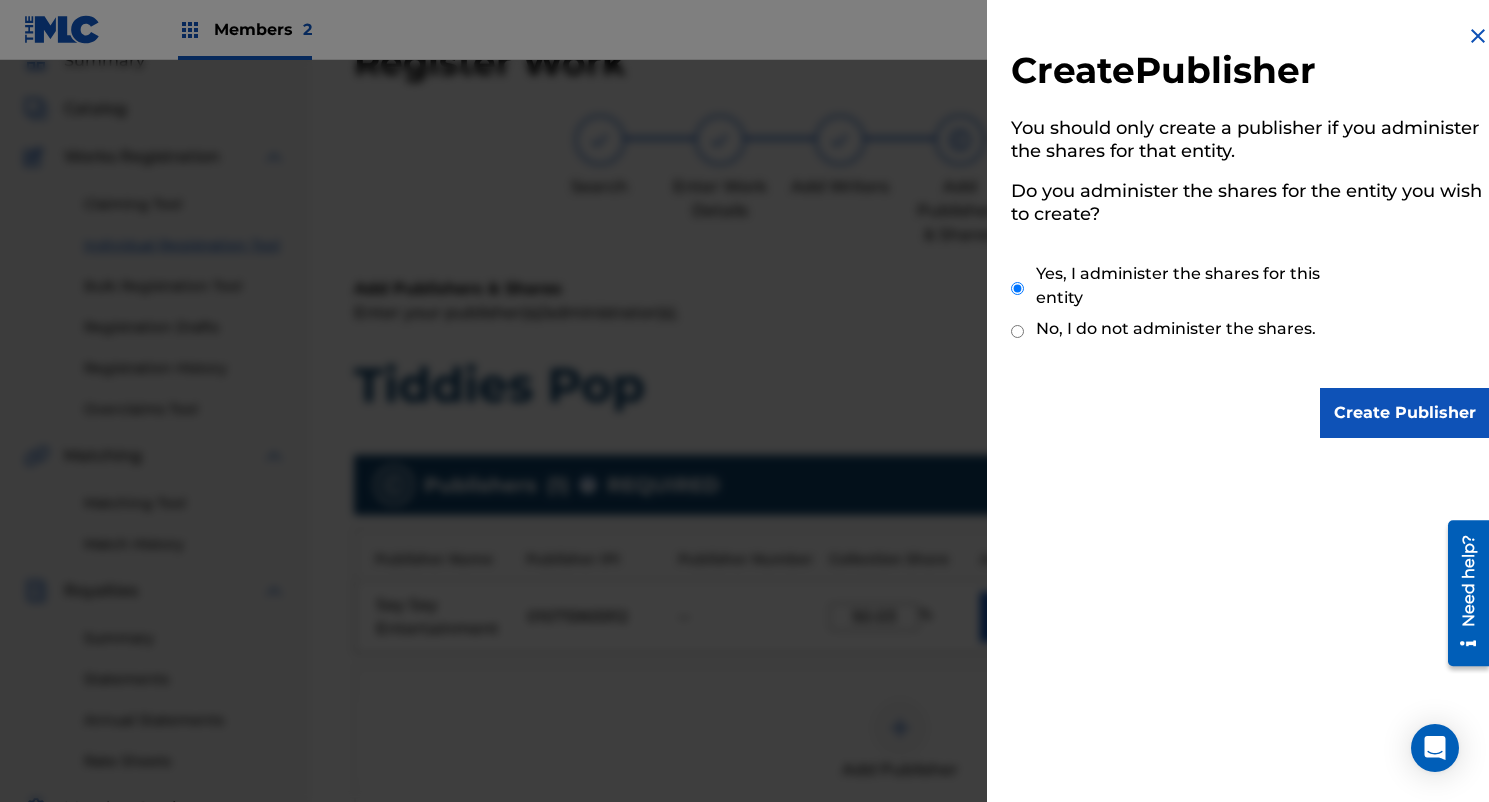click on "Create Publisher" at bounding box center (1405, 413) 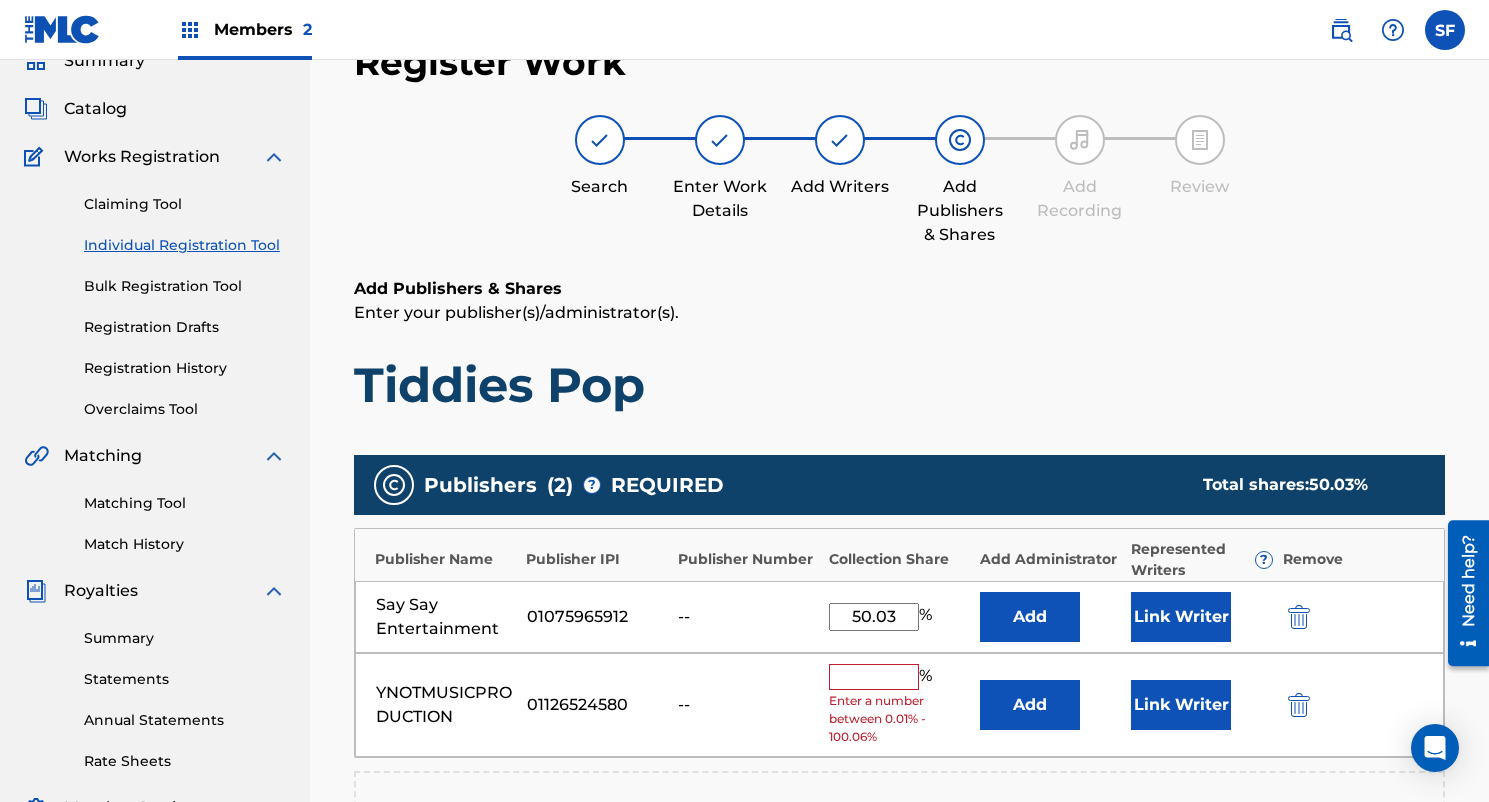 click at bounding box center [874, 677] 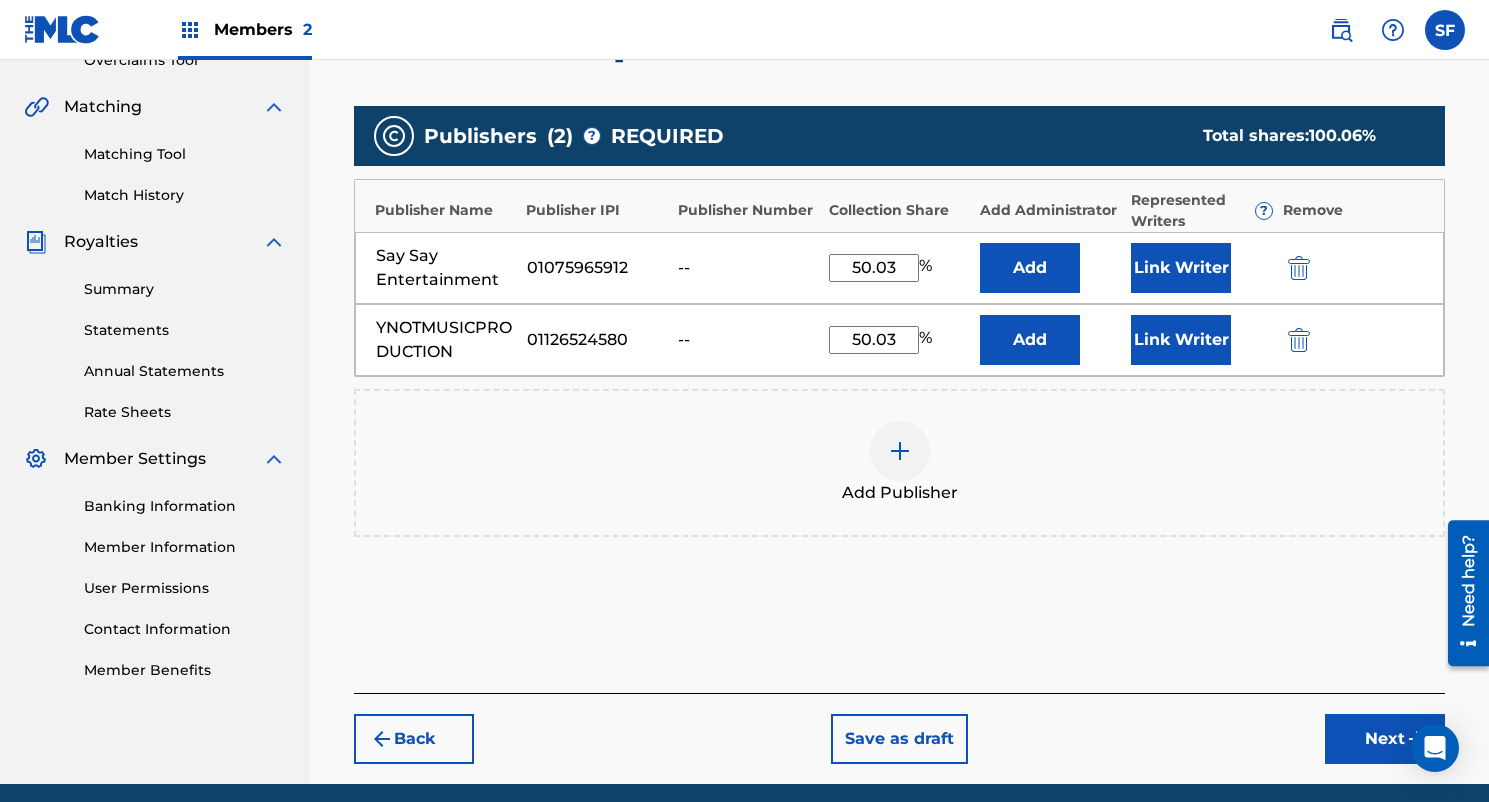 scroll, scrollTop: 517, scrollLeft: 0, axis: vertical 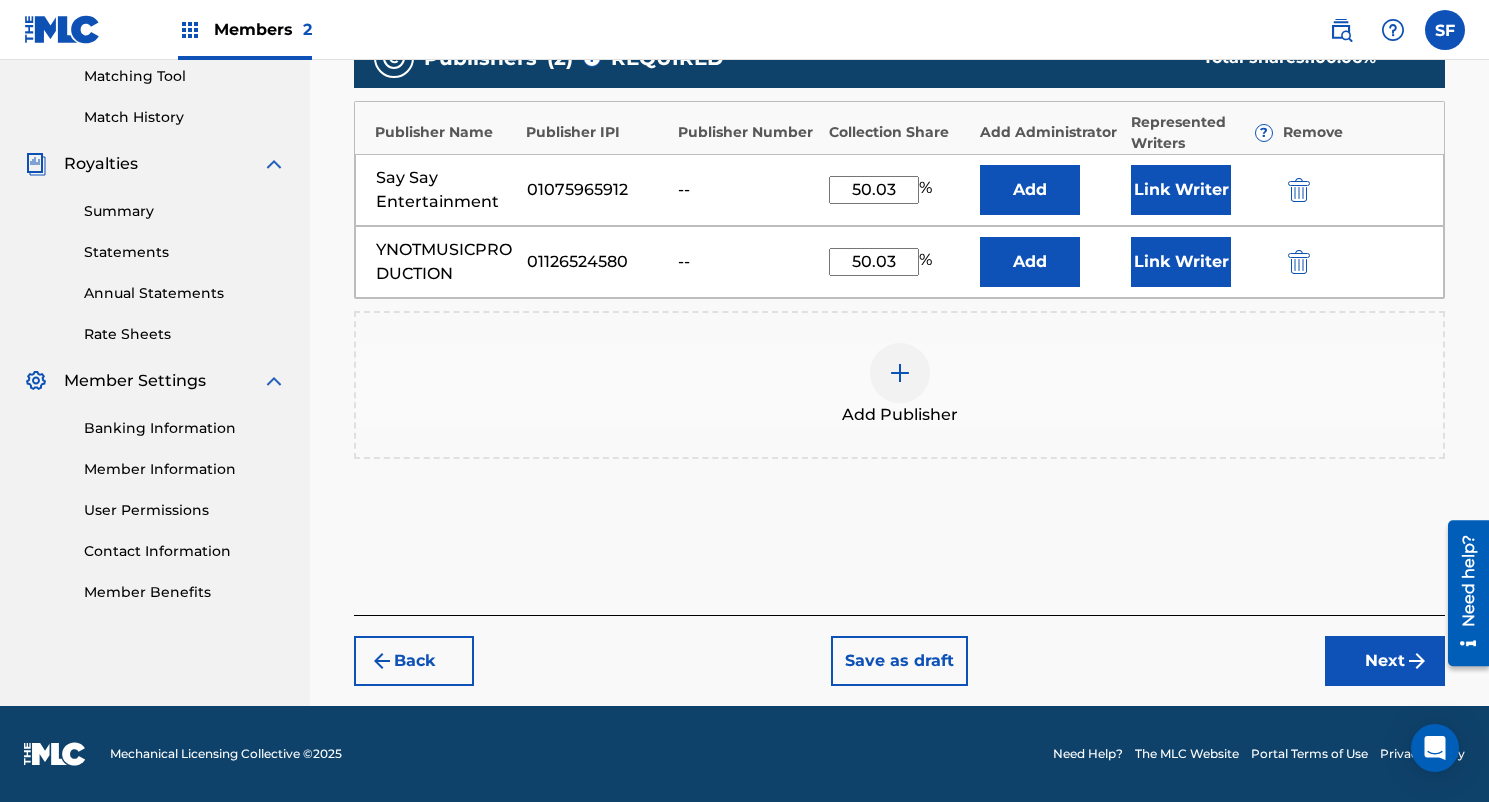 click on "Next" at bounding box center [1385, 661] 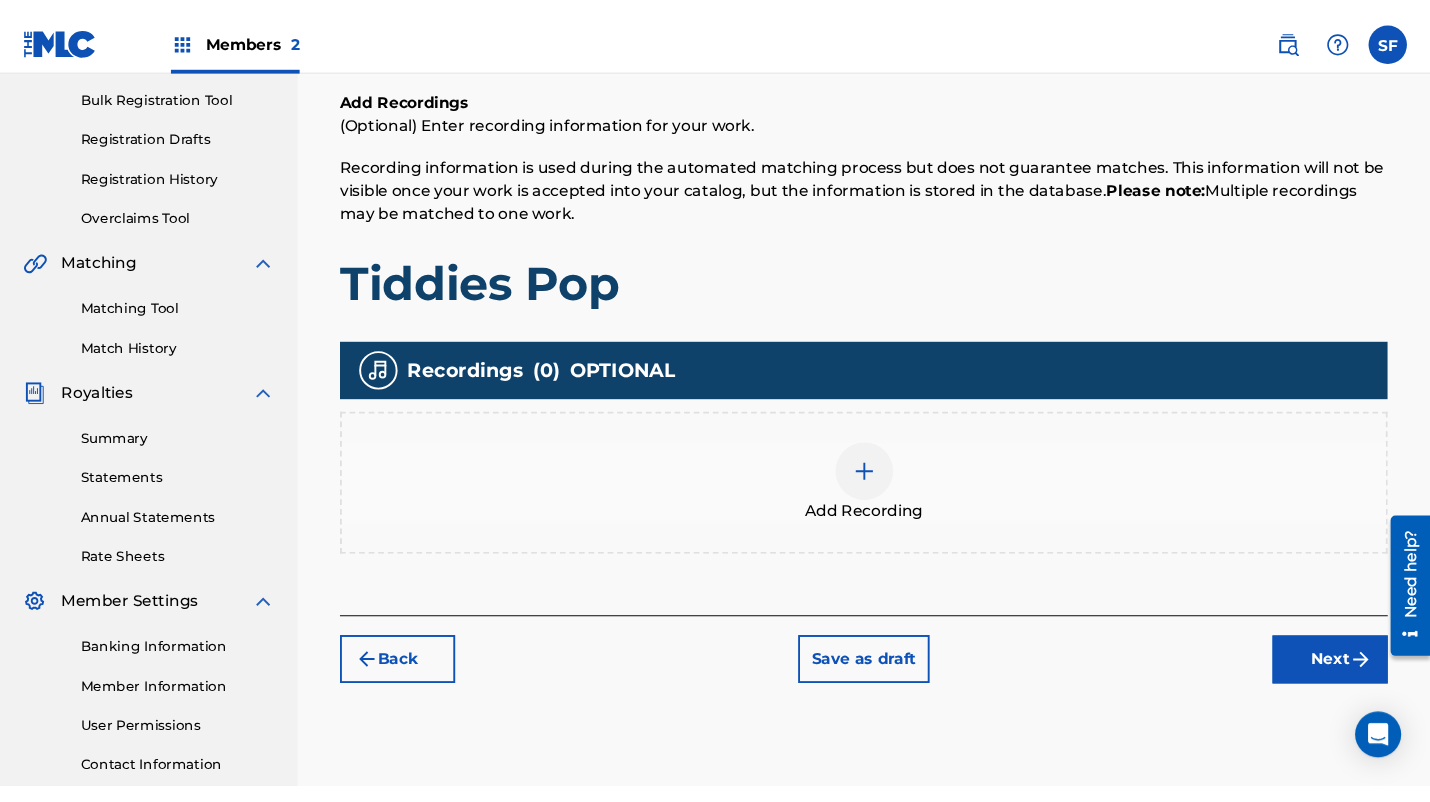 scroll, scrollTop: 281, scrollLeft: 0, axis: vertical 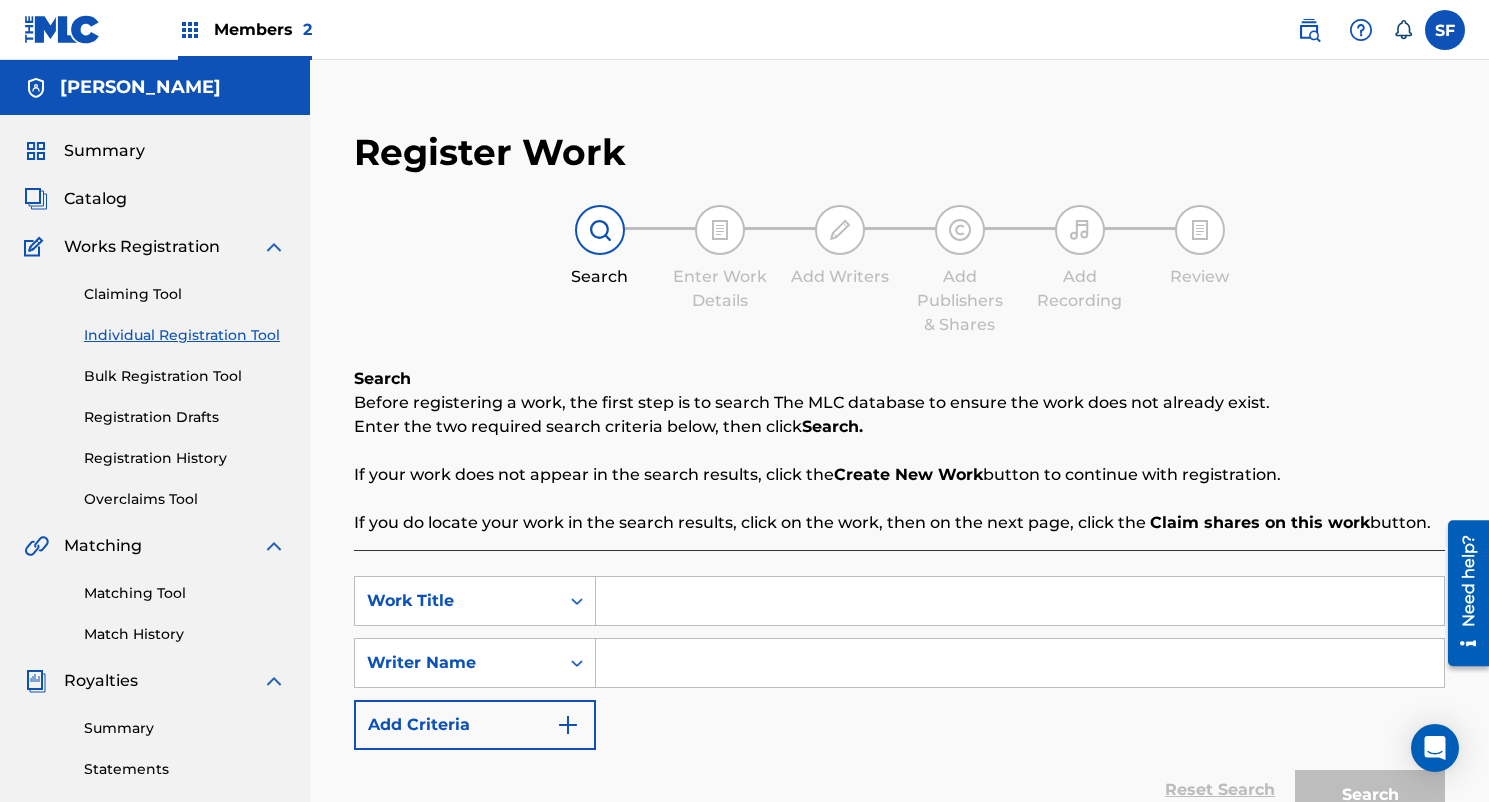 click on "Registration Drafts" at bounding box center [185, 417] 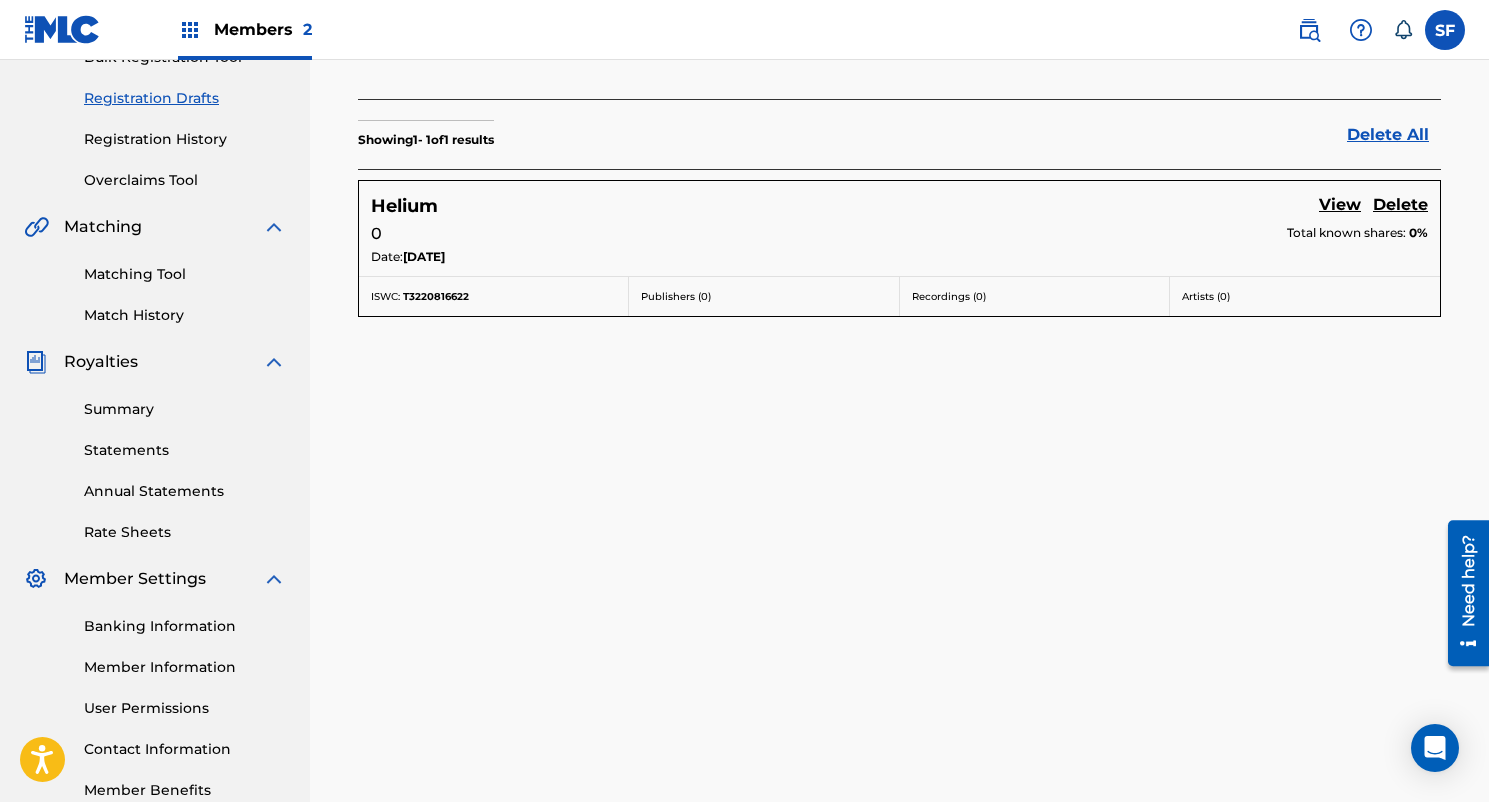 scroll, scrollTop: 438, scrollLeft: 0, axis: vertical 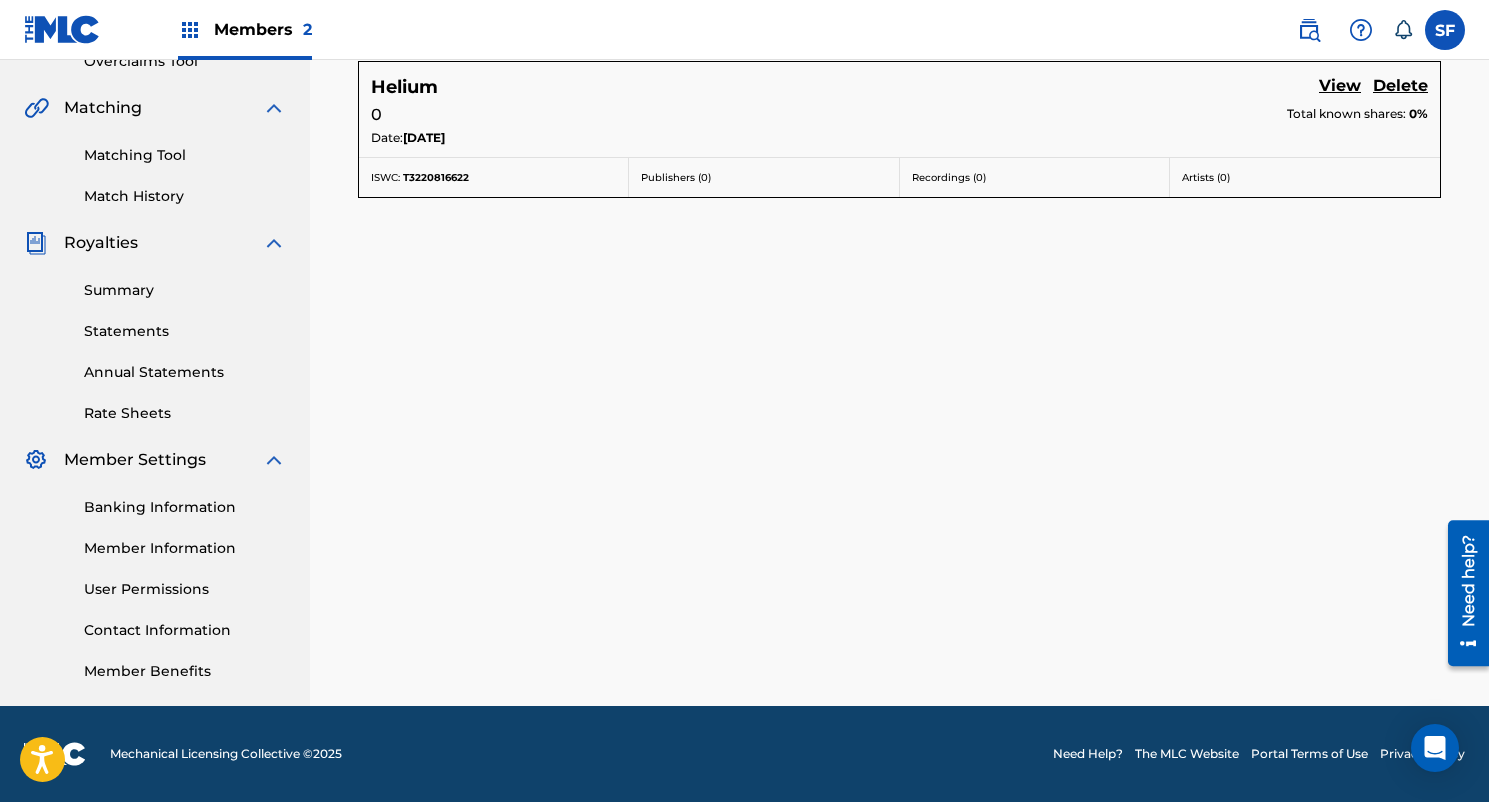 click on "Need Help?" at bounding box center [1088, 754] 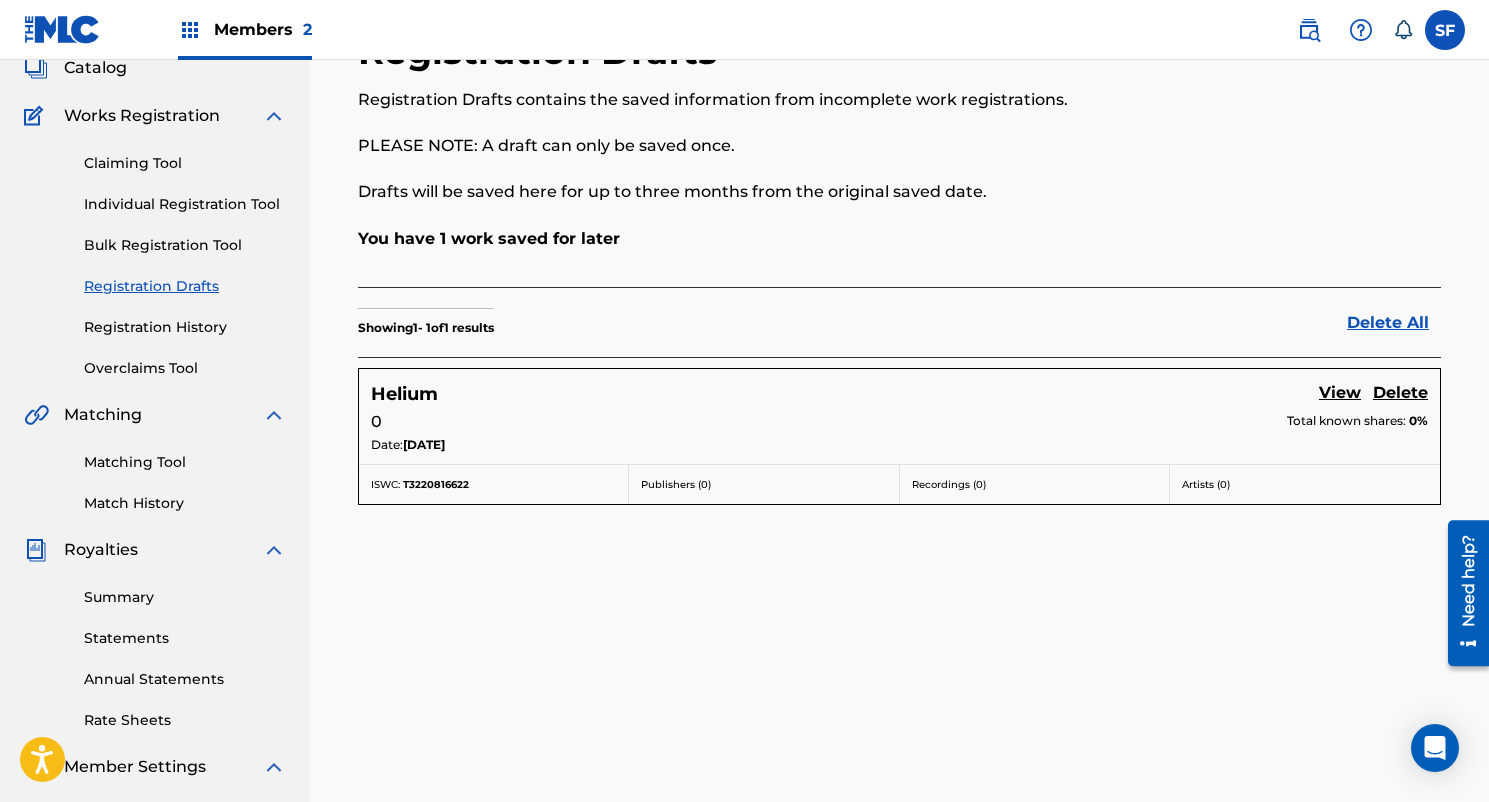 scroll, scrollTop: 0, scrollLeft: 0, axis: both 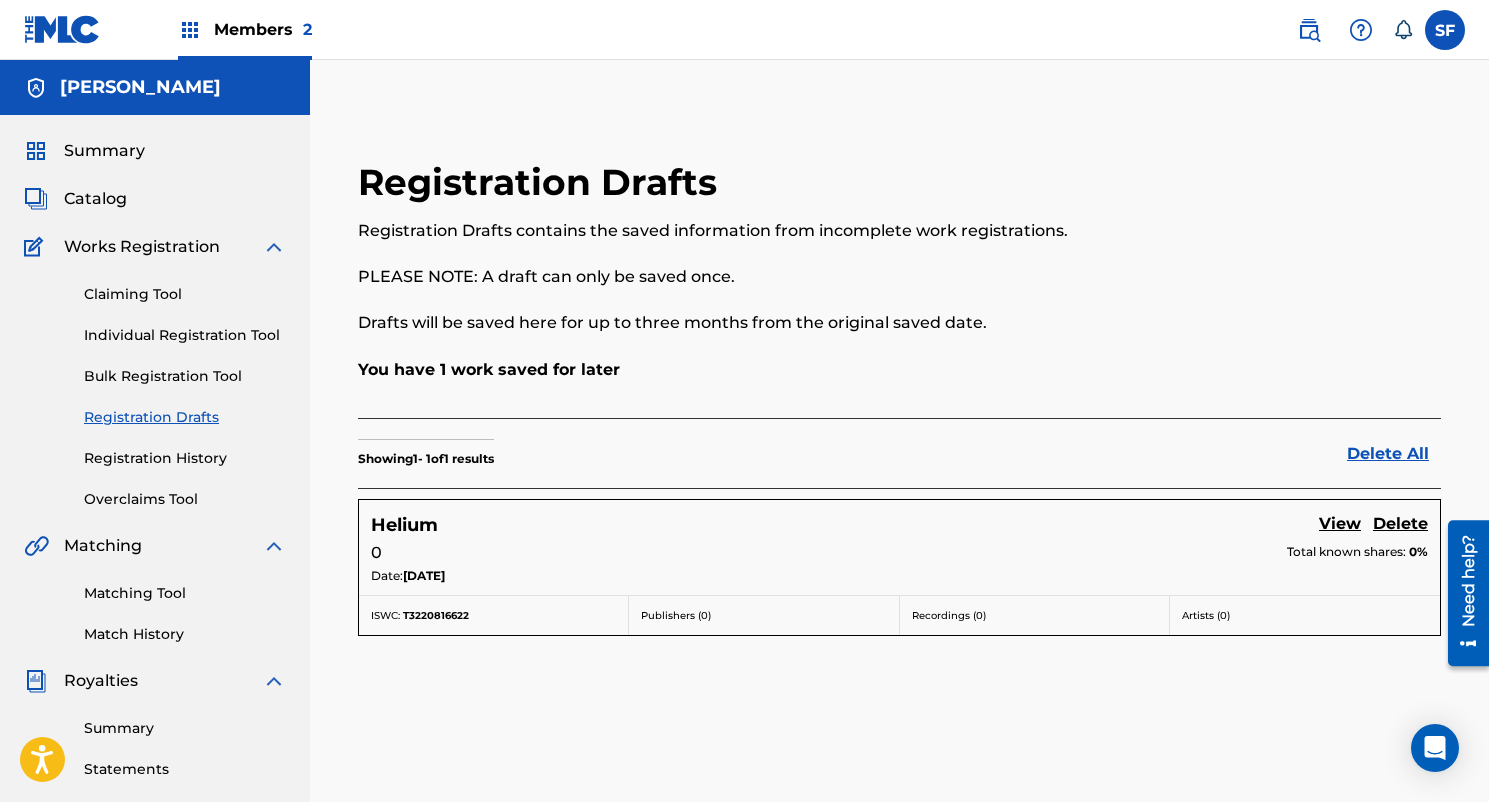 click on "Catalog" at bounding box center (95, 199) 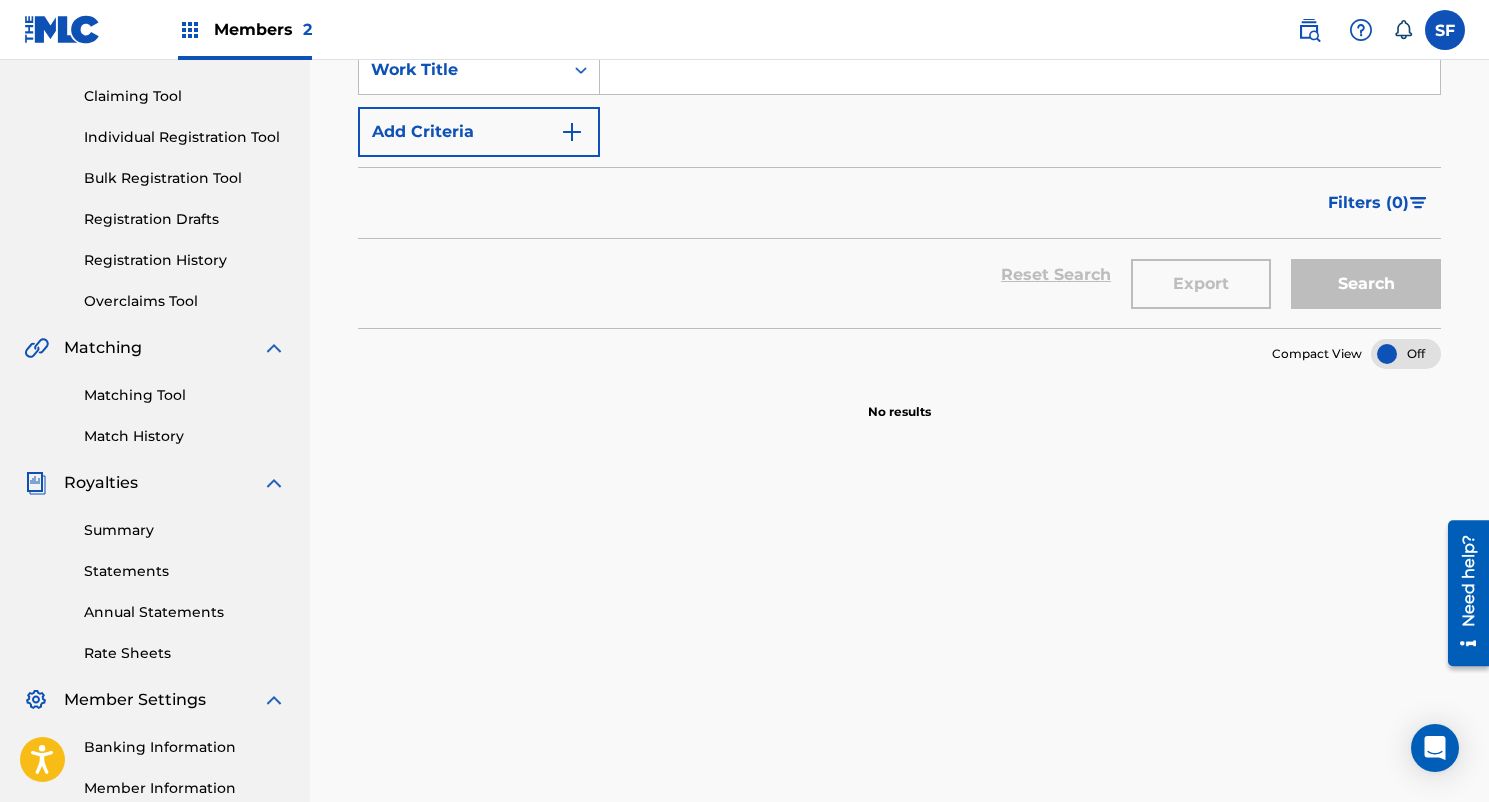 scroll, scrollTop: 438, scrollLeft: 0, axis: vertical 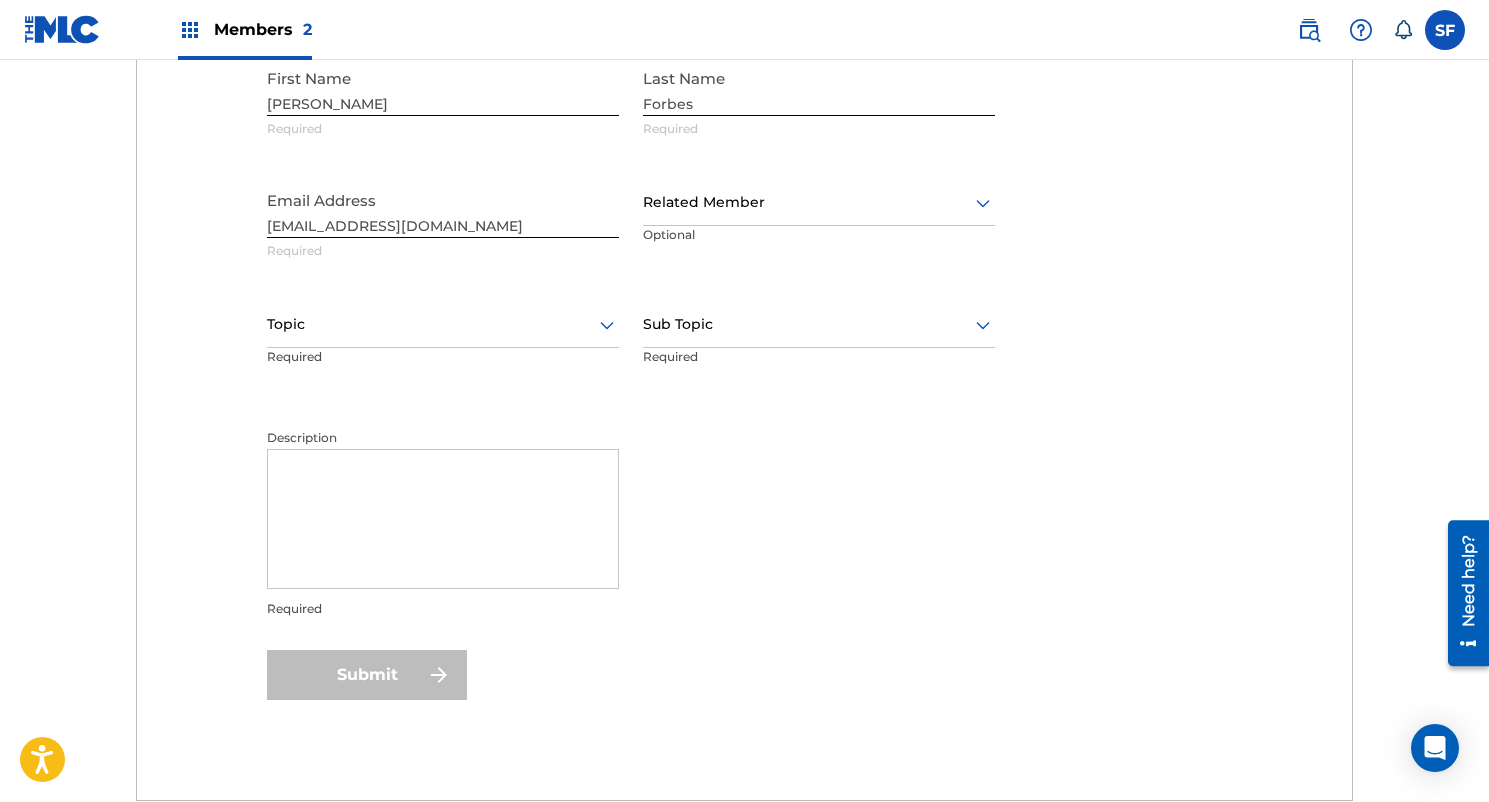click at bounding box center (819, 202) 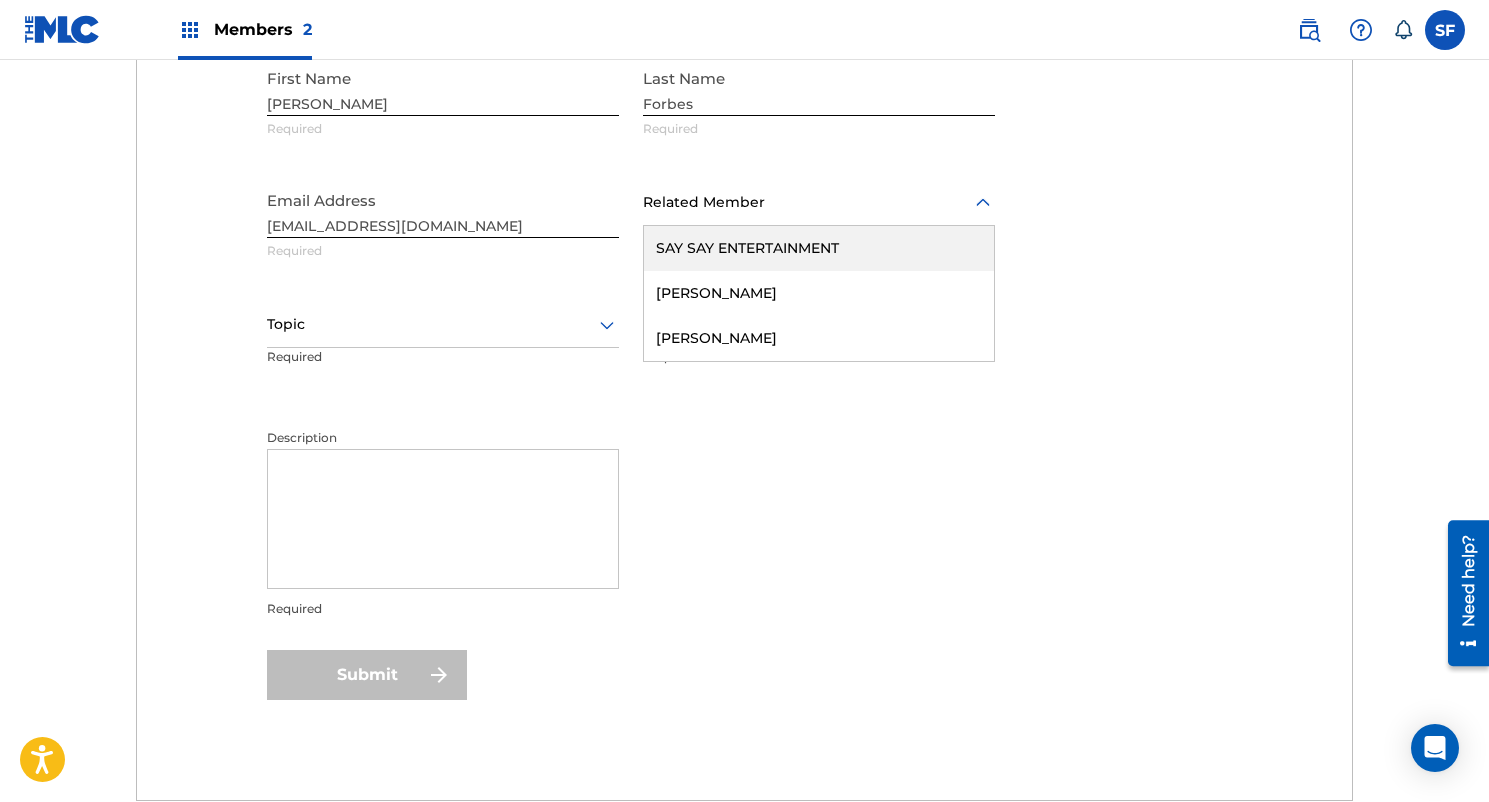 click on "SAY SAY ENTERTAINMENT" at bounding box center [819, 248] 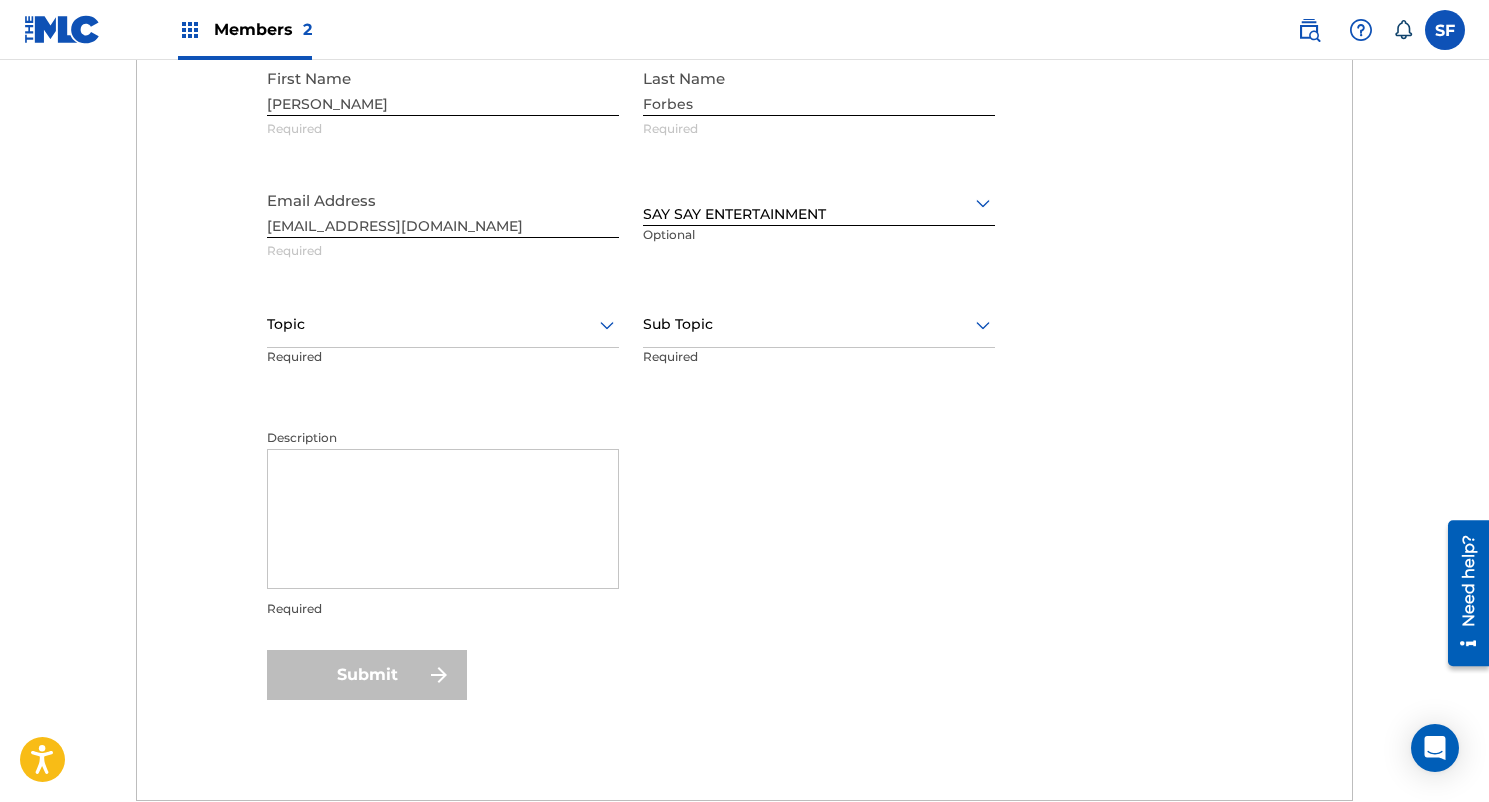 click at bounding box center [819, 324] 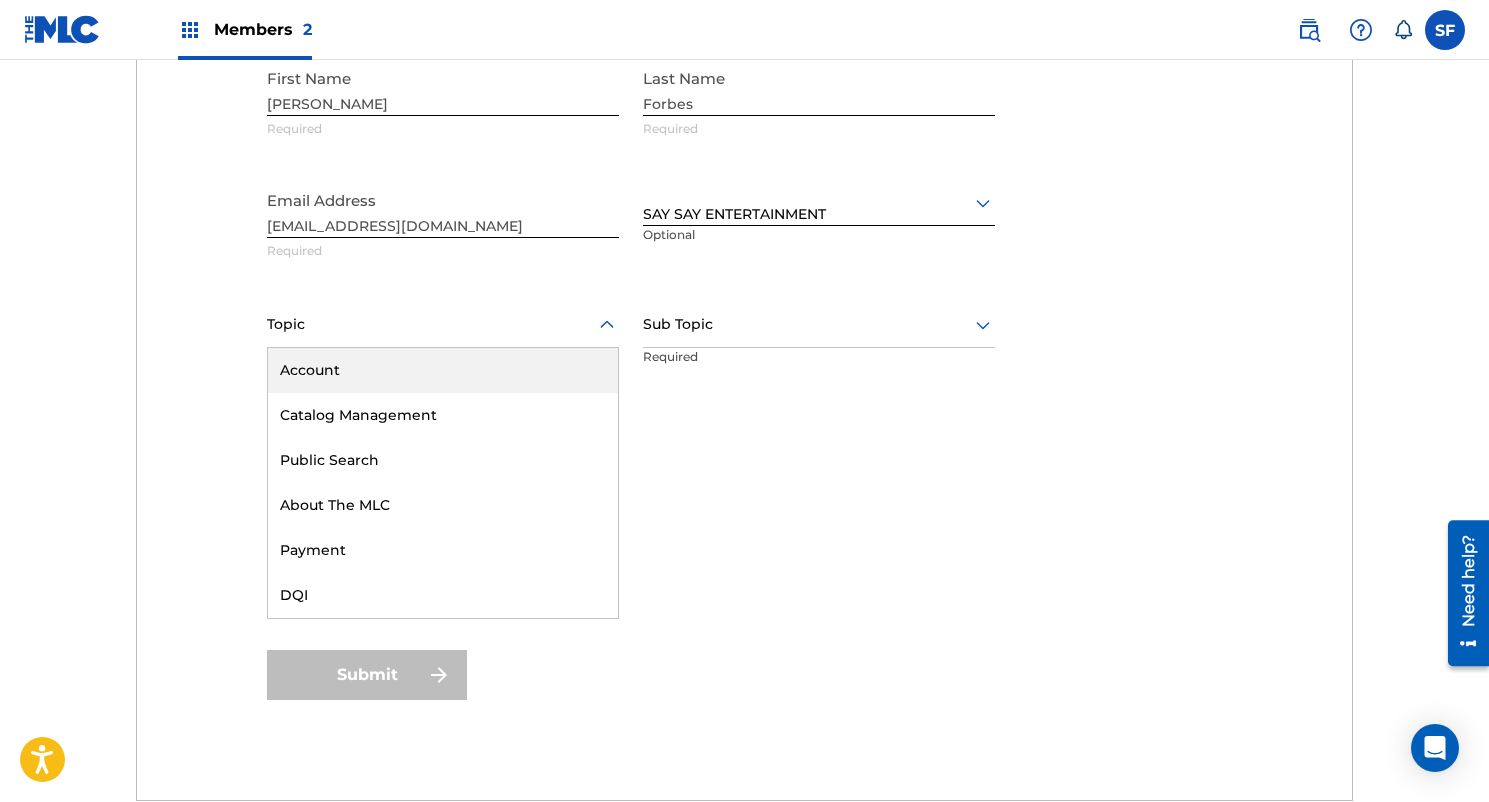 click on "Topic" at bounding box center (443, 325) 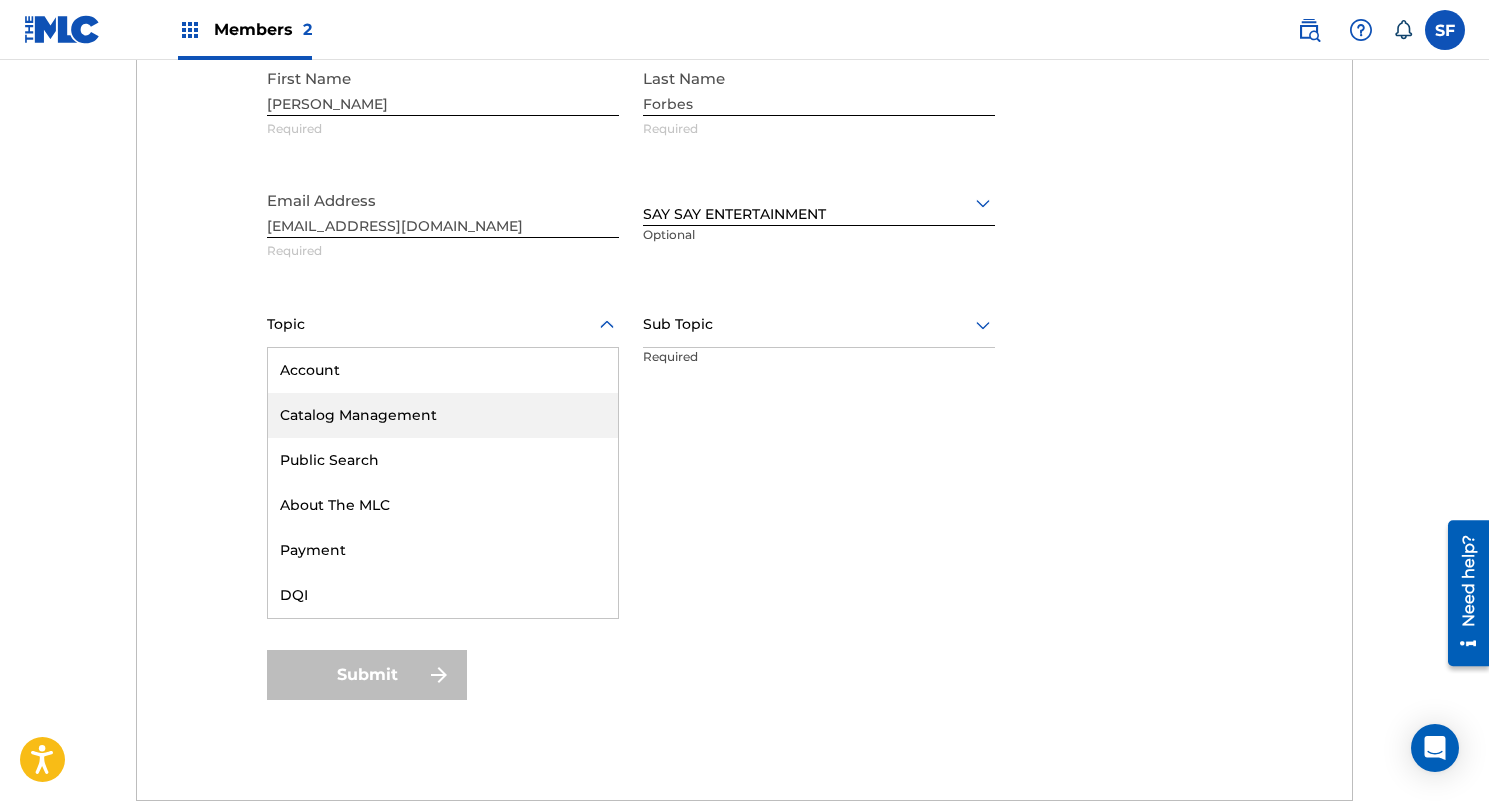 click on "Catalog Management" at bounding box center (443, 415) 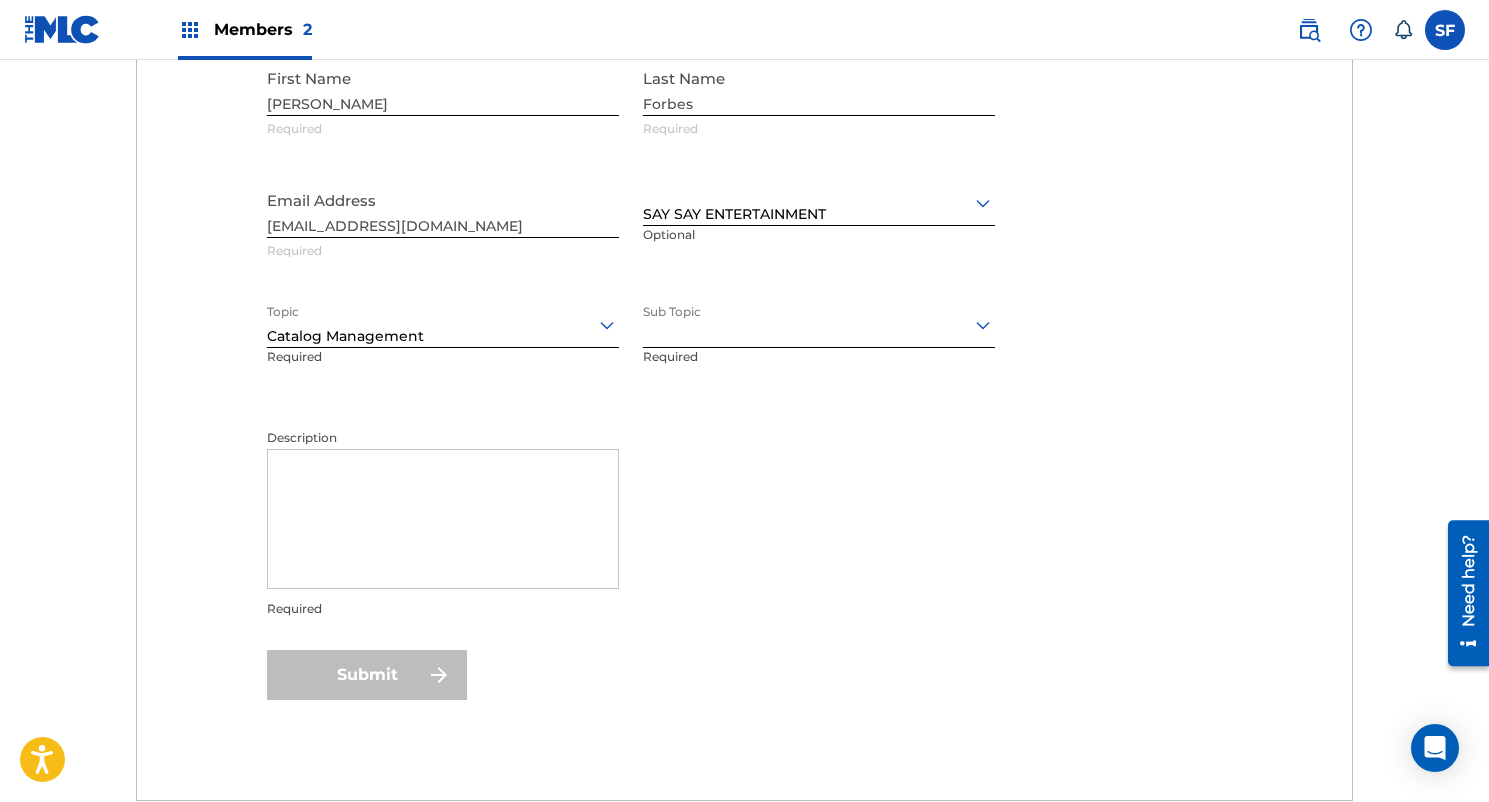 click on "Description" at bounding box center (443, 519) 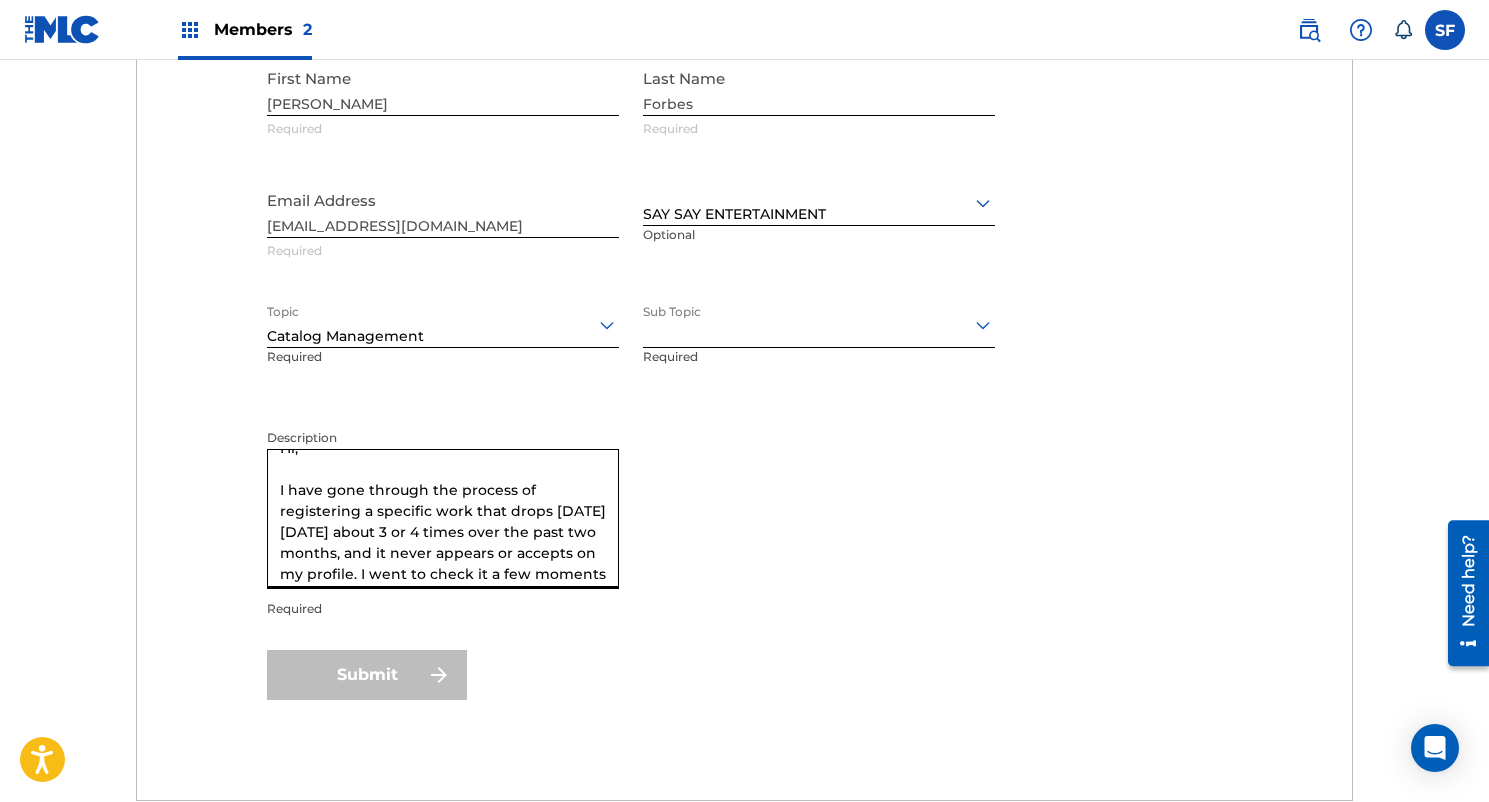 click on "Hi,
I have gone through the process of registering a specific work that drops [DATE] [DATE] about 3 or 4 times over the past two months, and it never appears or accepts on my profile. I went to check it a few moments ago and the same thing, there isn't even a record of it being a draft. I need assistance on what is happening/ if there are any steps I am missing. I've tried calling your [PHONE_NUMBER] number and every time the call drops after the second prompt. Looking for assistanc" at bounding box center (443, 519) 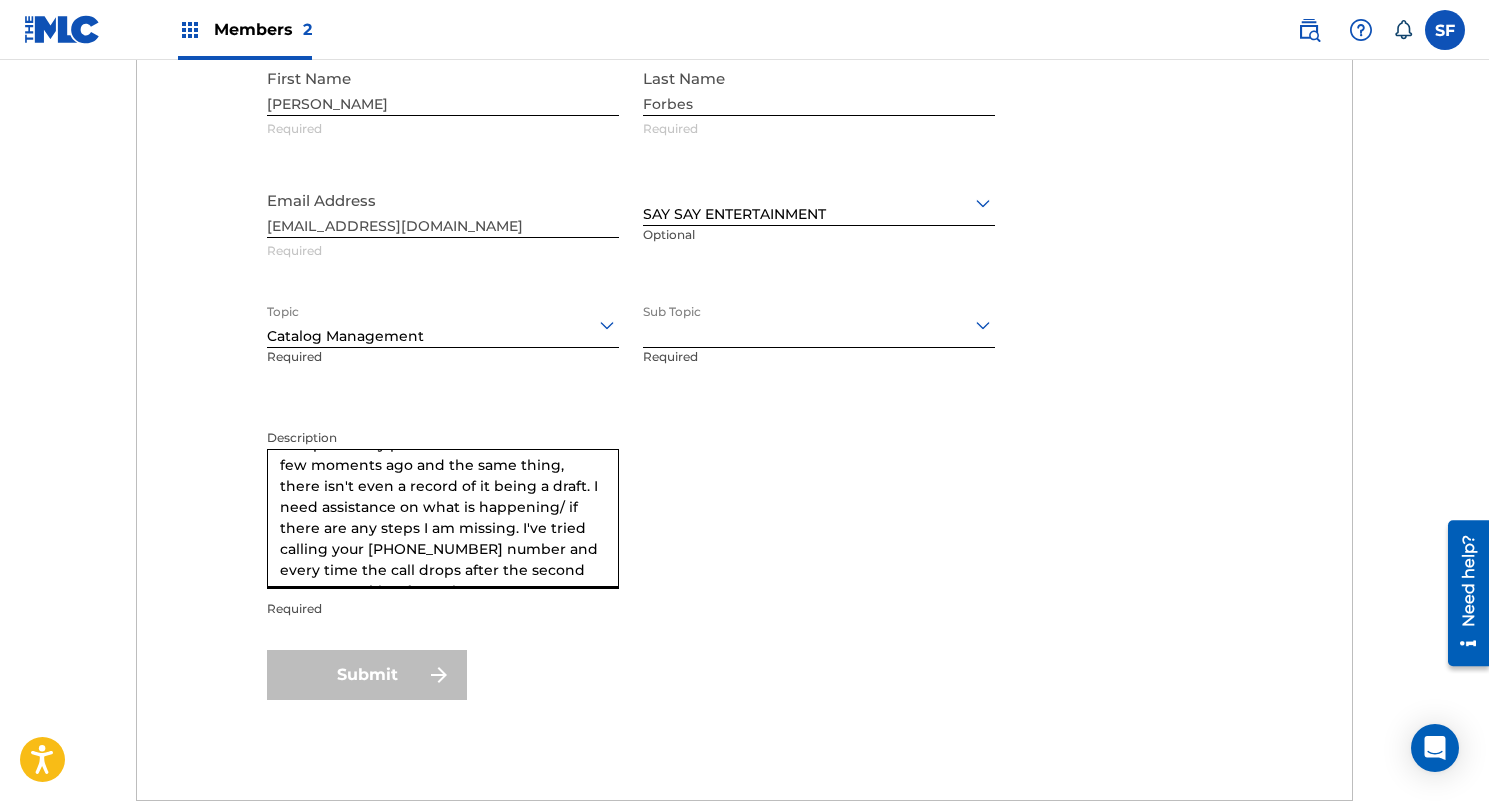 scroll, scrollTop: 173, scrollLeft: 0, axis: vertical 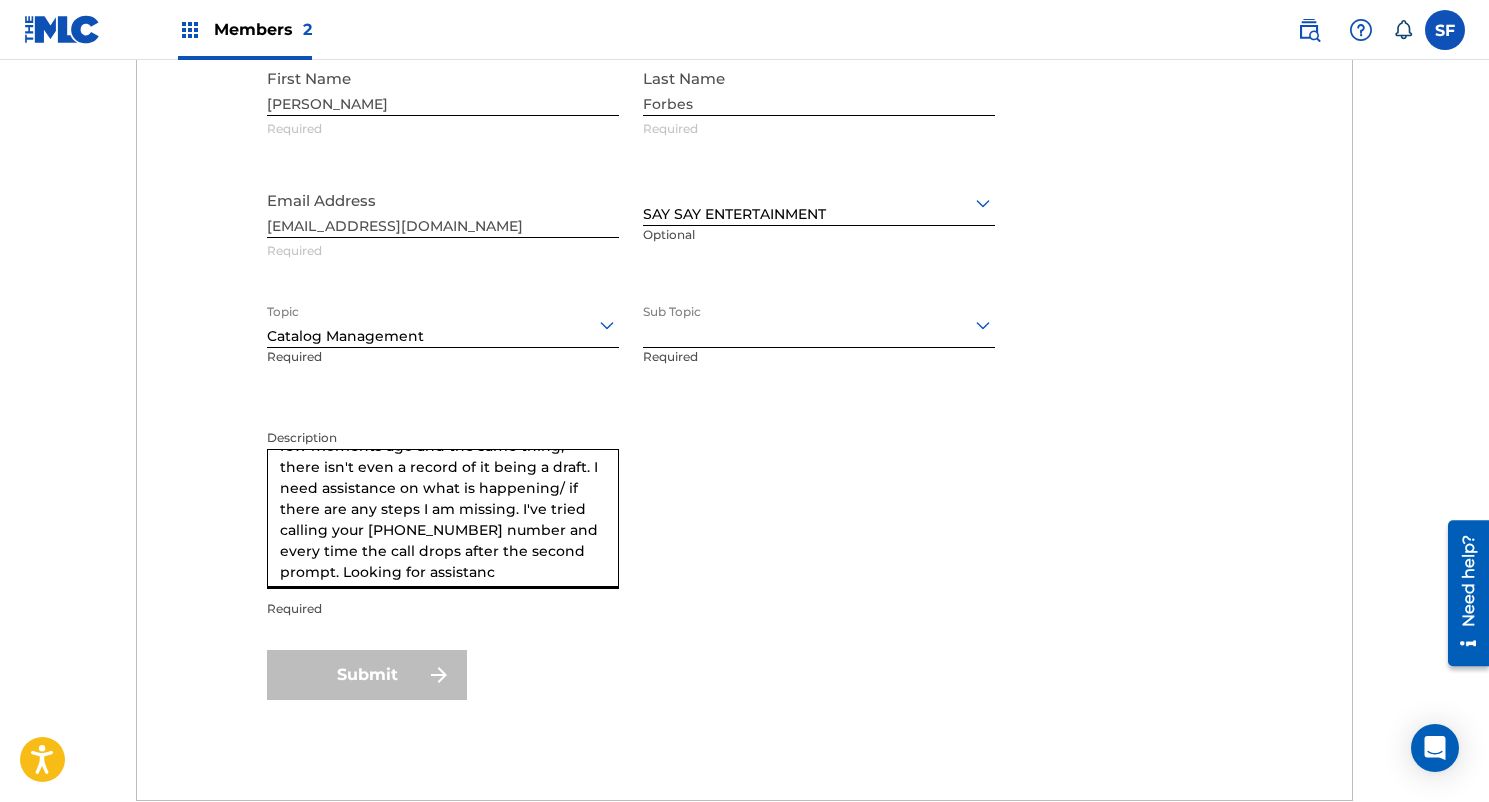 click on "Hi,
I have gone through the process of registering a specific work/jingle that drops [DATE] [DATE] about 3 or 4 times over the past two months, and it never appears or accepts on my profile. I went to check it a few moments ago and the same thing, there isn't even a record of it being a draft. I need assistance on what is happening/ if there are any steps I am missing. I've tried calling your [PHONE_NUMBER] number and every time the call drops after the second prompt. Looking for assistanc" at bounding box center [443, 519] 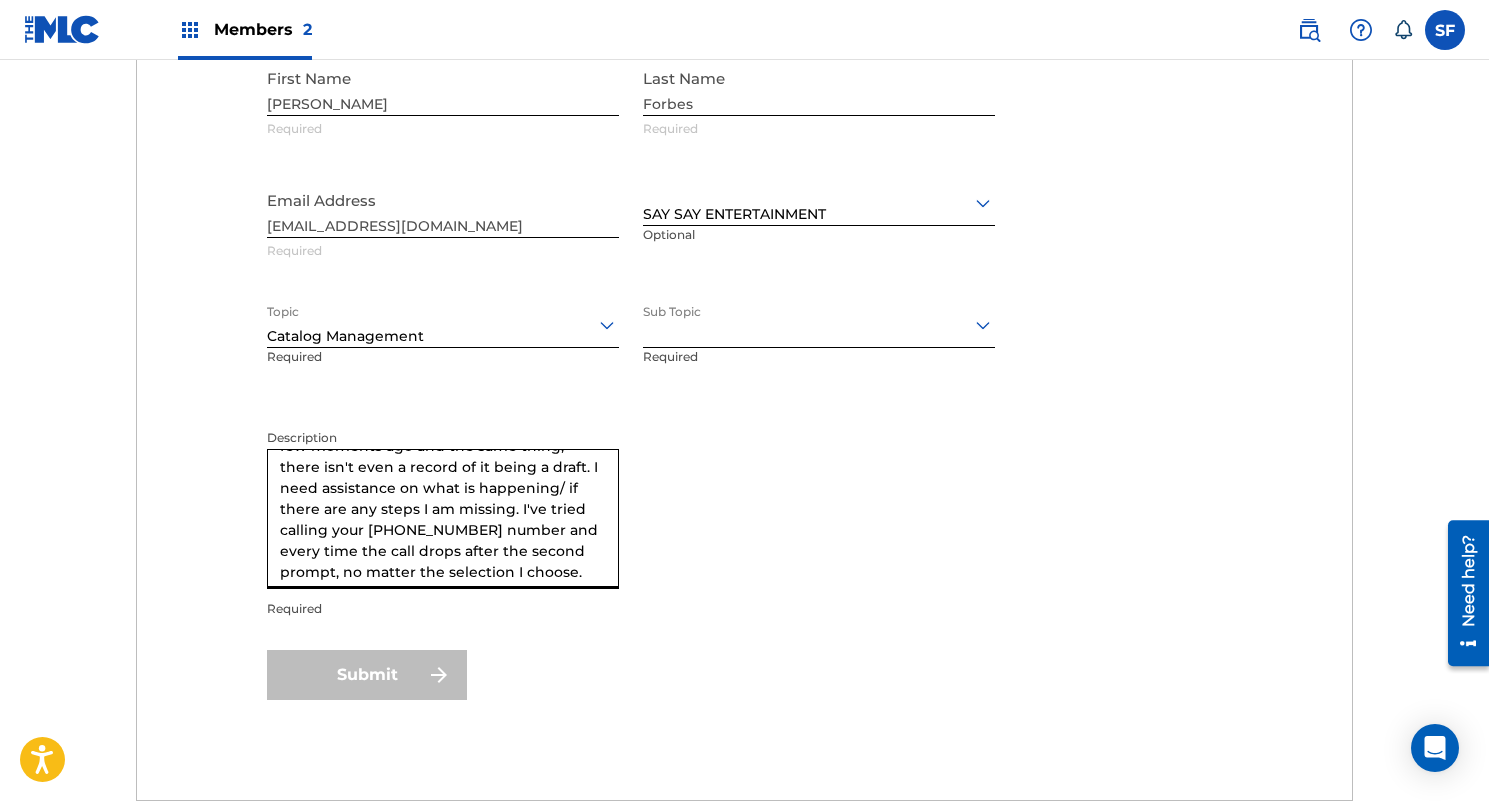 scroll, scrollTop: 194, scrollLeft: 0, axis: vertical 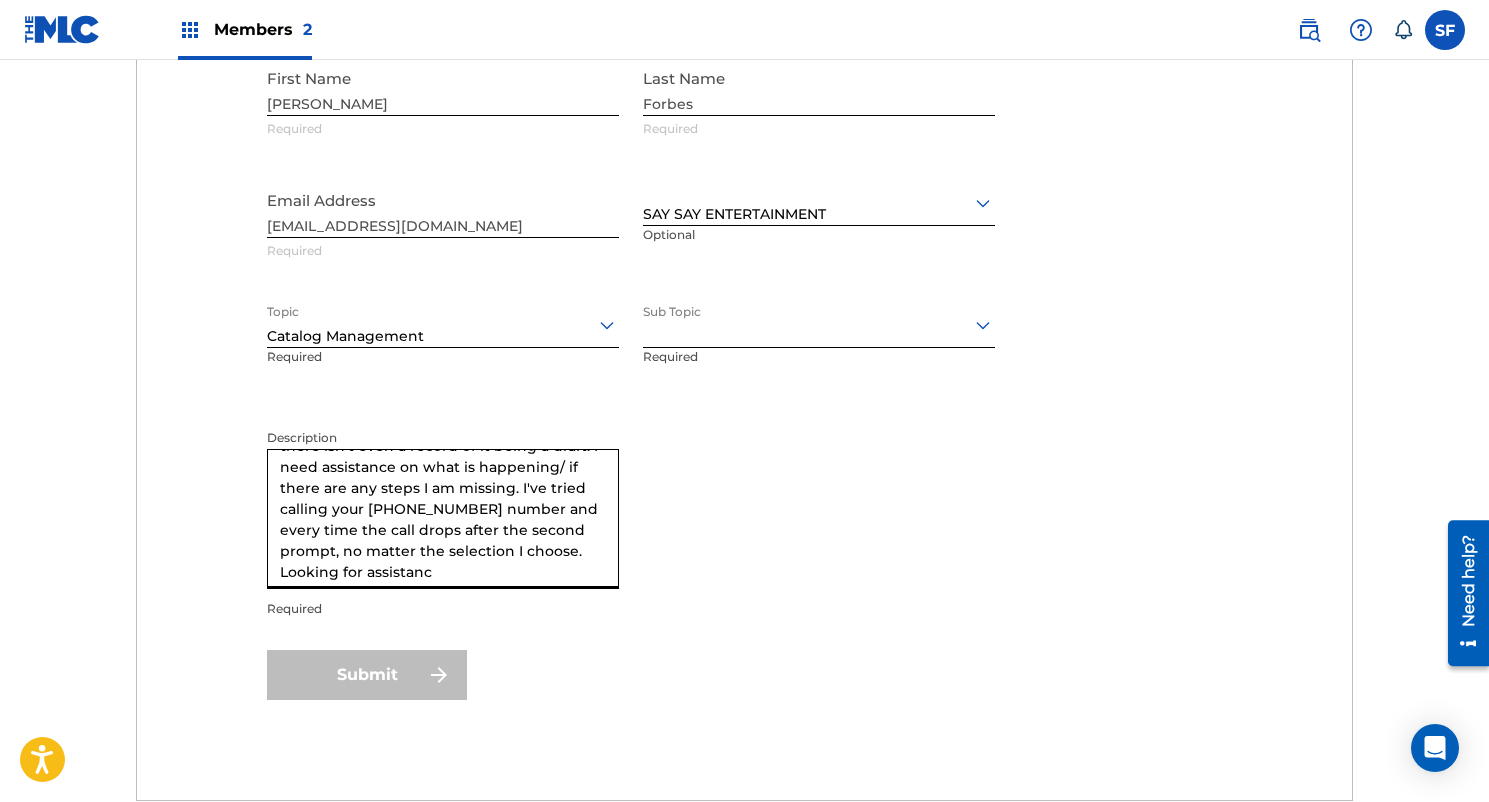 click on "Hi,
I have gone through the process of registering a specific work/jingle that drops [DATE] [DATE] about 3 or 4 times over the past two months, and it never appears or accepts on my profile. I went to check it a few moments ago and the same thing, there isn't even a record of it being a draft. I need assistance on what is happening/ if there are any steps I am missing. I've tried calling your [PHONE_NUMBER] number and every time the call drops after the second prompt, no matter the selection I choose. Looking for assistanc" at bounding box center [443, 519] 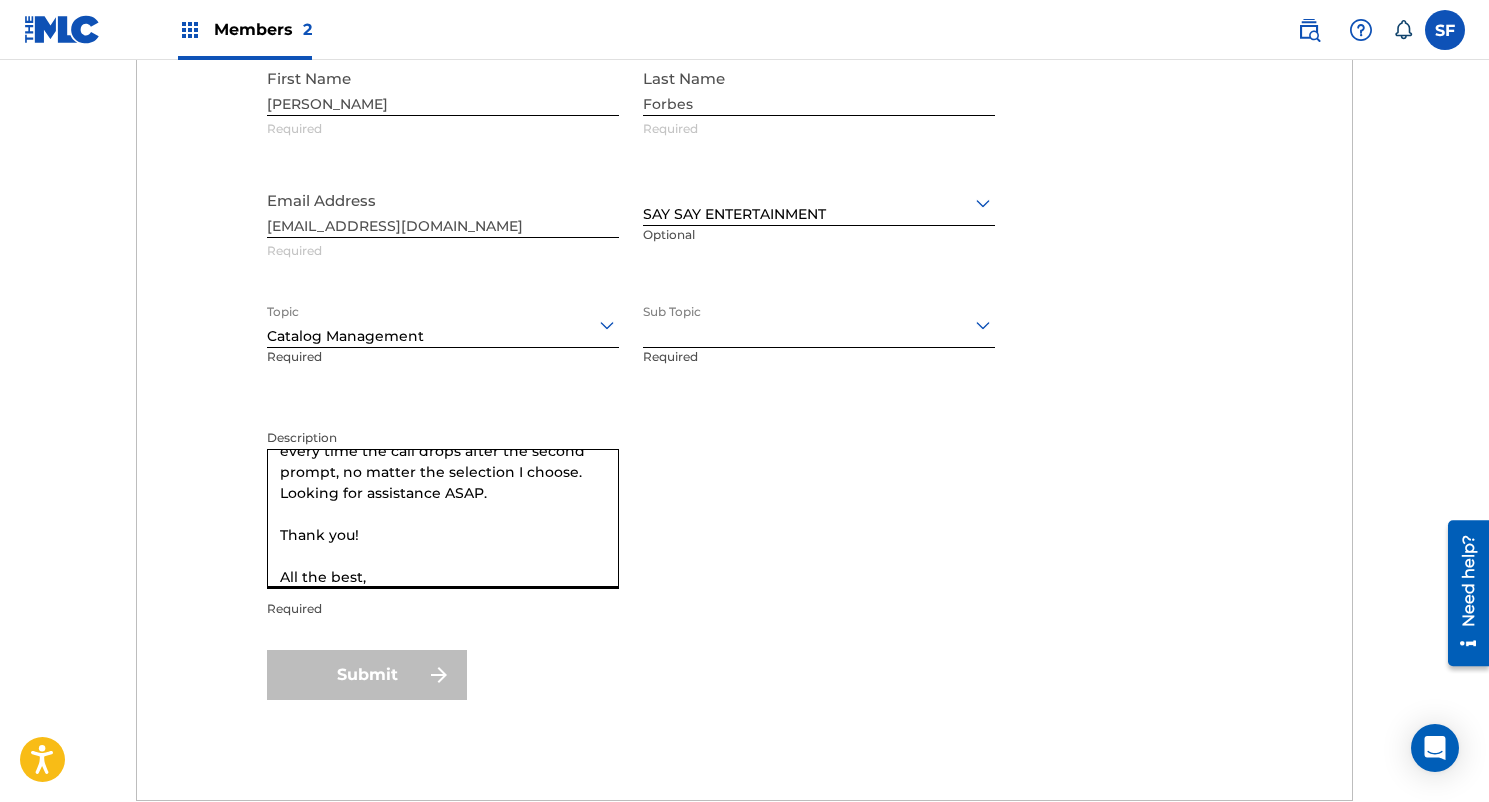 scroll, scrollTop: 294, scrollLeft: 0, axis: vertical 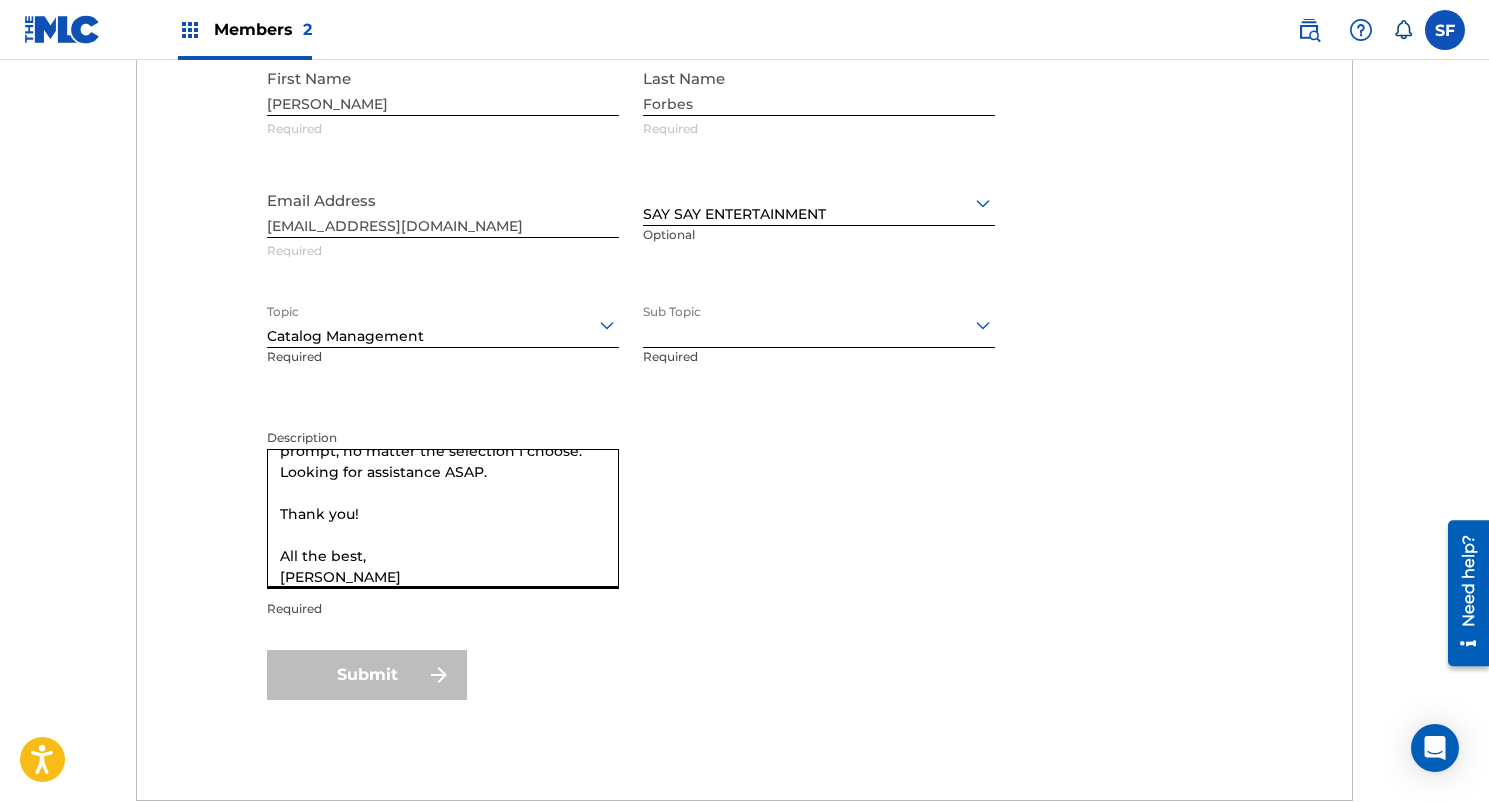 type on "Hi,
I have gone through the process of registering a specific work/jingle that drops [DATE] [DATE] about 3 or 4 times over the past two months, and it never appears or accepts on my profile. I went to check it a few moments ago and the same thing, there isn't even a record of it being a draft. I need assistance on what is happening/ if there are any steps I am missing. I've tried calling your [PHONE_NUMBER] number and every time the call drops after the second prompt, no matter the selection I choose. Looking for assistance ASAP.
Thank you!
All the best,
[PERSON_NAME]" 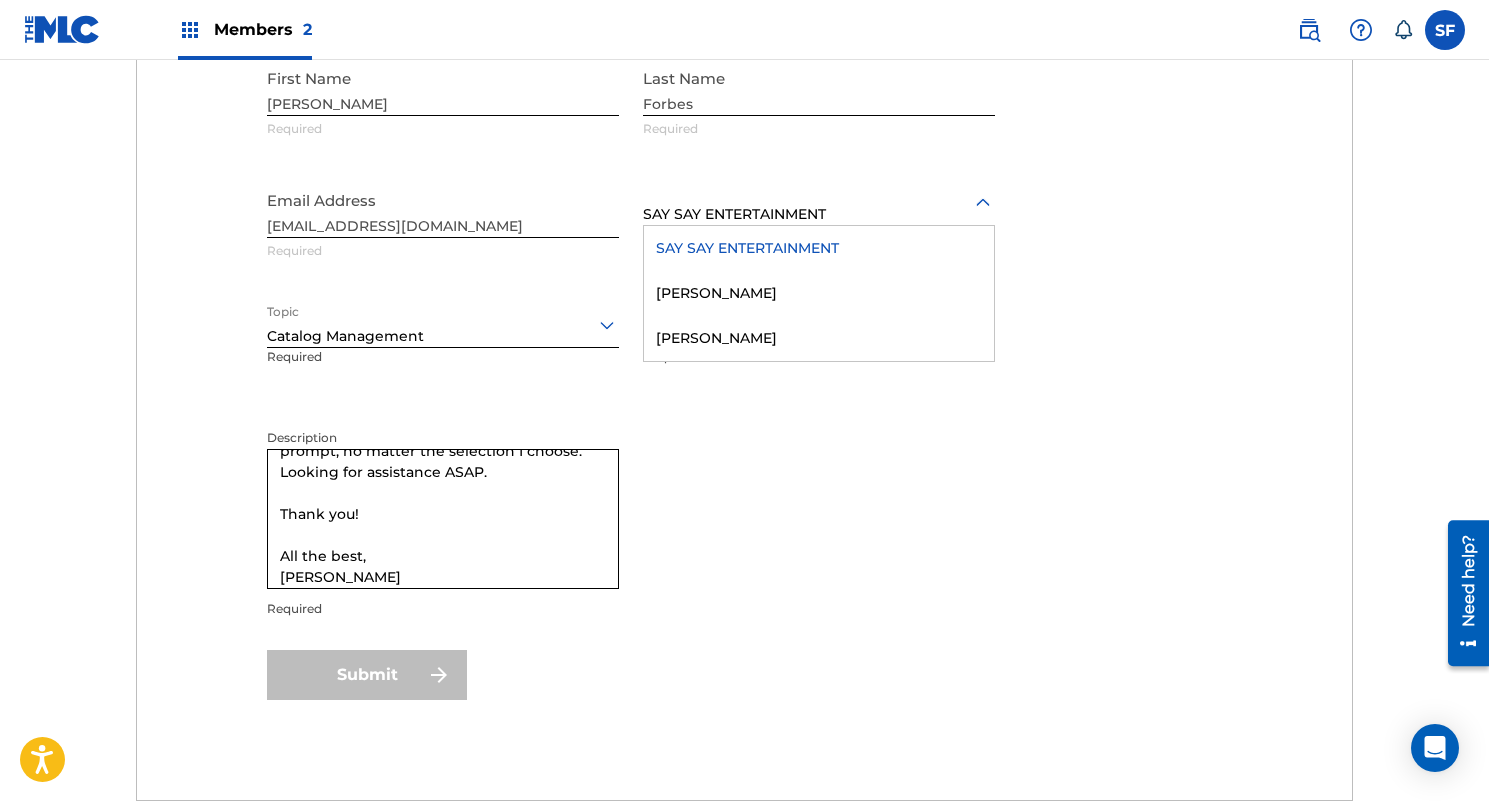 click on "SAY SAY ENTERTAINMENT" at bounding box center (819, 214) 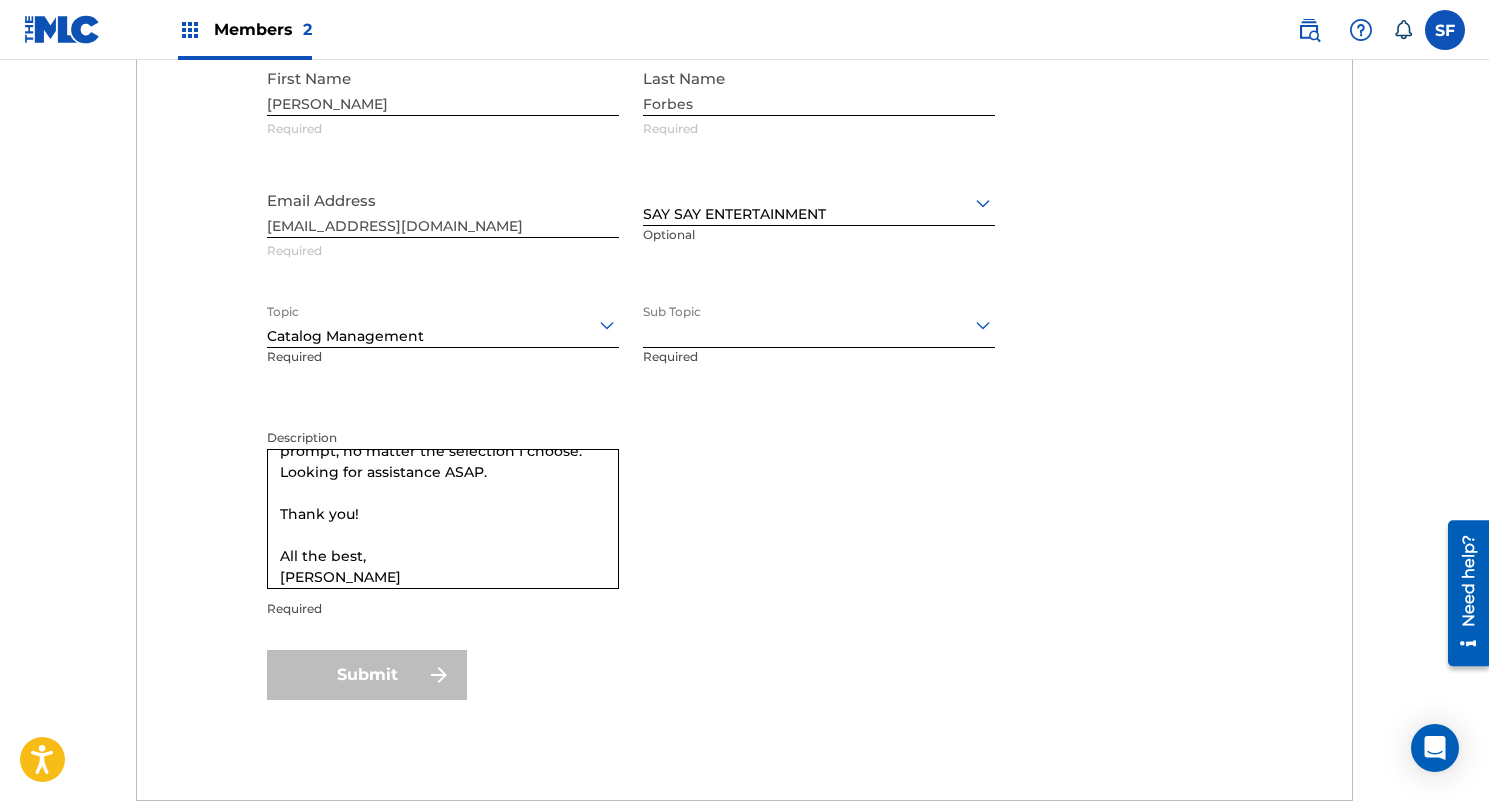 click on "SAY SAY ENTERTAINMENT" at bounding box center [819, 214] 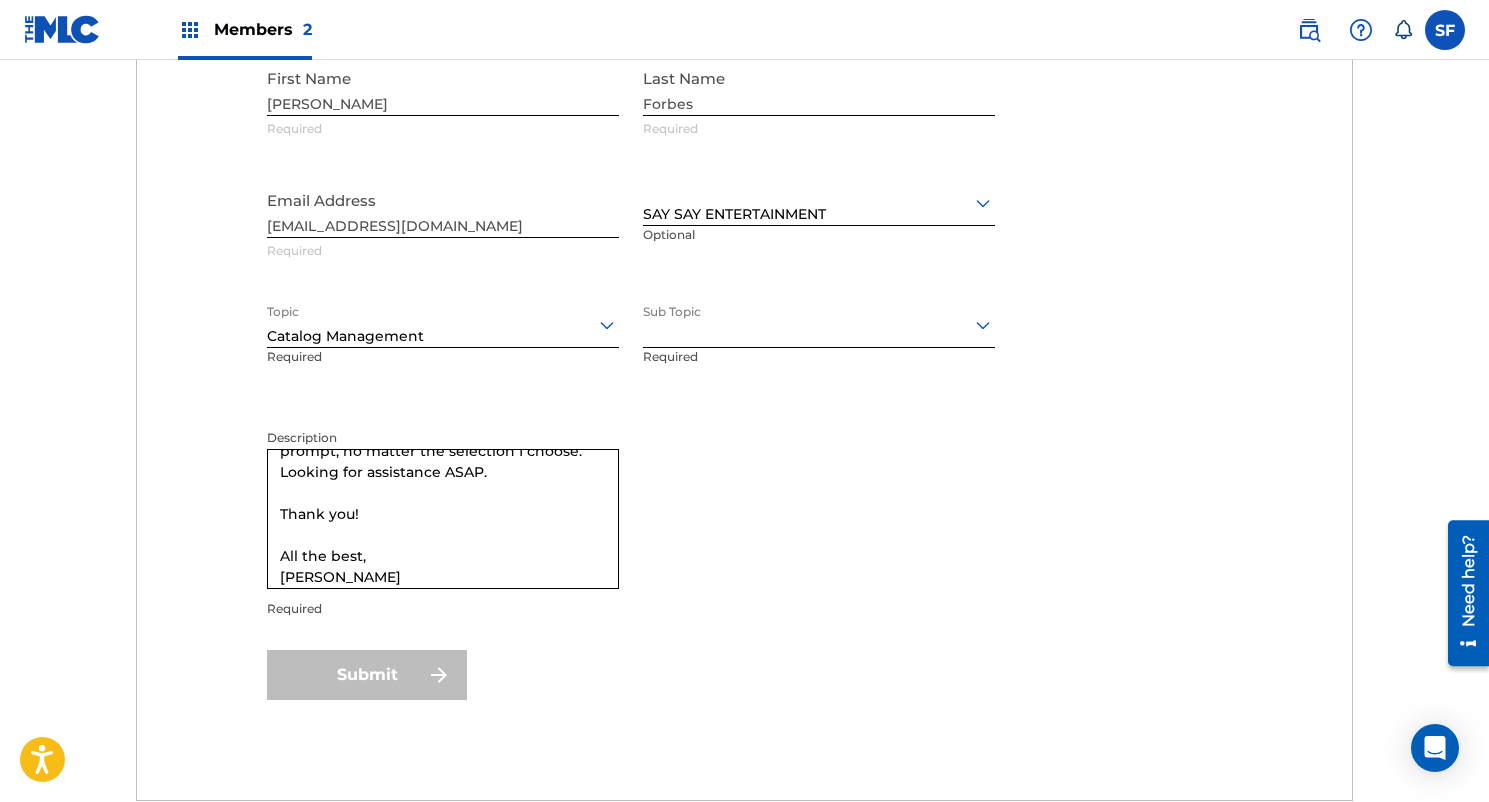 click on "Submit" at bounding box center (367, 675) 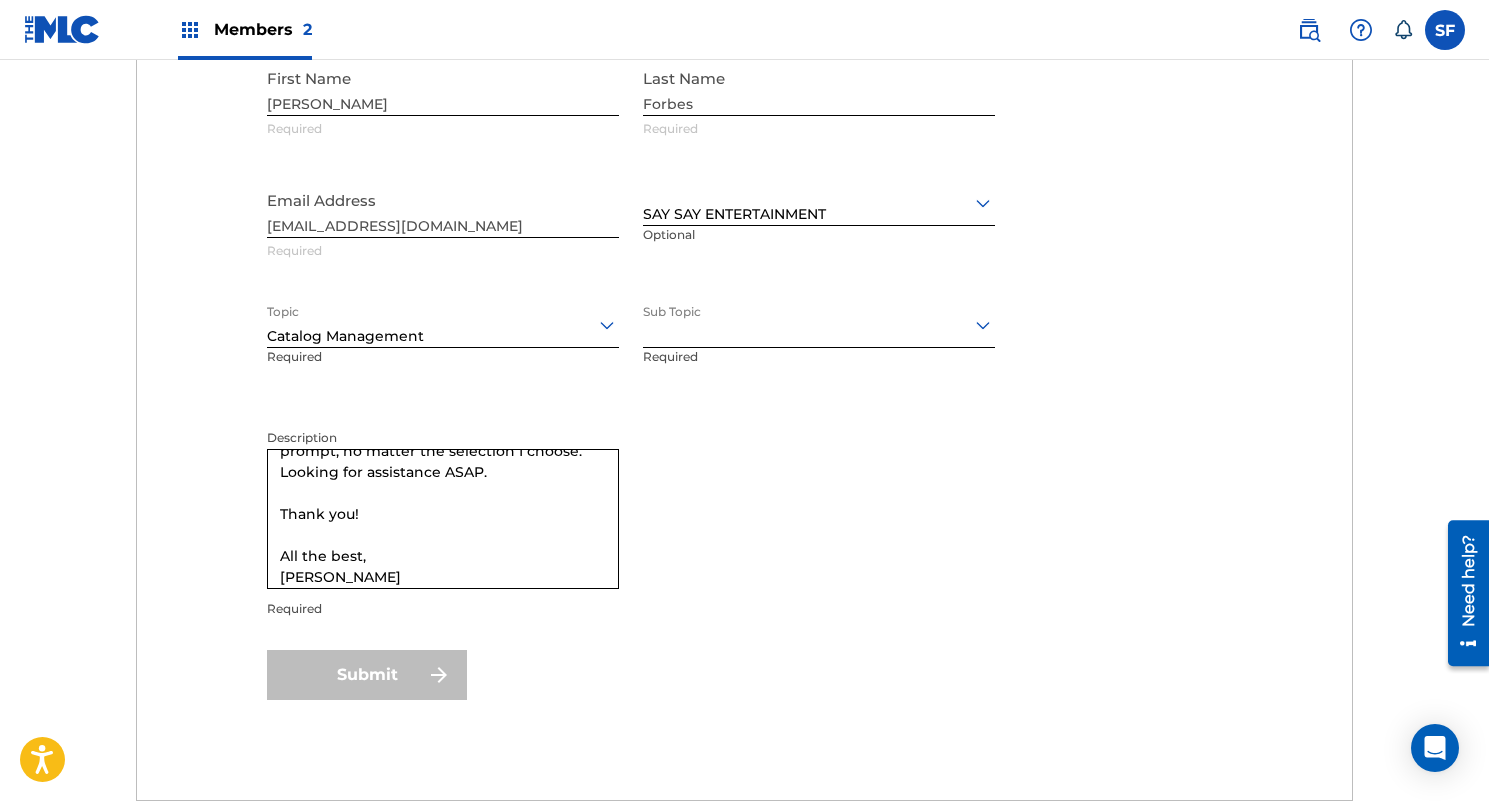click on "Description   Hi,
I have gone through the process of registering a specific work/jingle that drops [DATE] [DATE] about 3 or 4 times over the past two months, and it never appears or accepts on my profile. I went to check it a few moments ago and the same thing, there isn't even a record of it being a draft. I need assistance on what is happening/ if there are any steps I am missing. I've tried calling your [PHONE_NUMBER] number and every time the call drops after the second prompt, no matter the selection I choose. Looking for assistance ASAP.
Thank you!
All the best,
[PERSON_NAME]" at bounding box center [631, 537] 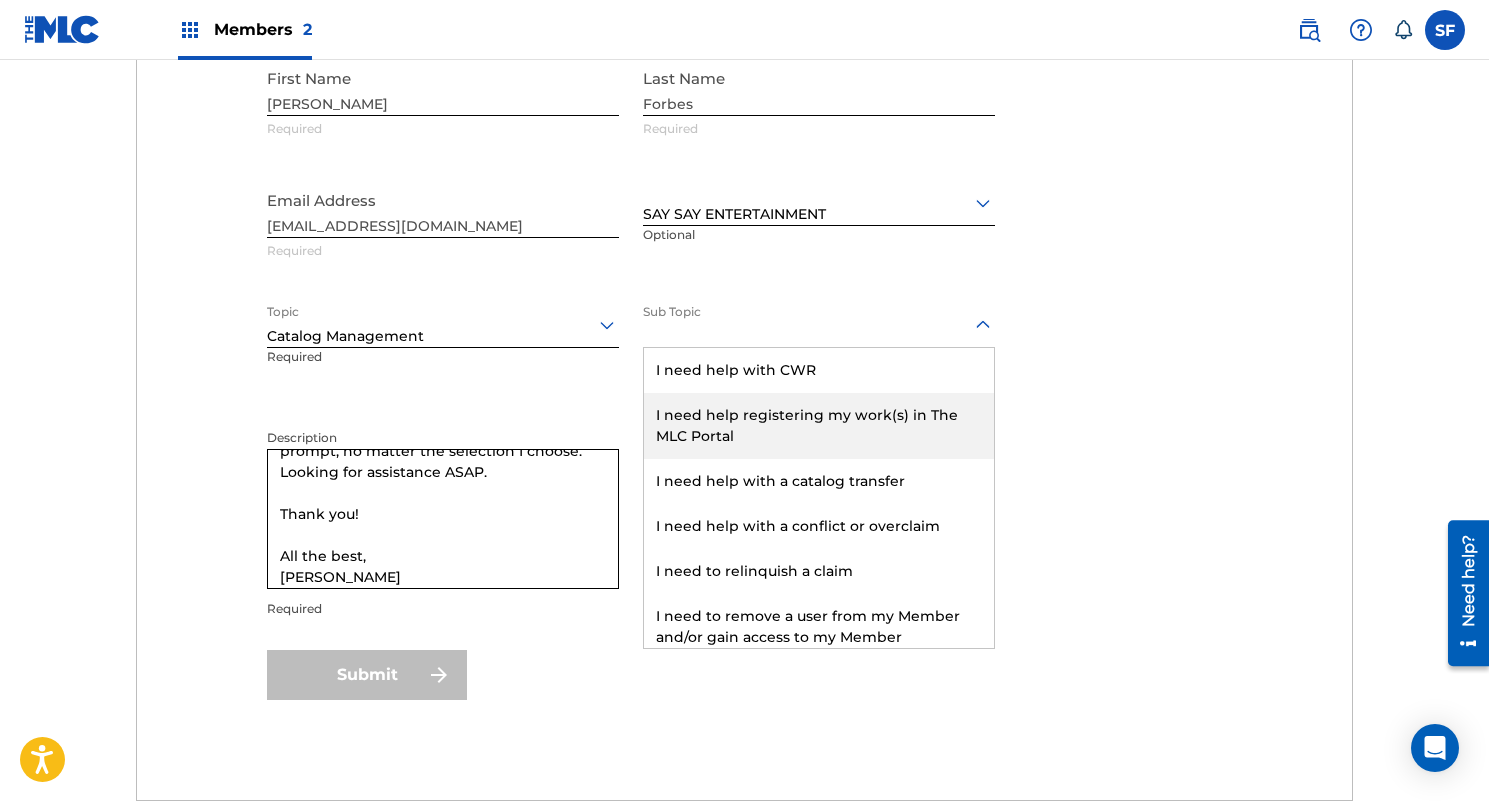 click on "I need help registering my work(s) in The MLC Portal" at bounding box center [819, 426] 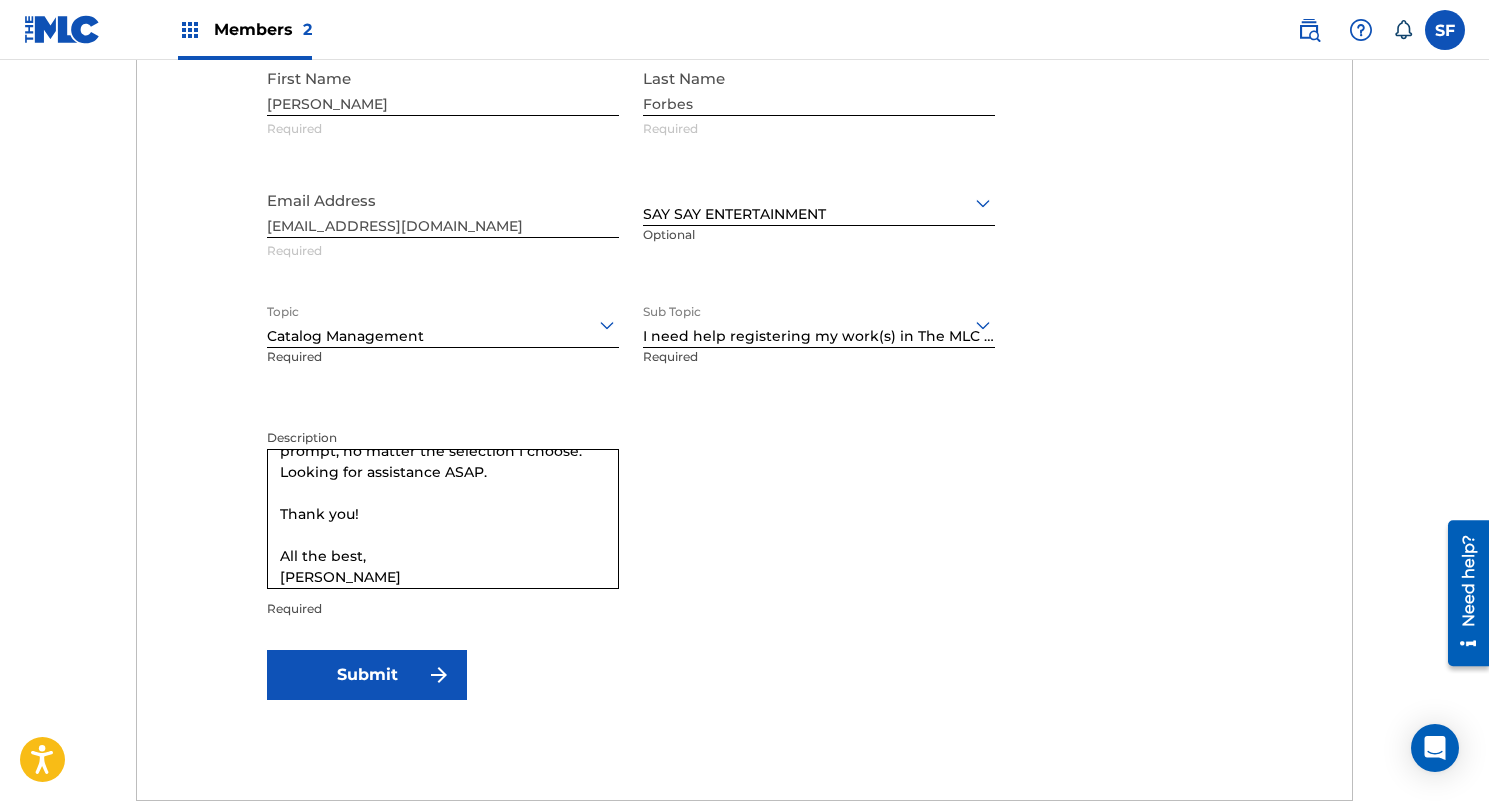 click on "Submit" at bounding box center (367, 675) 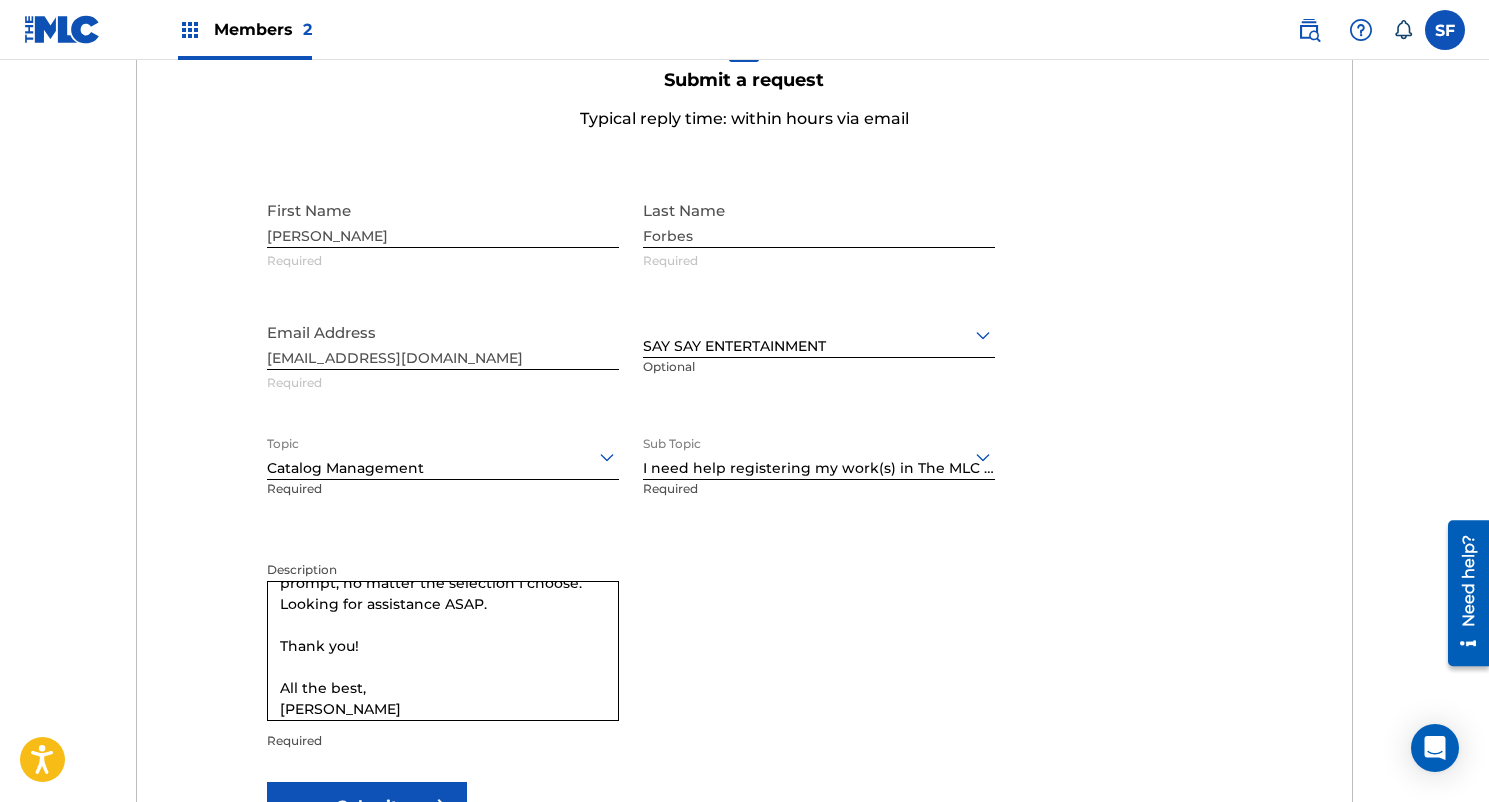 scroll, scrollTop: 680, scrollLeft: 0, axis: vertical 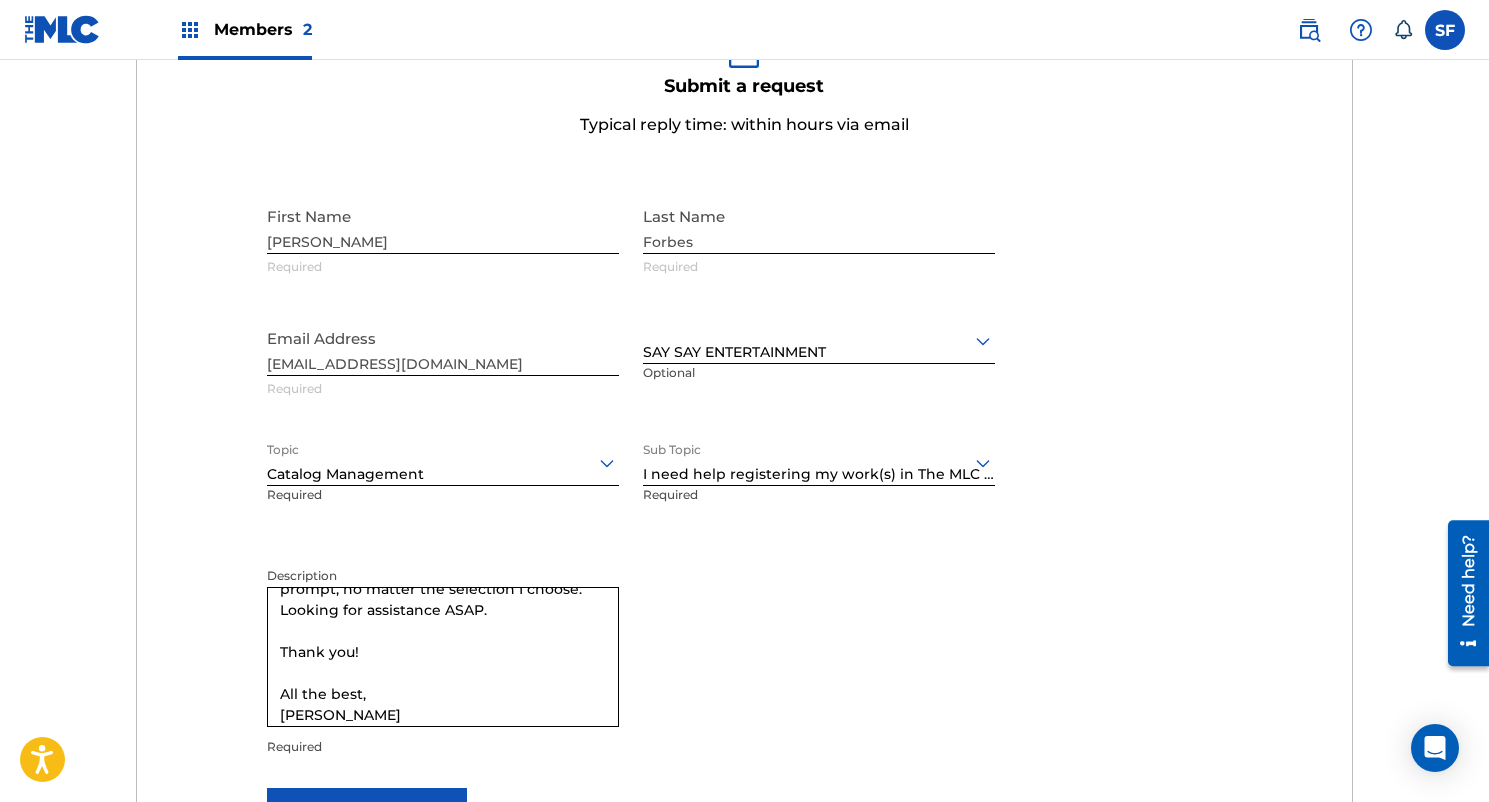 click at bounding box center [443, 462] 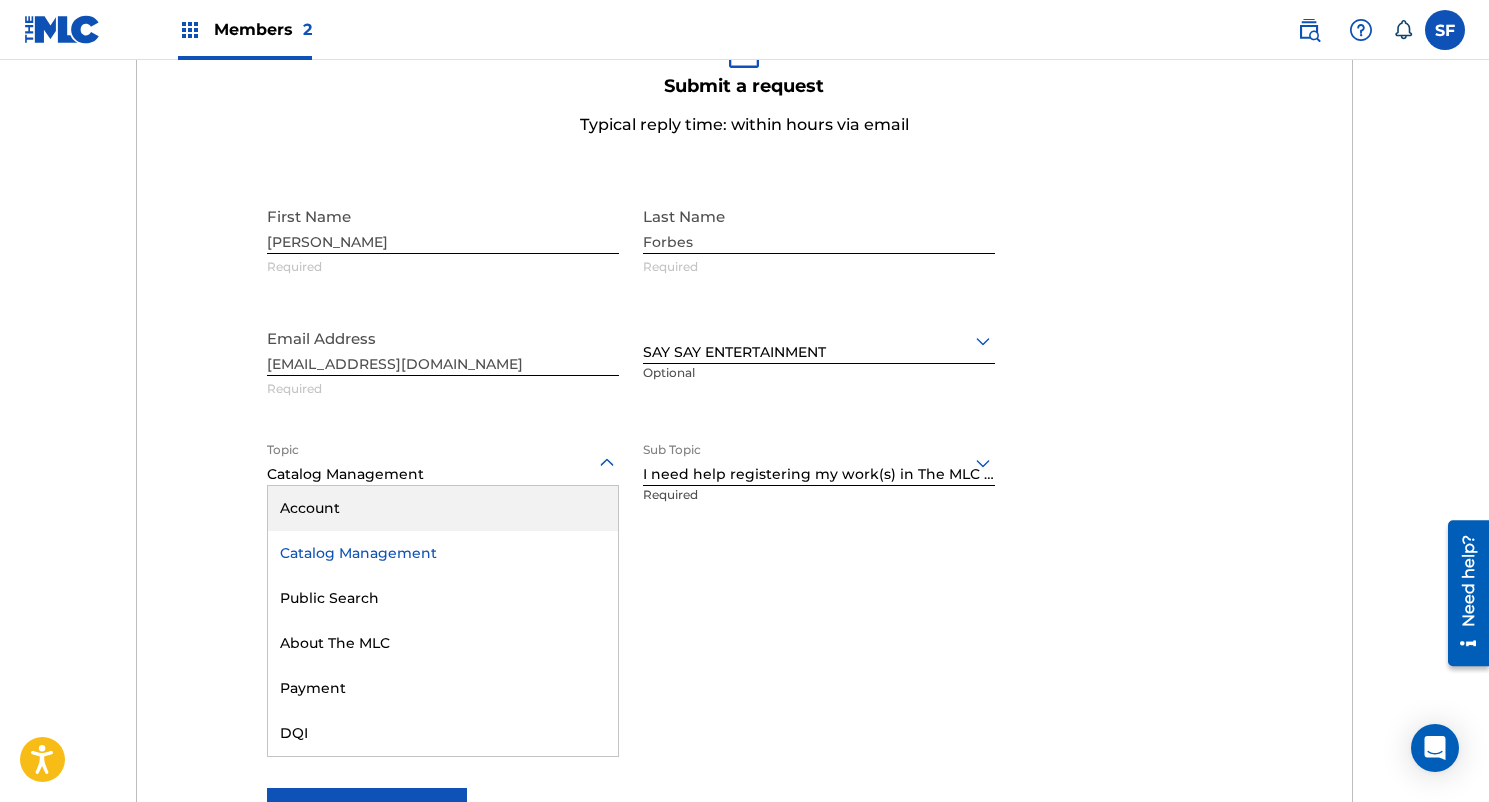 click on "Account" at bounding box center (443, 508) 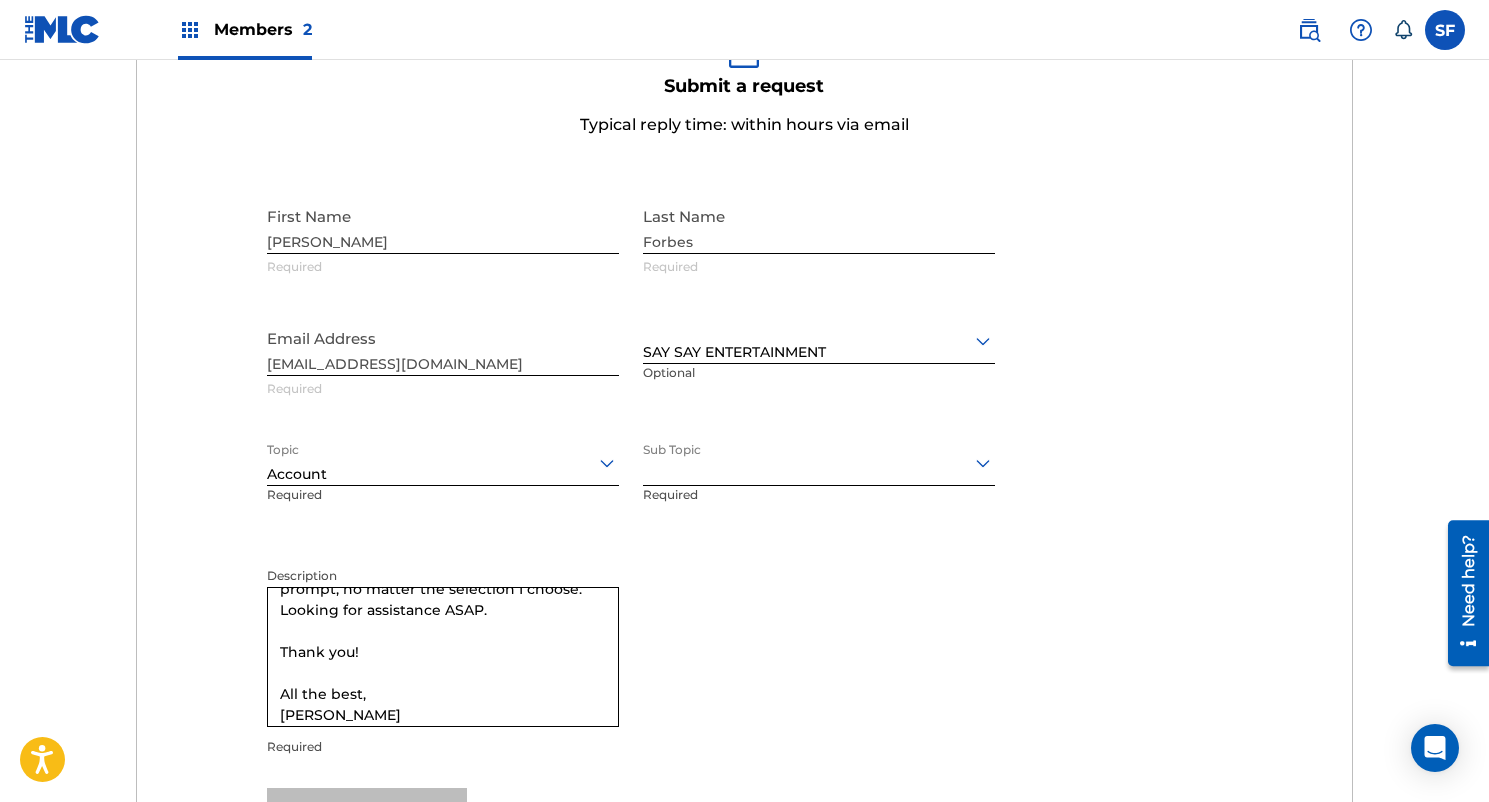 click at bounding box center [819, 462] 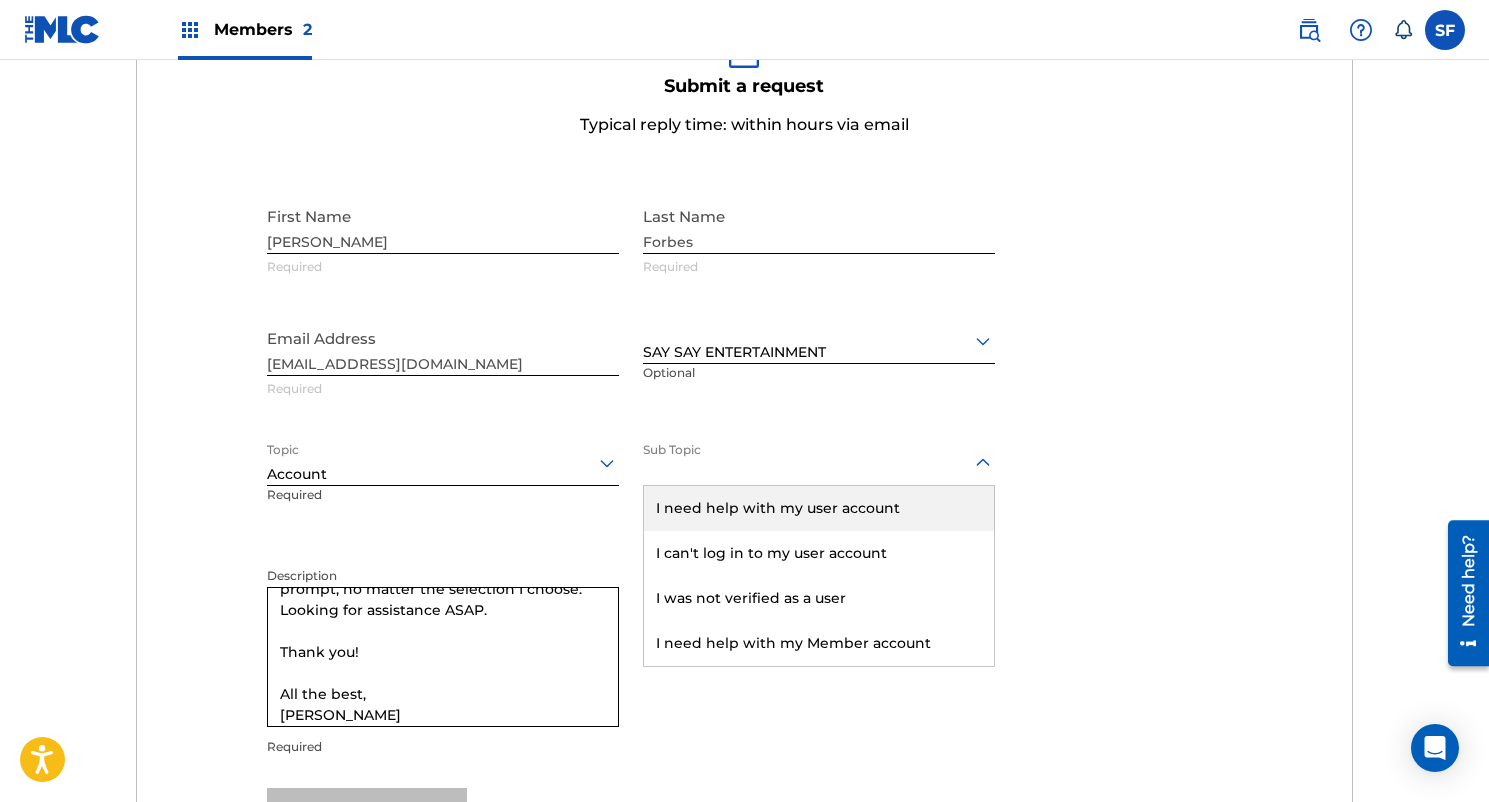 click on "Account" at bounding box center (443, 474) 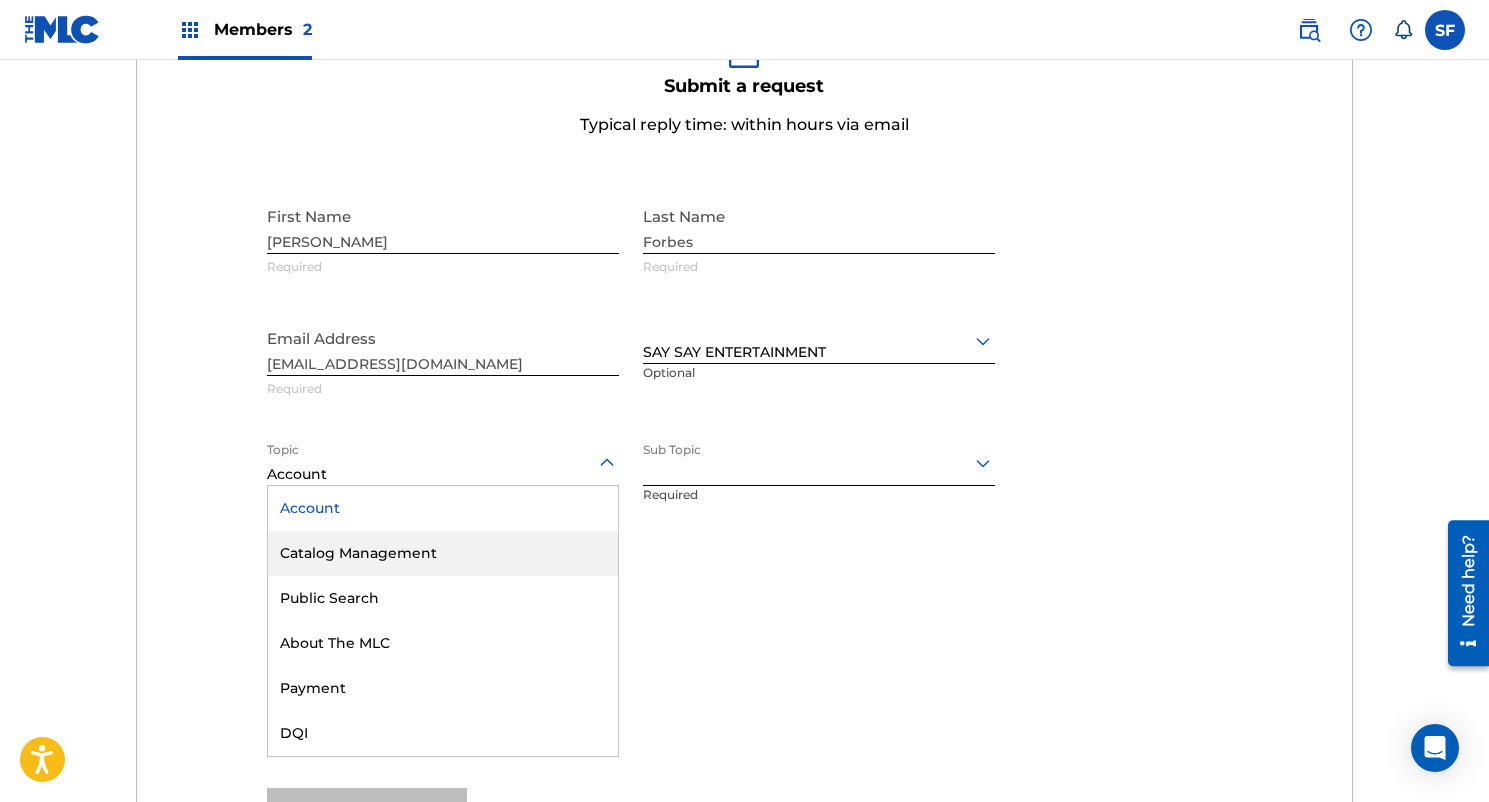 click on "Catalog Management" at bounding box center [443, 553] 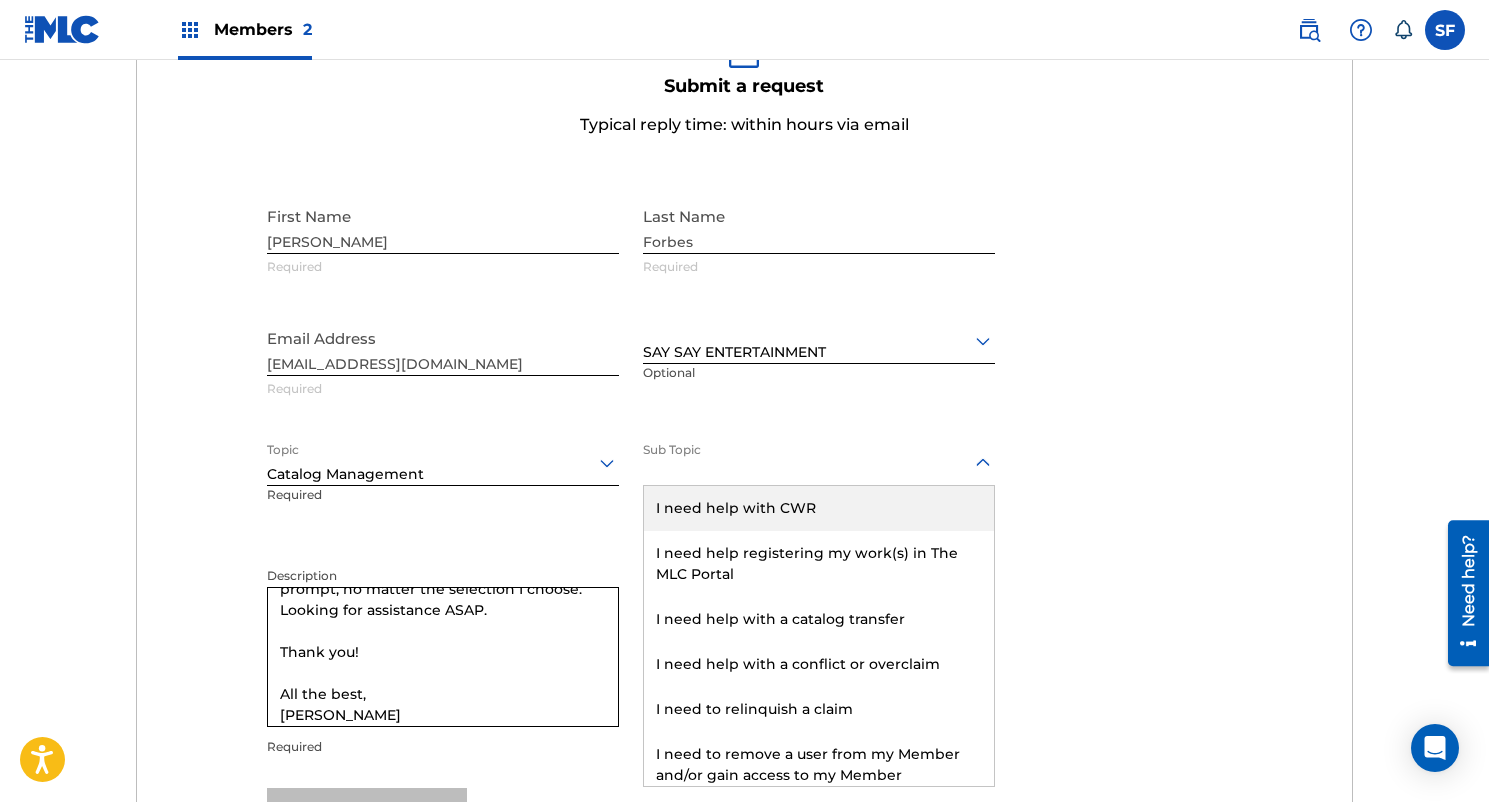 click at bounding box center [819, 463] 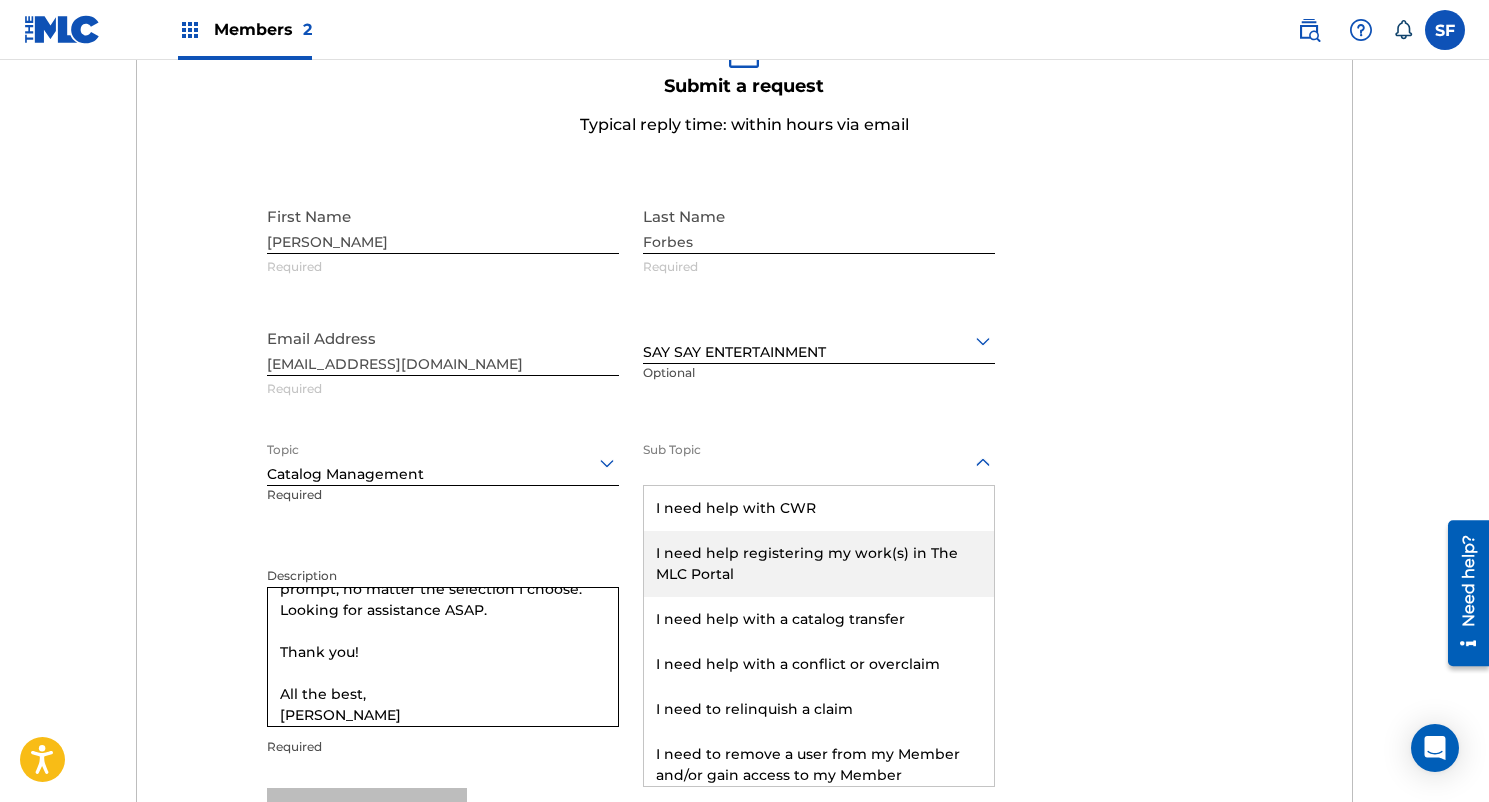 click on "I need help registering my work(s) in The MLC Portal" at bounding box center [819, 564] 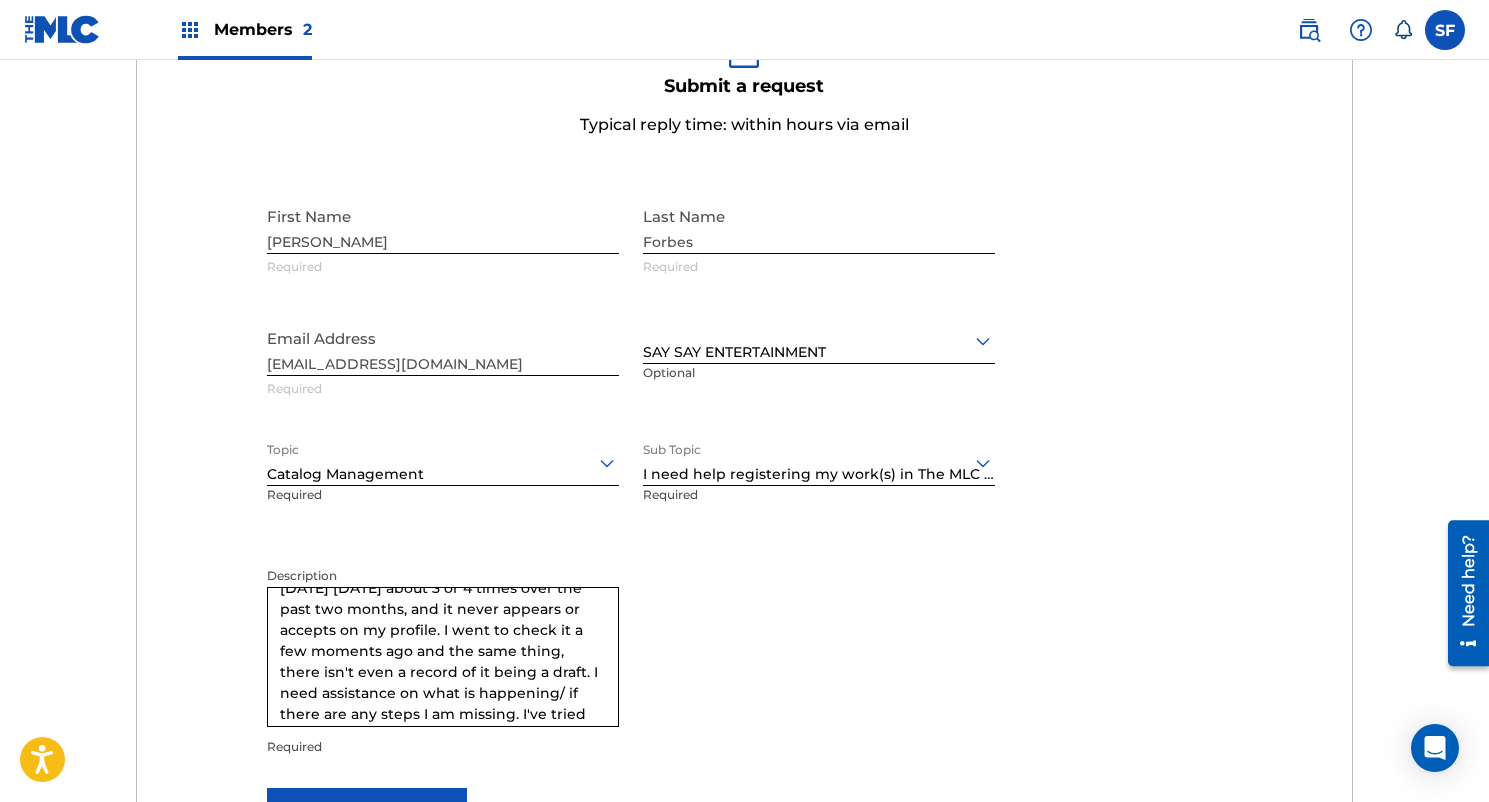scroll, scrollTop: 306, scrollLeft: 0, axis: vertical 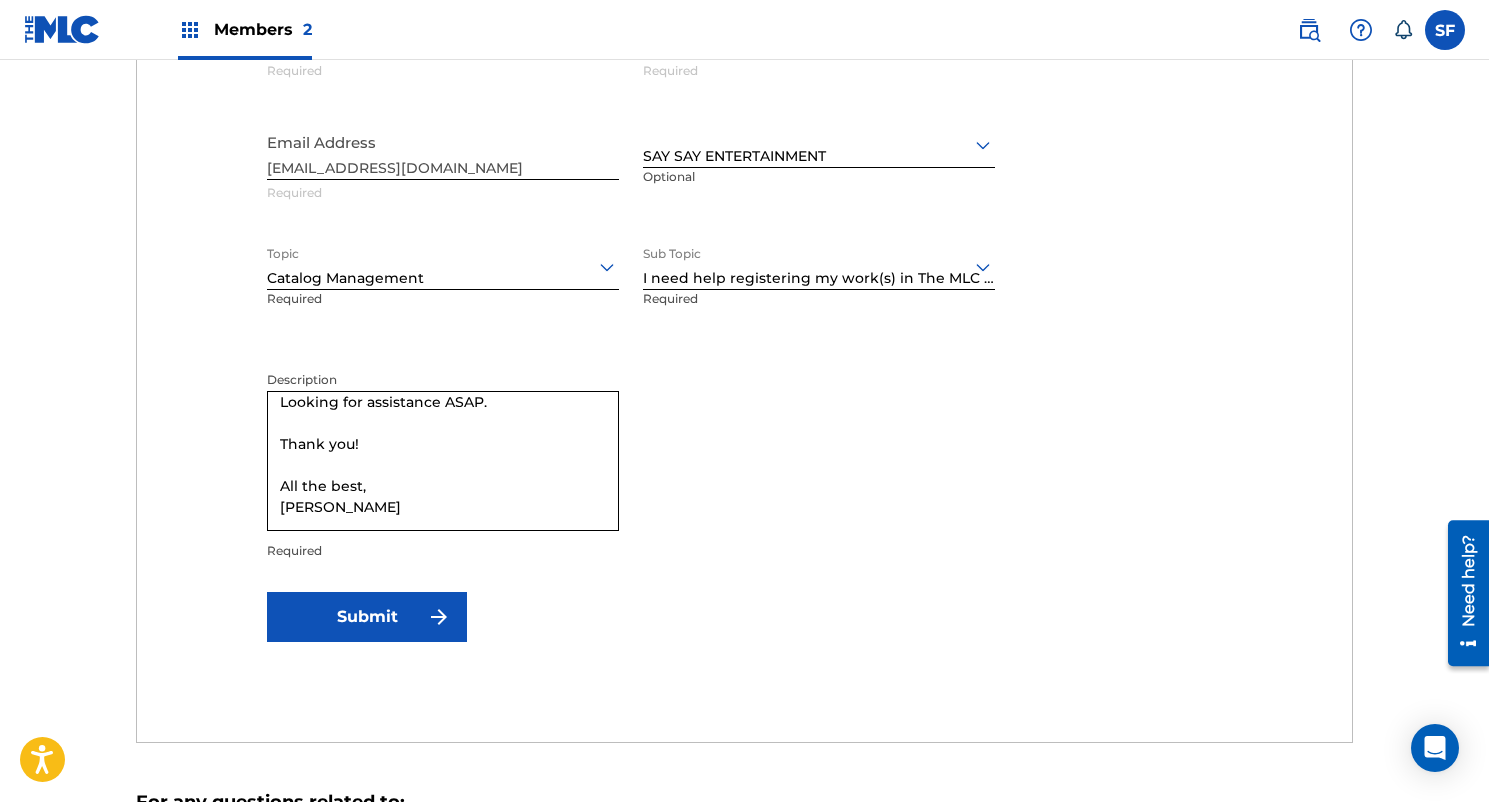 click on "Submit" at bounding box center [367, 617] 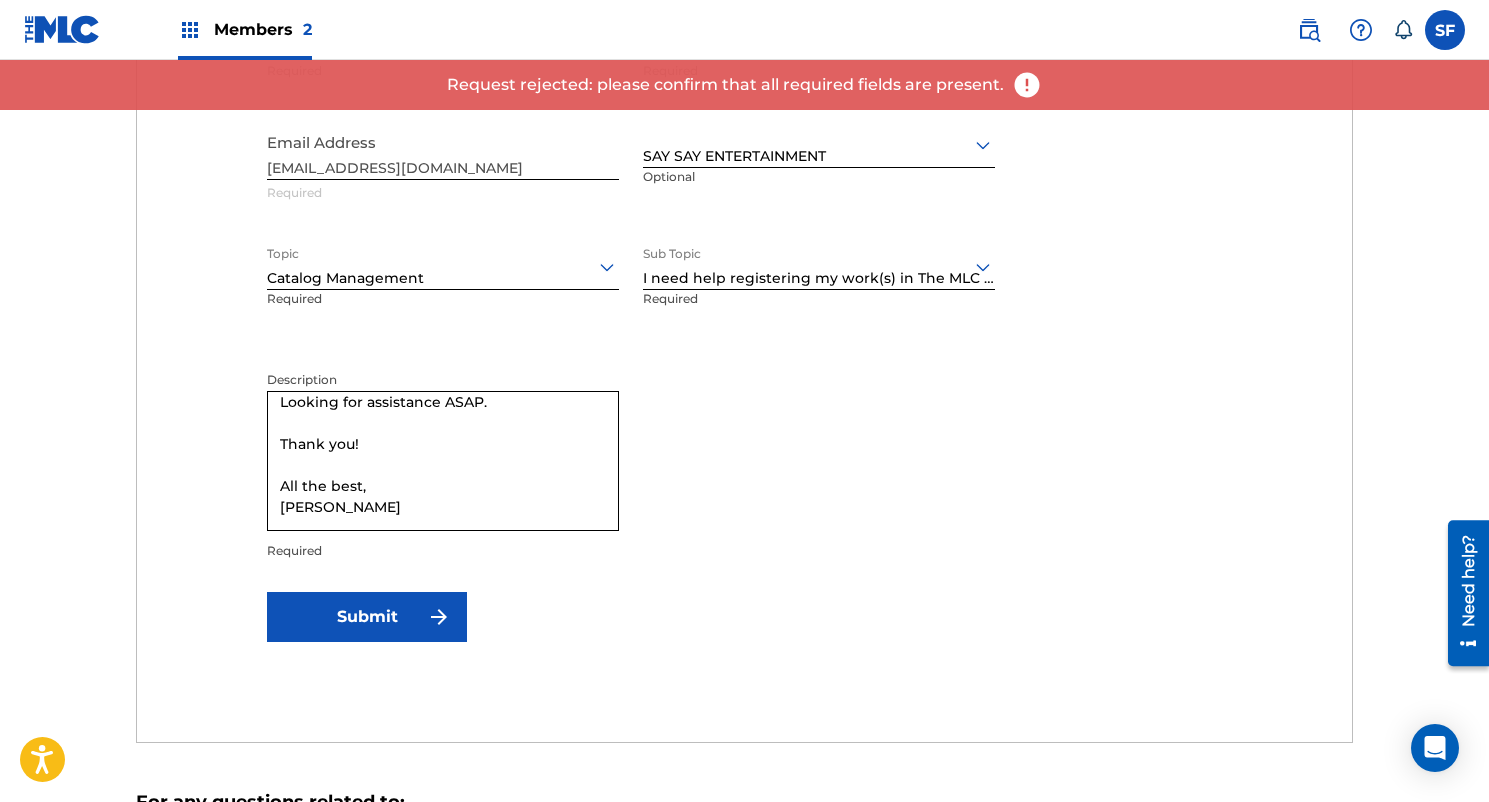 click at bounding box center [1027, 85] 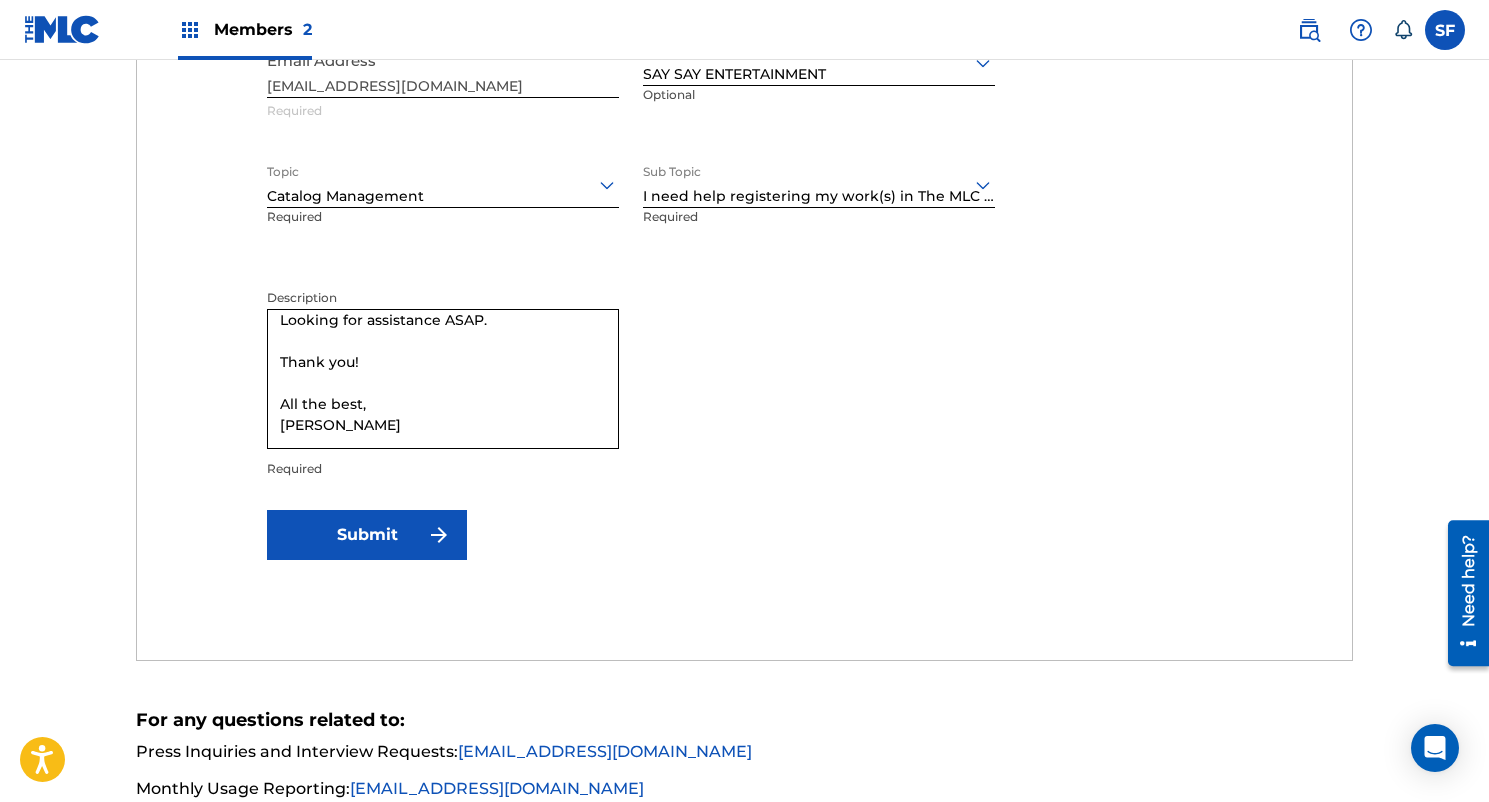 scroll, scrollTop: 785, scrollLeft: 0, axis: vertical 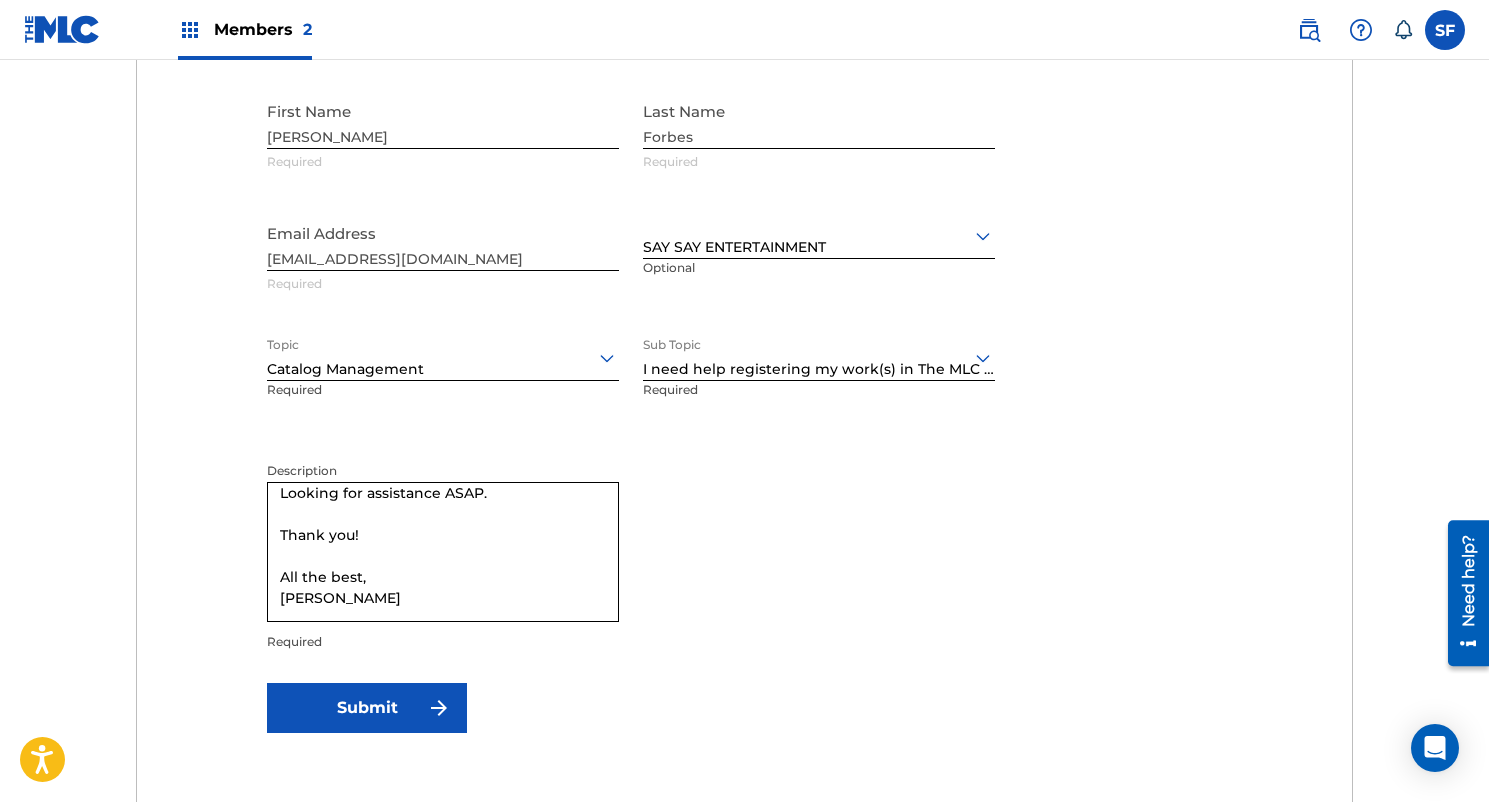 click on "First Name   [PERSON_NAME] Required Last Name   [PERSON_NAME] Required Email Address   [EMAIL_ADDRESS][DOMAIN_NAME] Required SAY SAY ENTERTAINMENT Optional Topic Catalog Management Required Sub Topic I need help registering my work(s) in The MLC Portal Required" at bounding box center [631, 275] 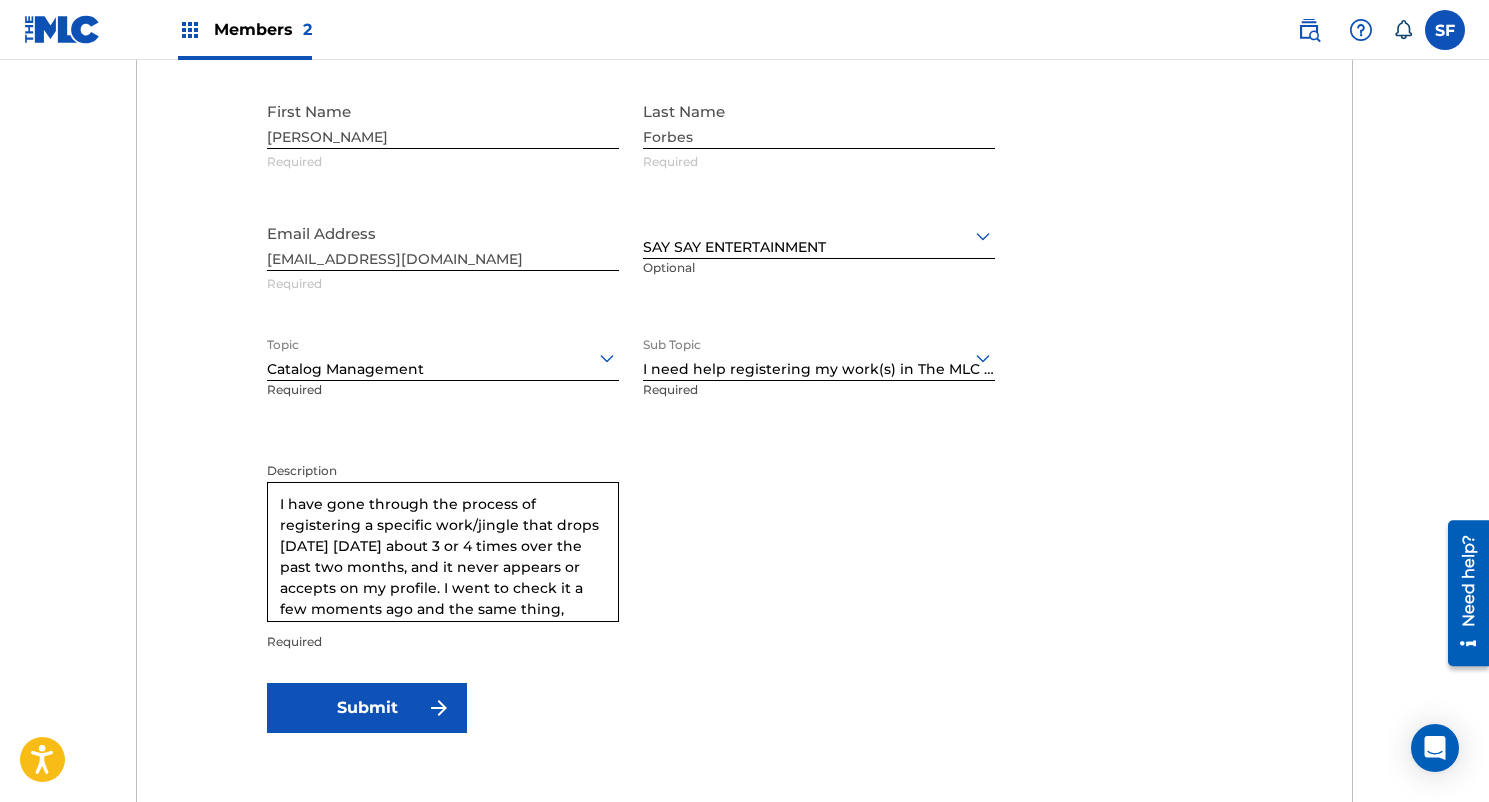 scroll, scrollTop: 50, scrollLeft: 0, axis: vertical 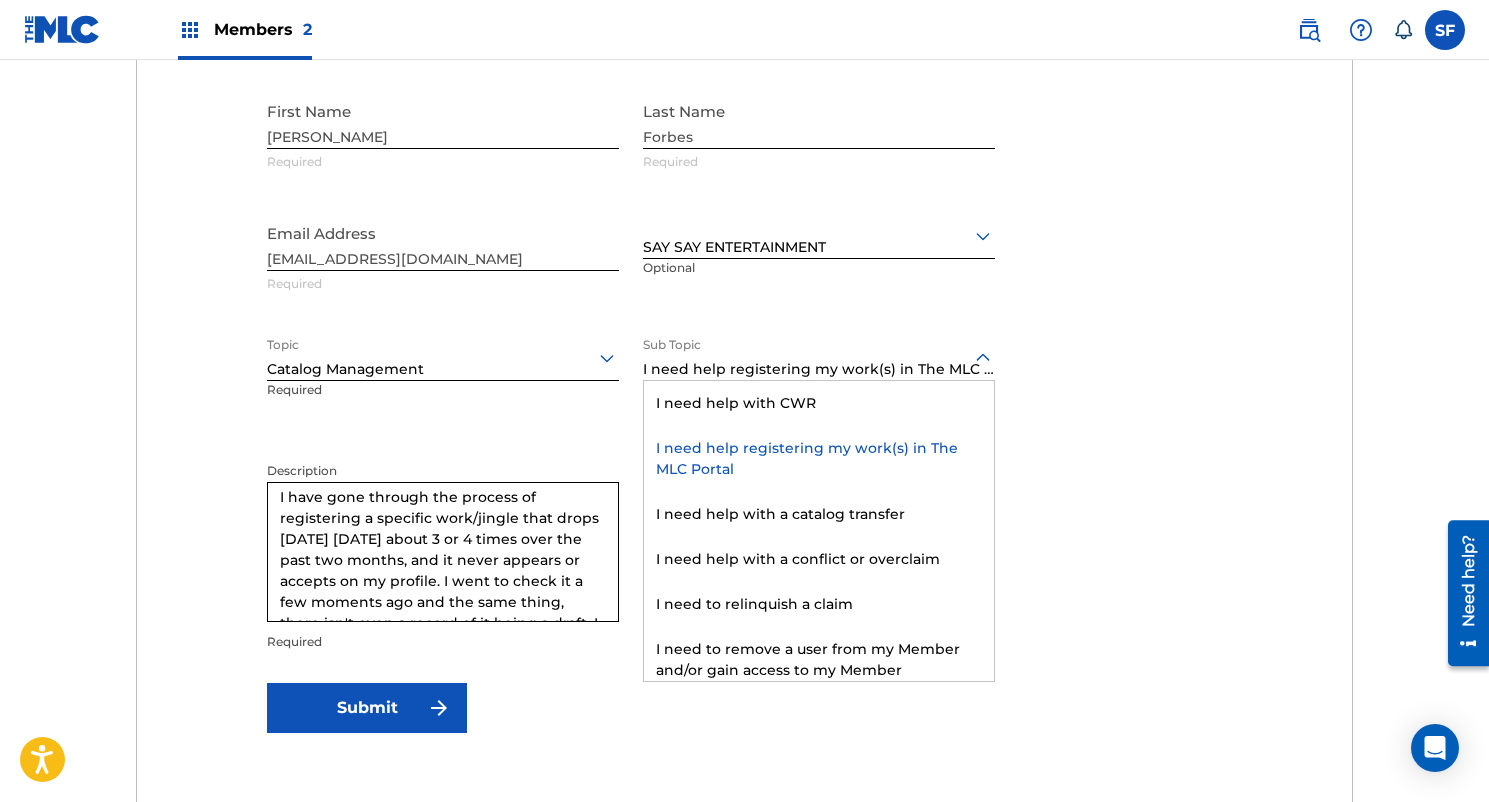 click 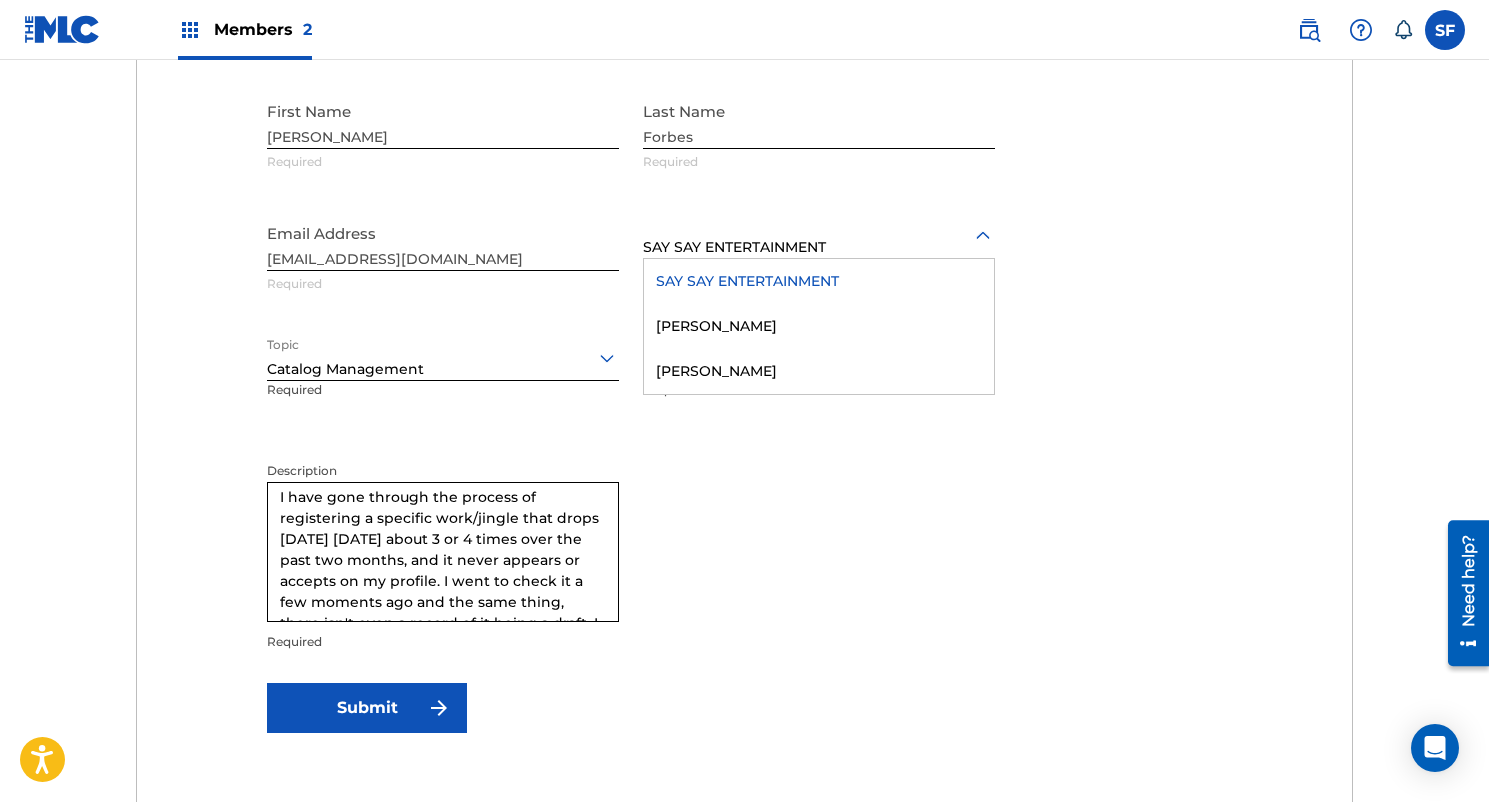 click at bounding box center (819, 235) 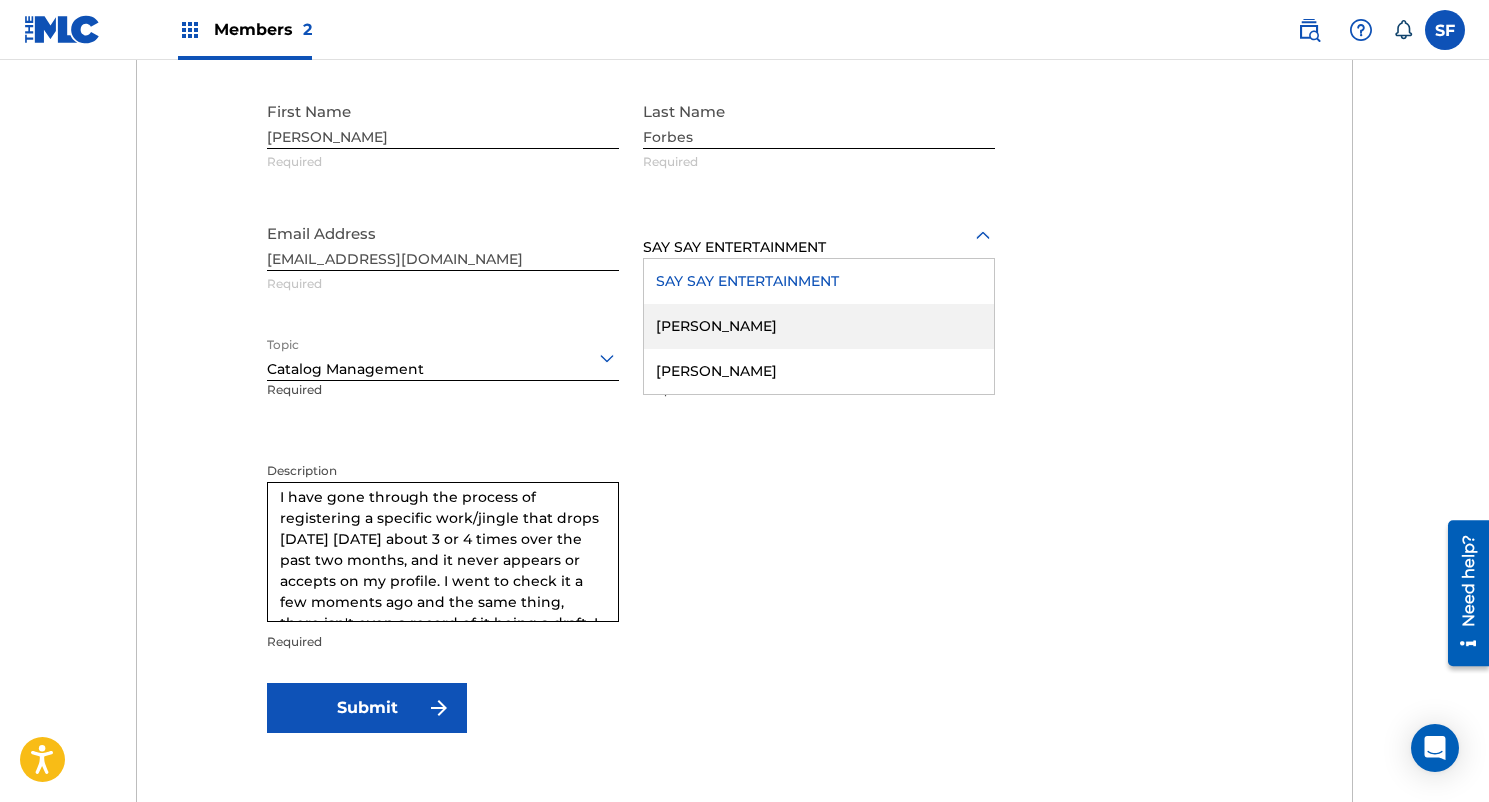 click on "[PERSON_NAME]" at bounding box center (819, 326) 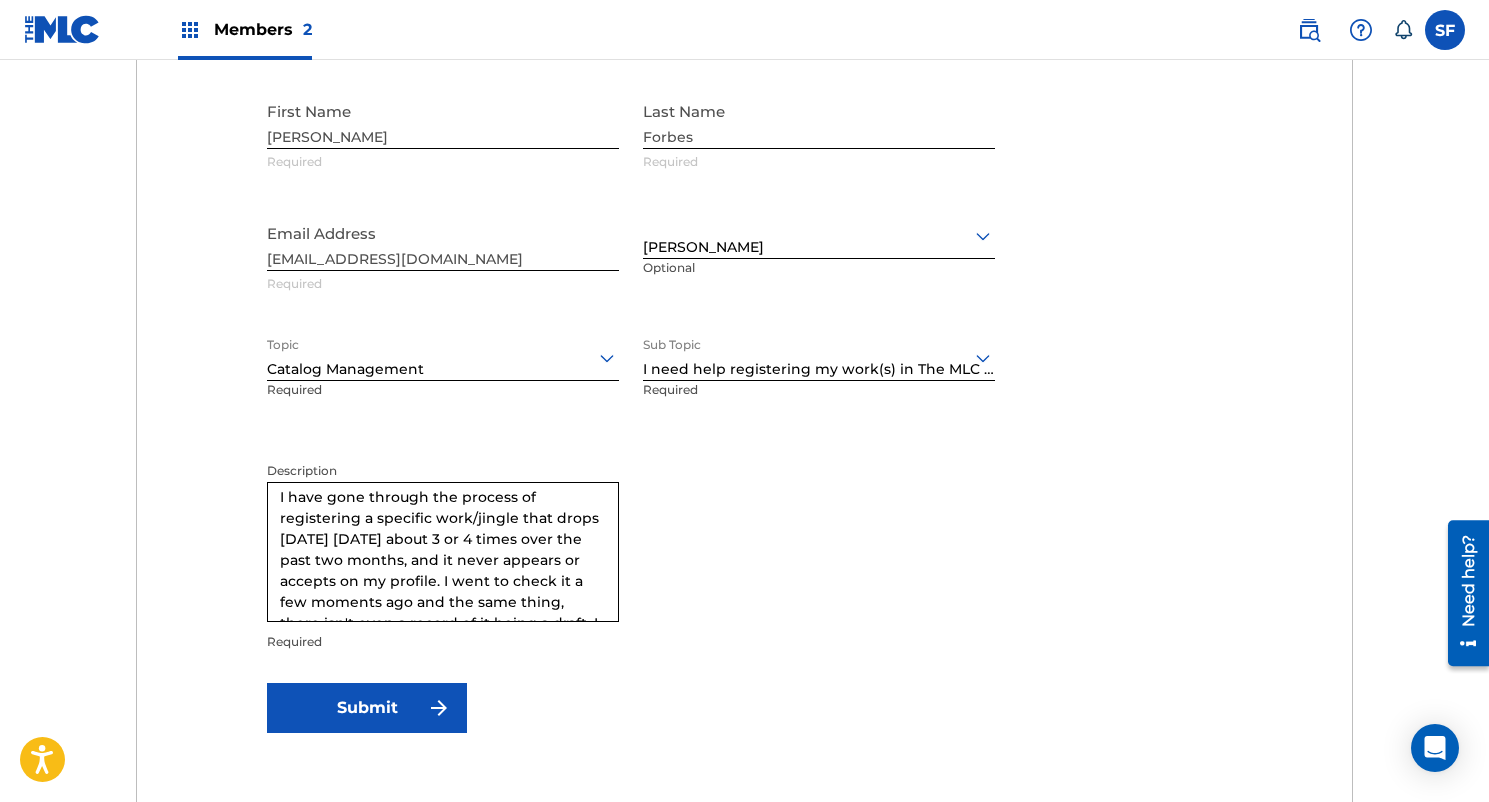 click on "Submit" at bounding box center [367, 708] 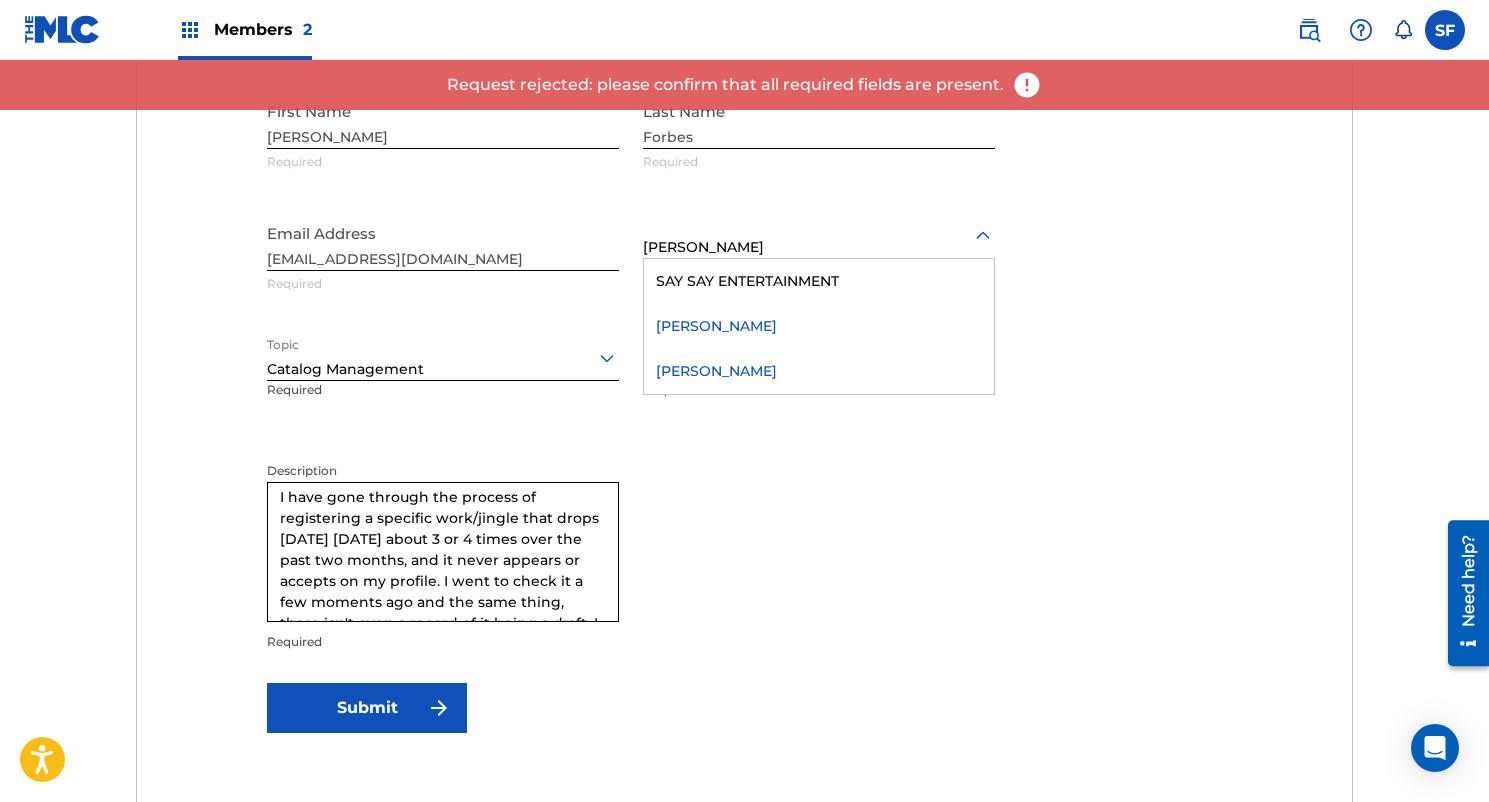 click at bounding box center (819, 235) 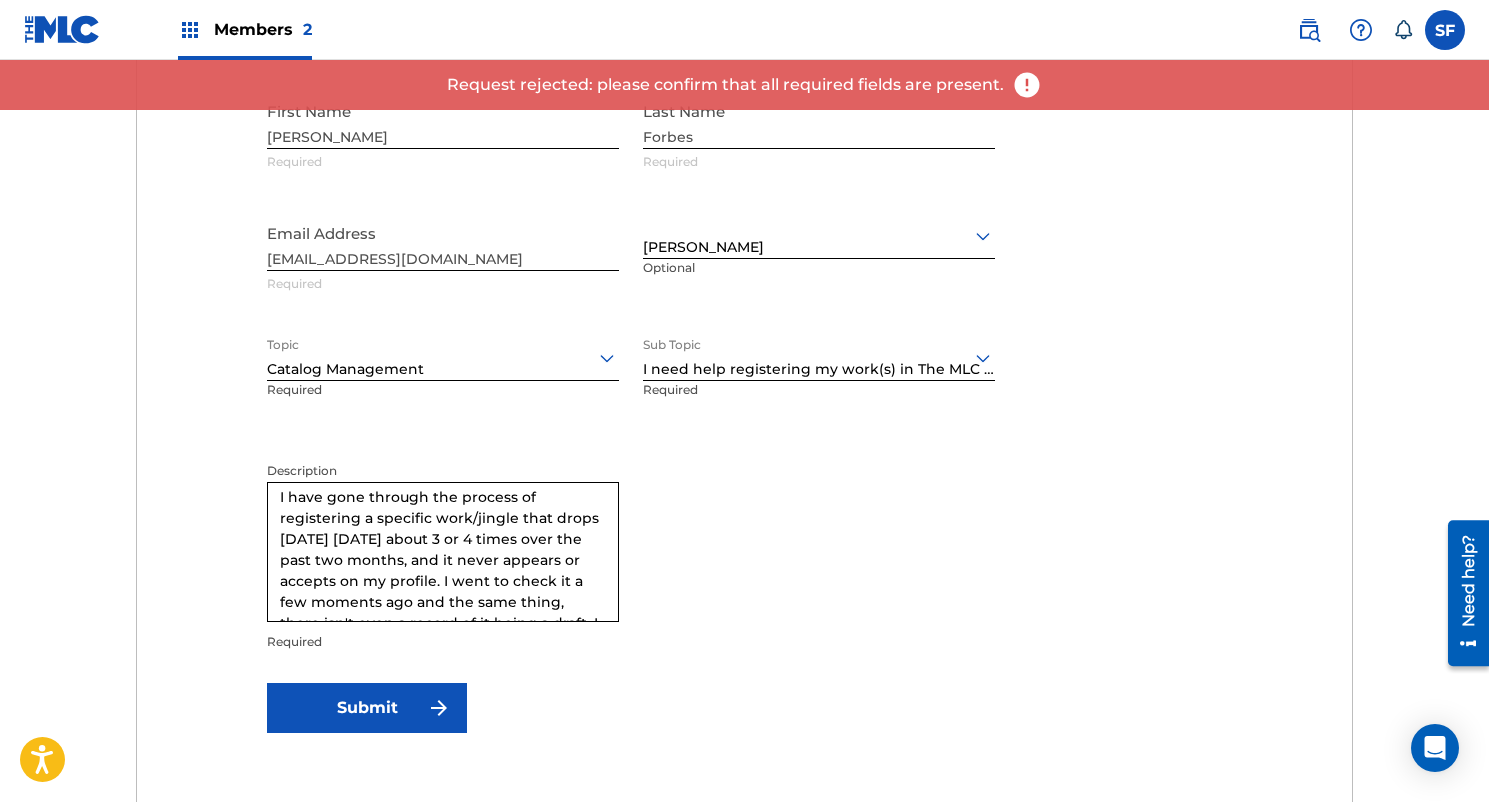 click on "Submit" at bounding box center (367, 708) 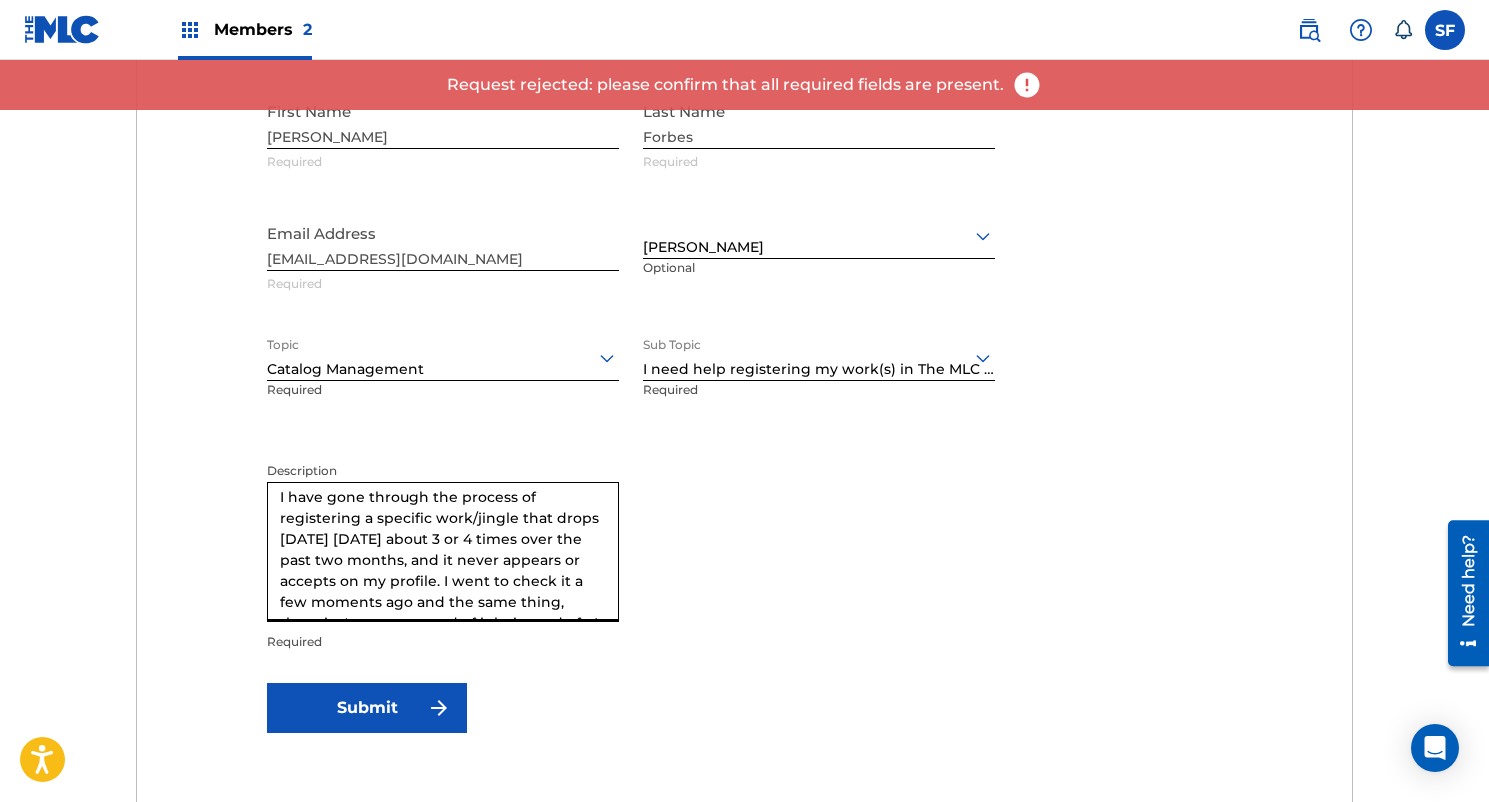 scroll, scrollTop: 0, scrollLeft: 0, axis: both 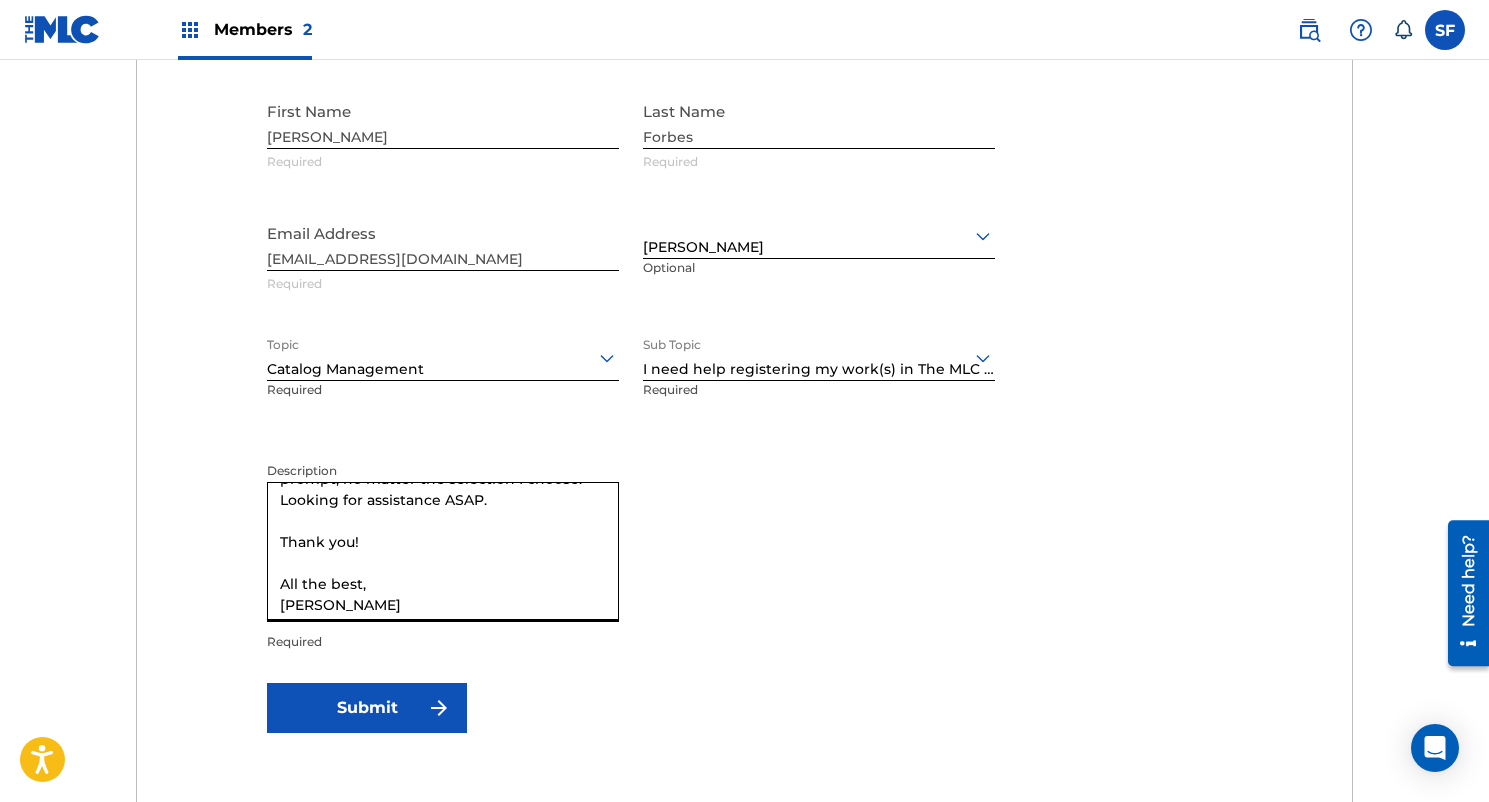 drag, startPoint x: 277, startPoint y: 502, endPoint x: 572, endPoint y: 690, distance: 349.8128 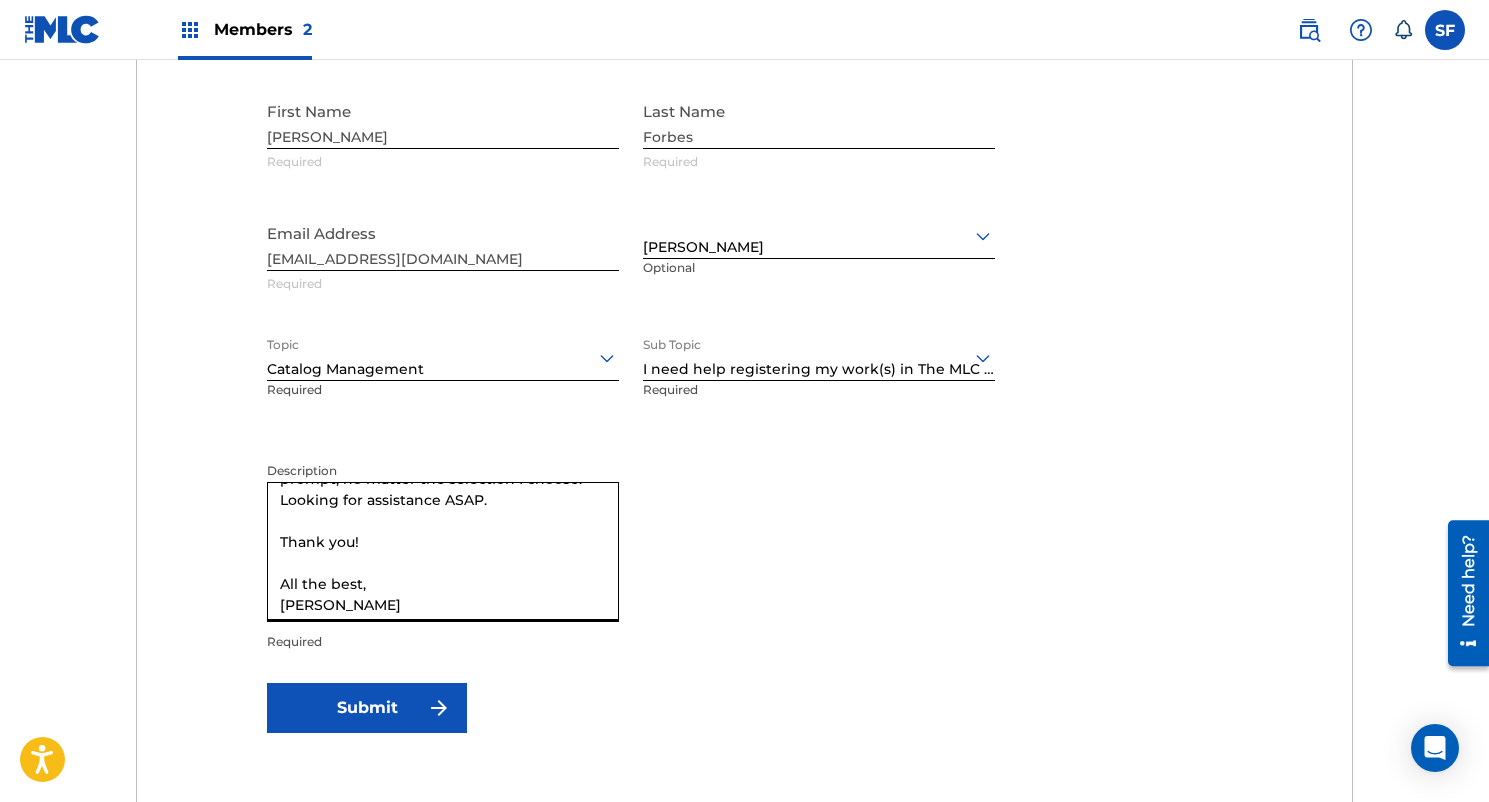 type 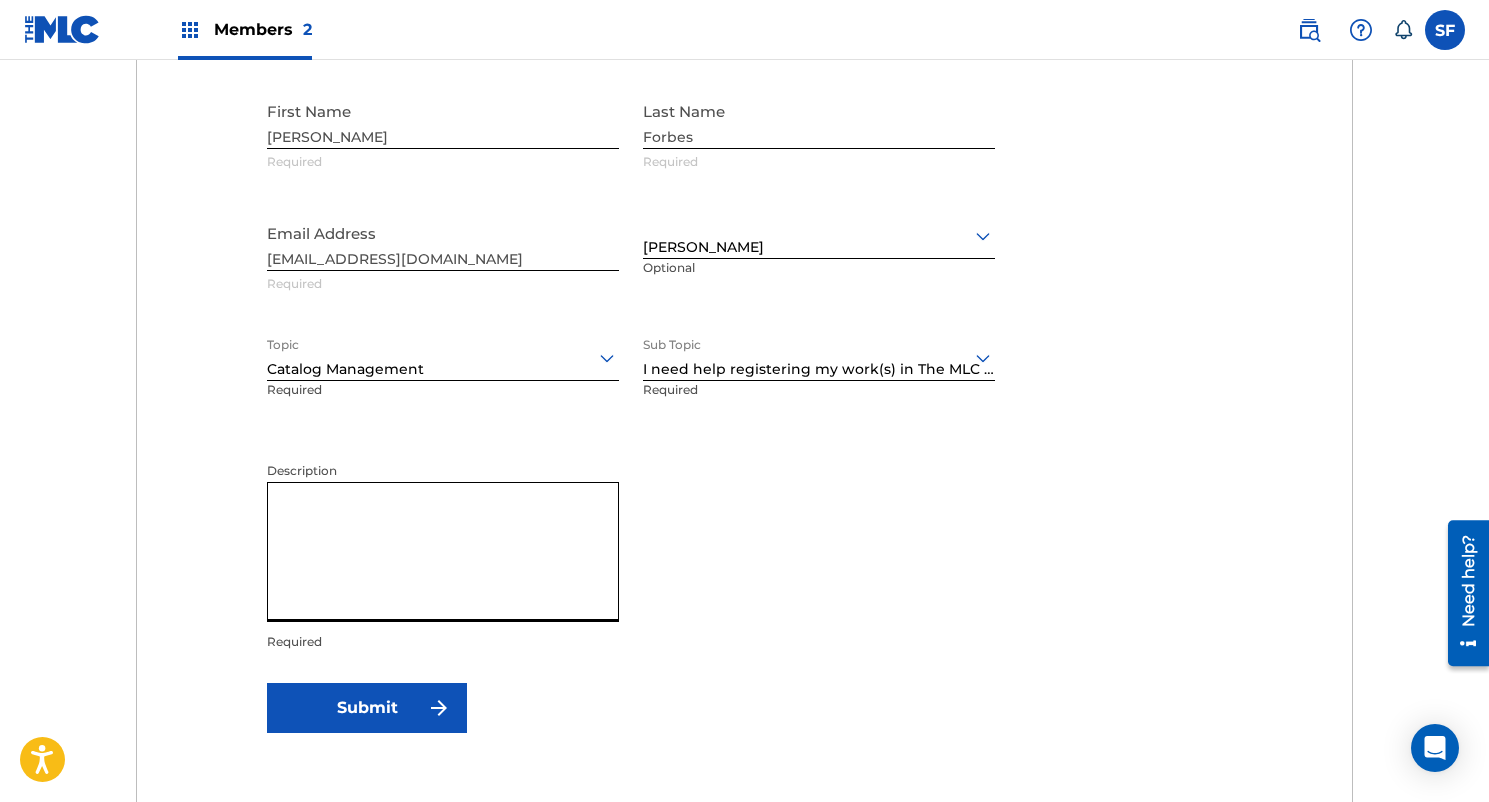 scroll, scrollTop: 0, scrollLeft: 0, axis: both 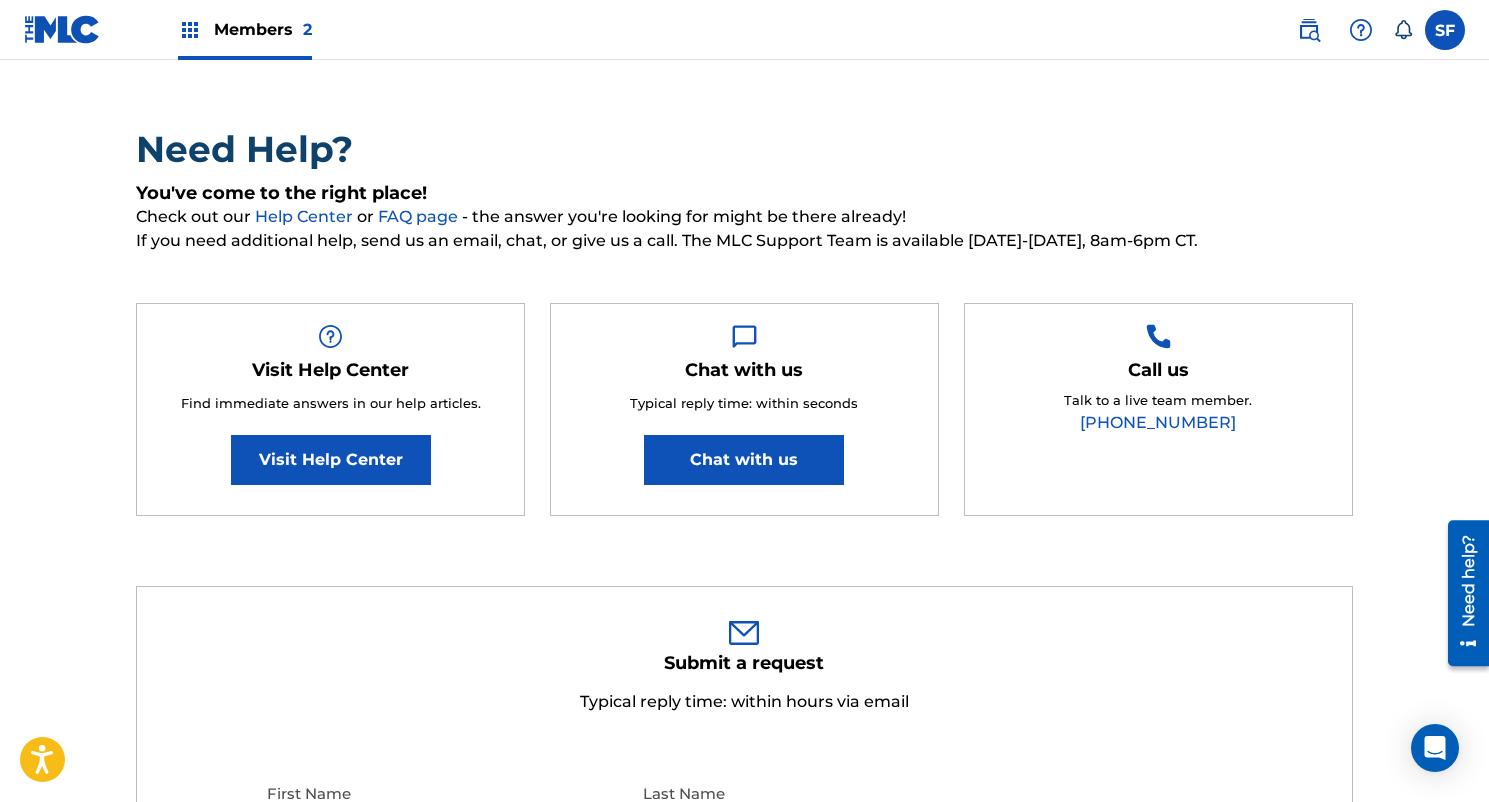 click on "Chat with us" at bounding box center (744, 460) 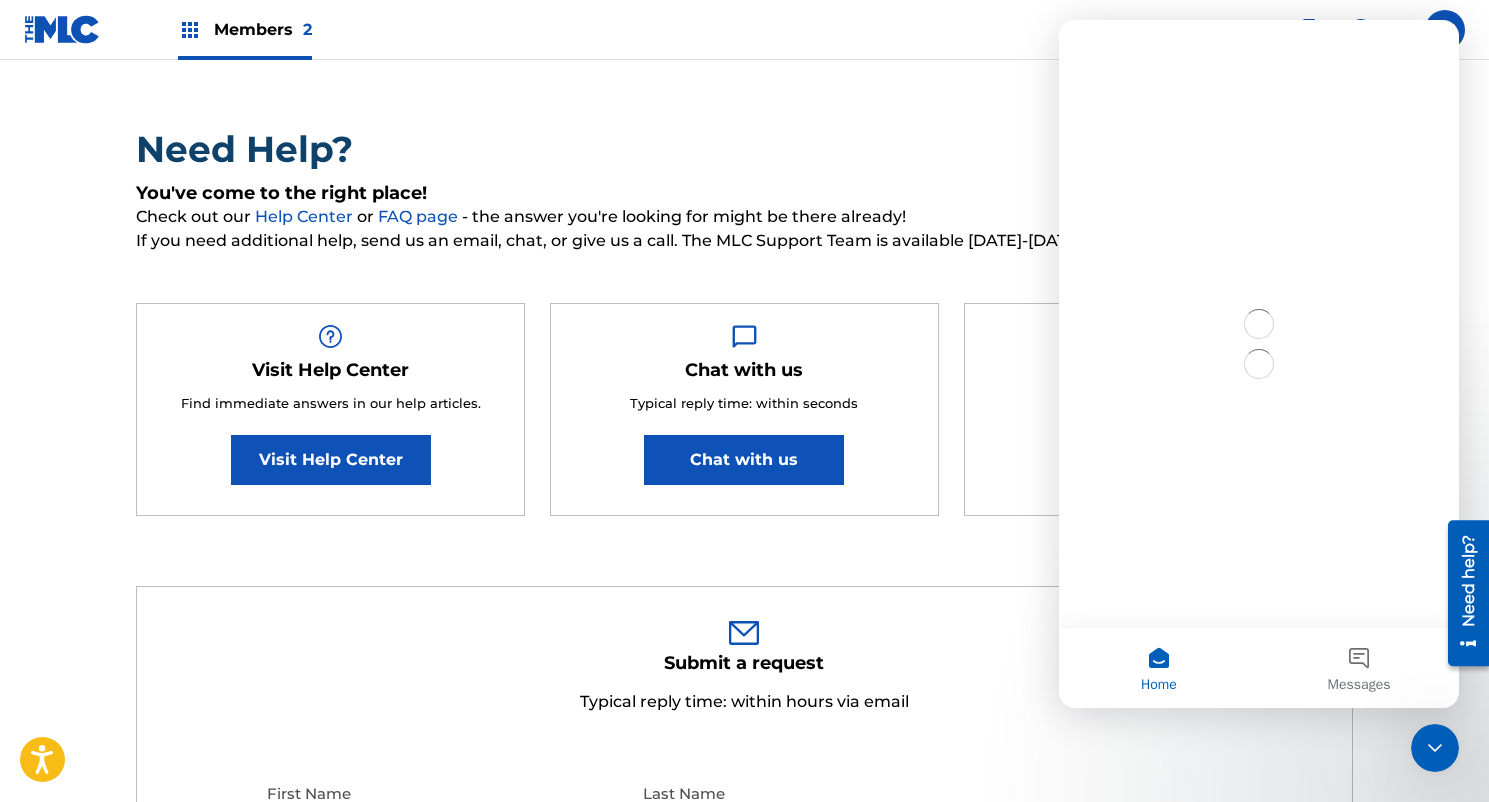 scroll, scrollTop: 0, scrollLeft: 0, axis: both 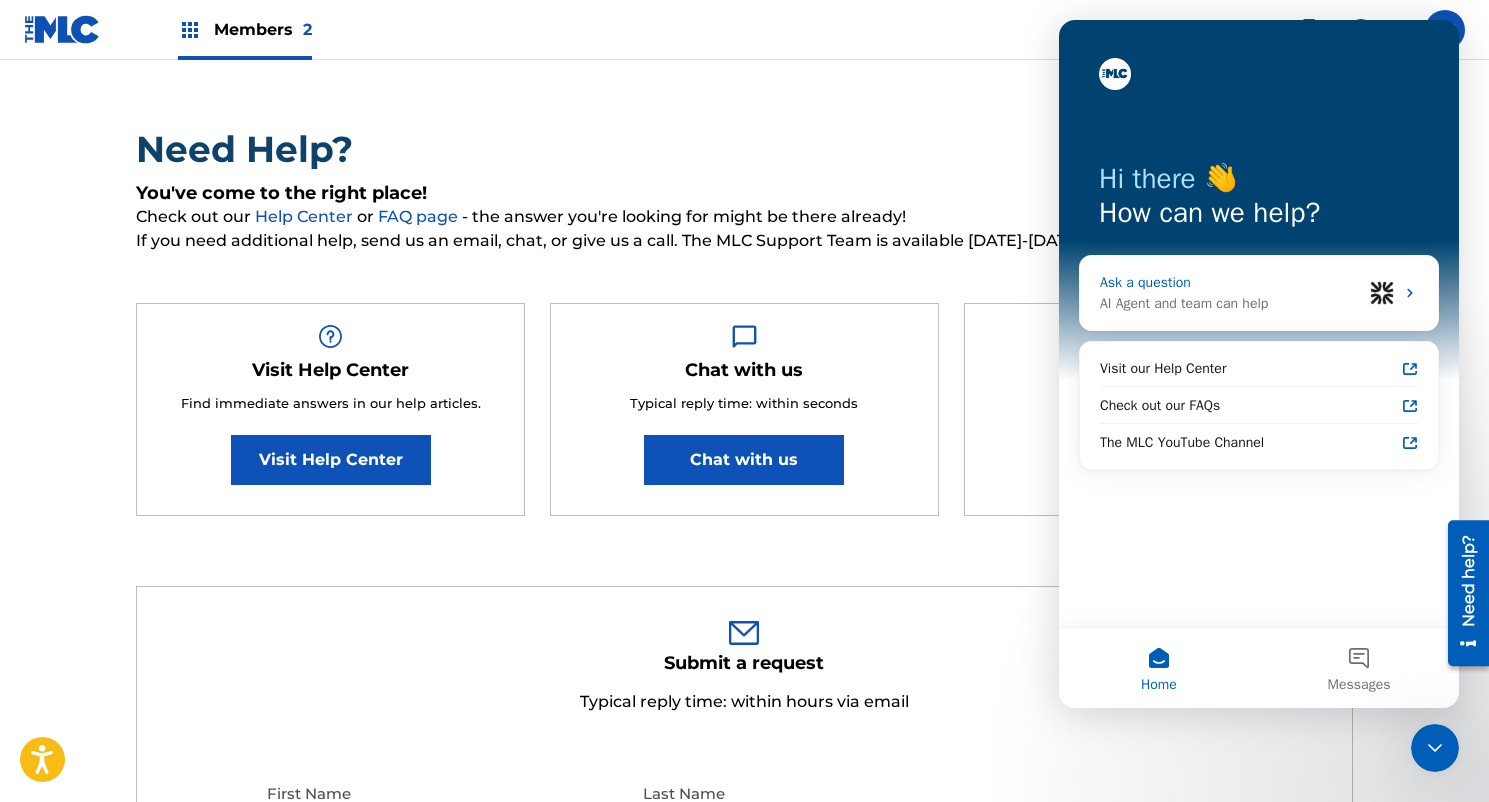 click on "AI Agent and team can help" at bounding box center (1231, 303) 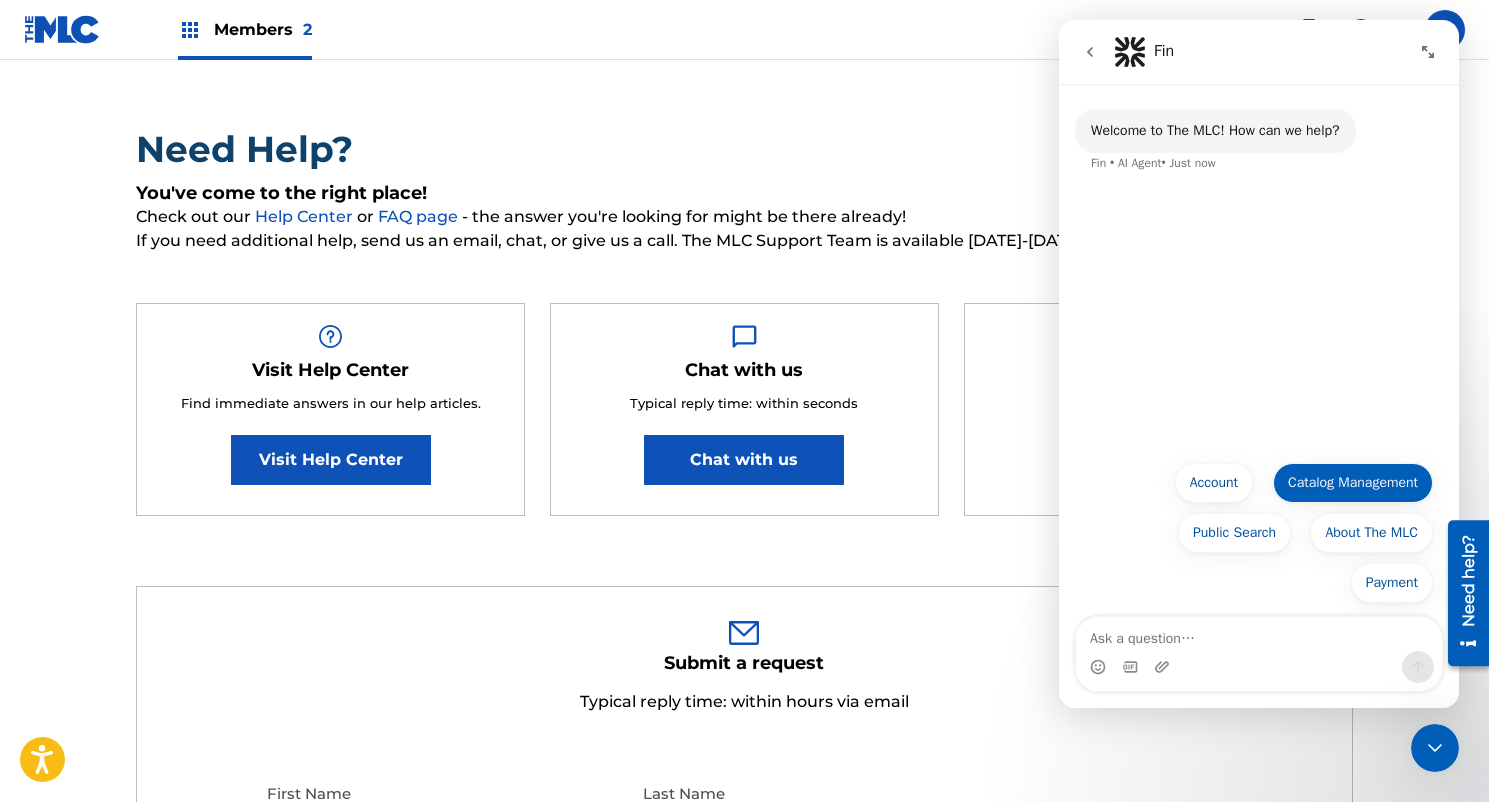 click on "Catalog Management" at bounding box center (1353, 483) 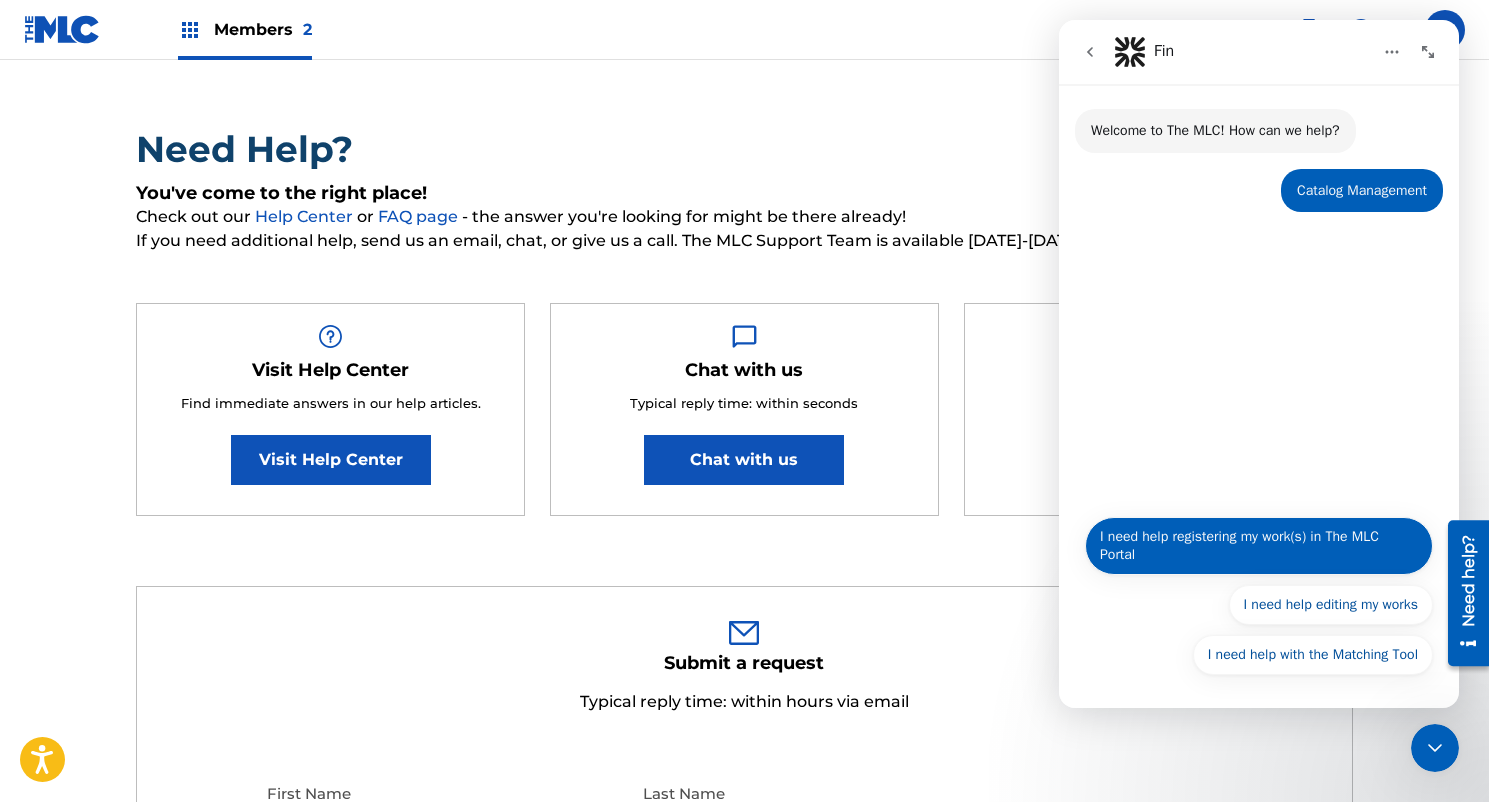 click on "I need help registering my work(s) in The MLC Portal" at bounding box center [1259, 546] 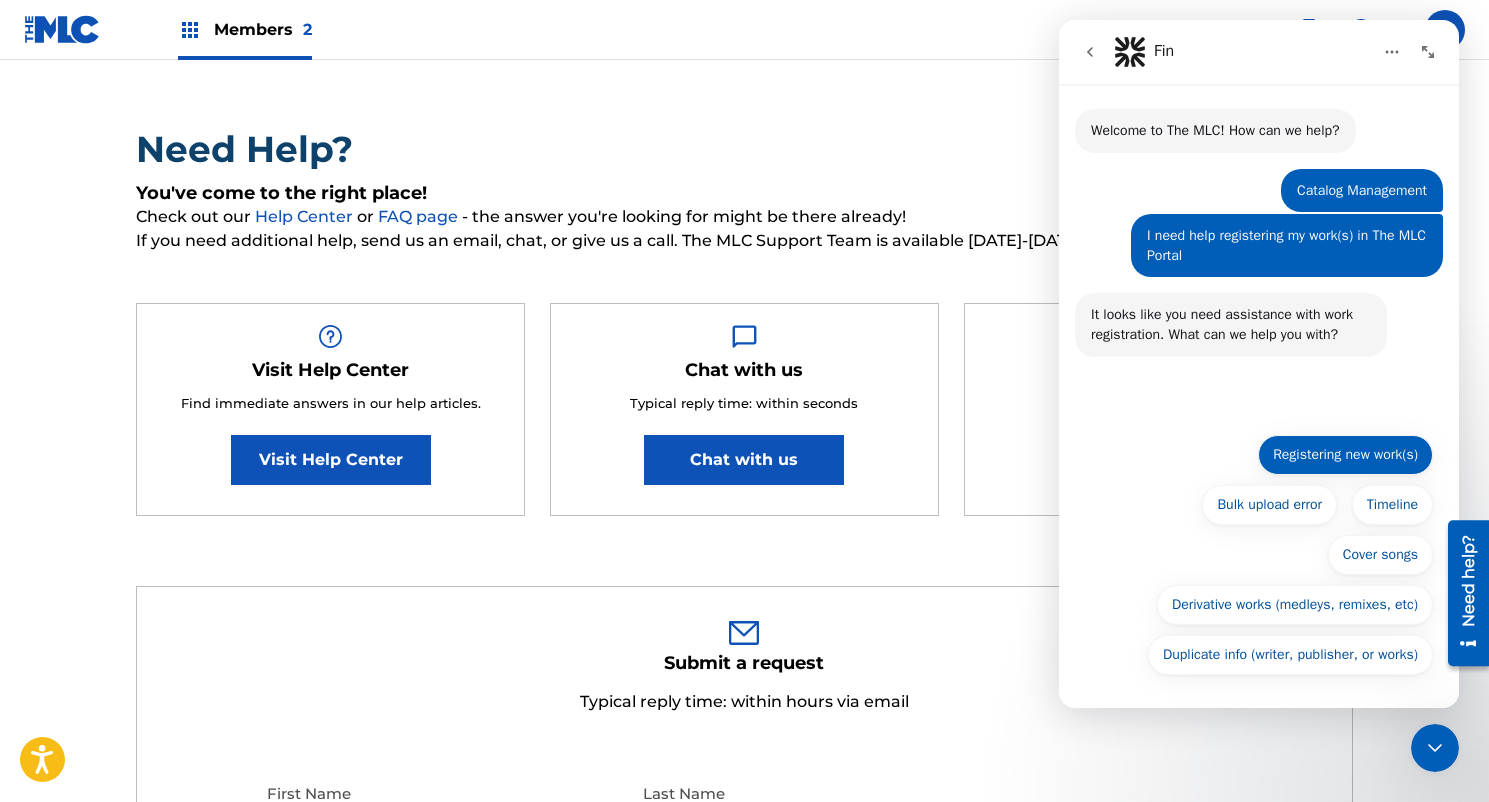 click on "Registering new work(s)" at bounding box center (1345, 455) 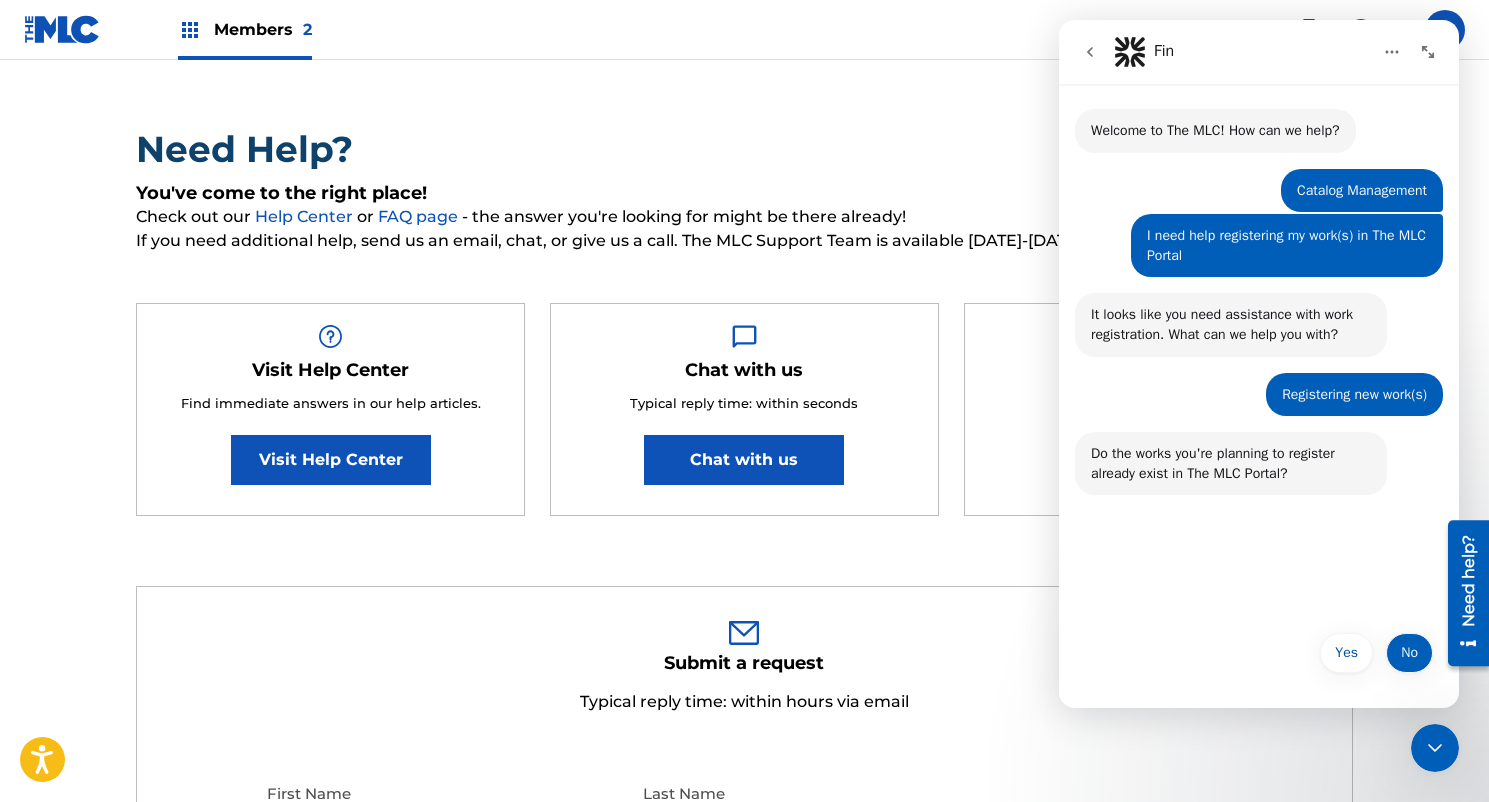 click on "No" at bounding box center (1409, 653) 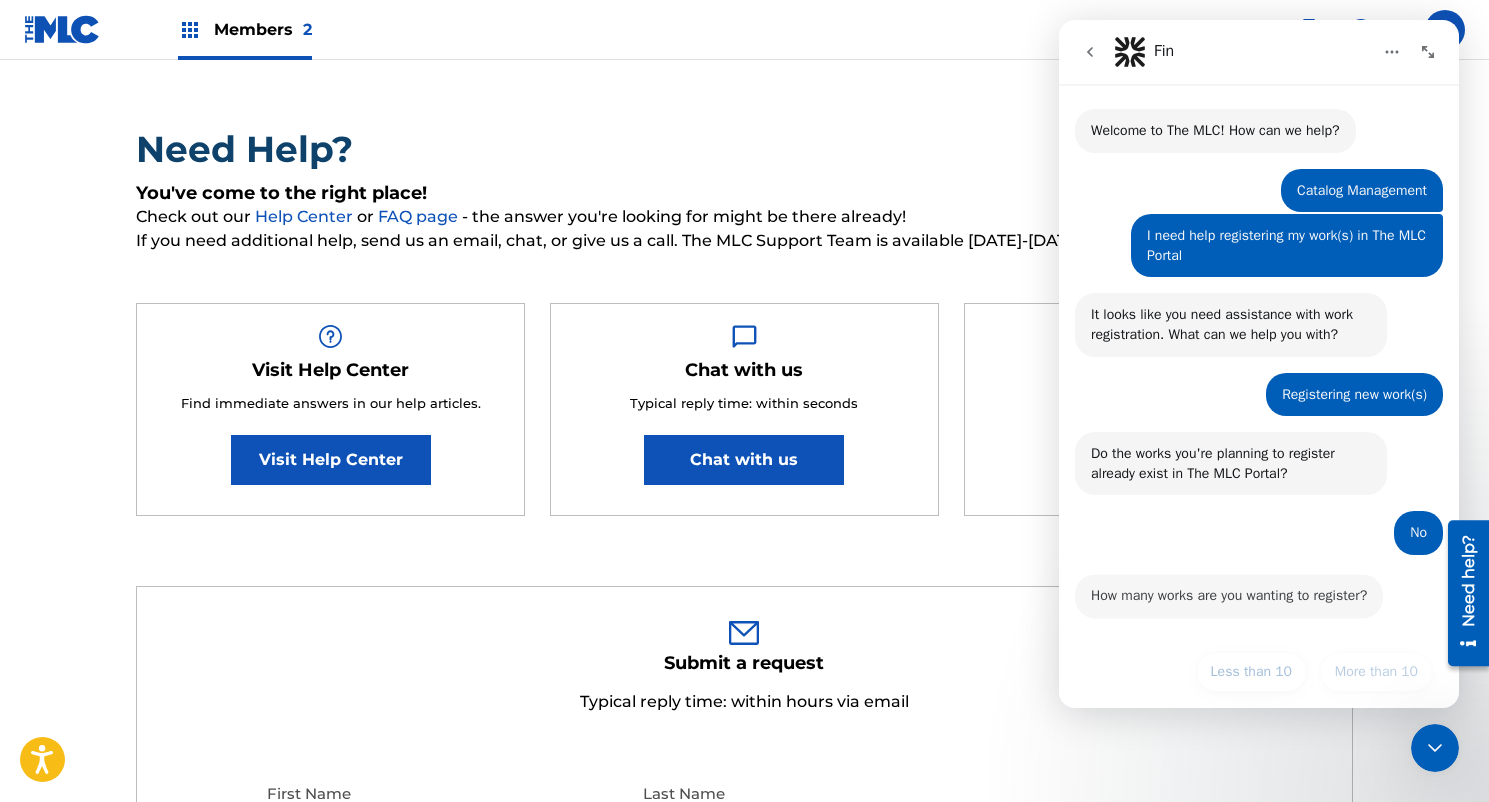 scroll, scrollTop: 38, scrollLeft: 0, axis: vertical 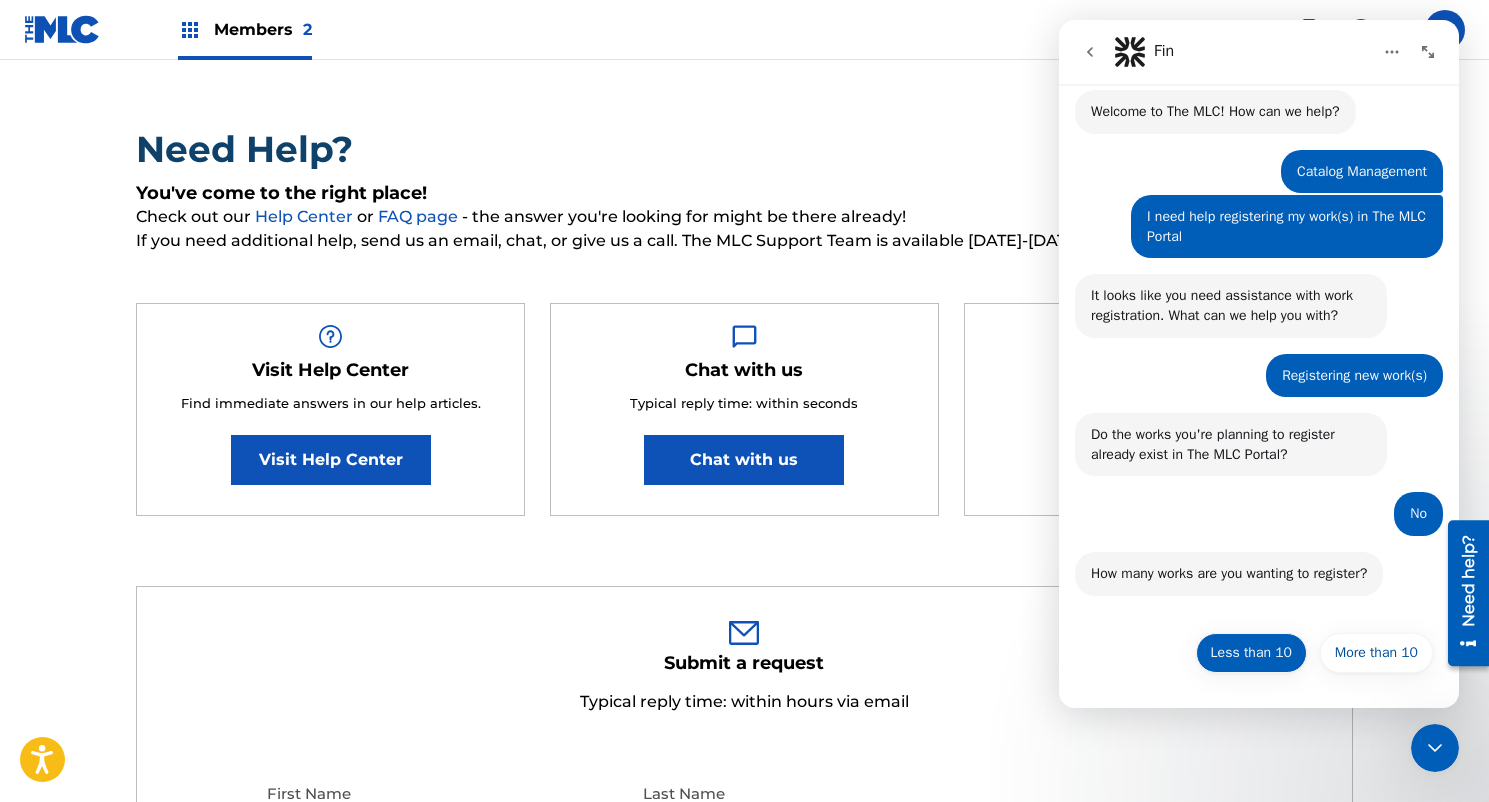 click on "Less than 10" at bounding box center [1251, 653] 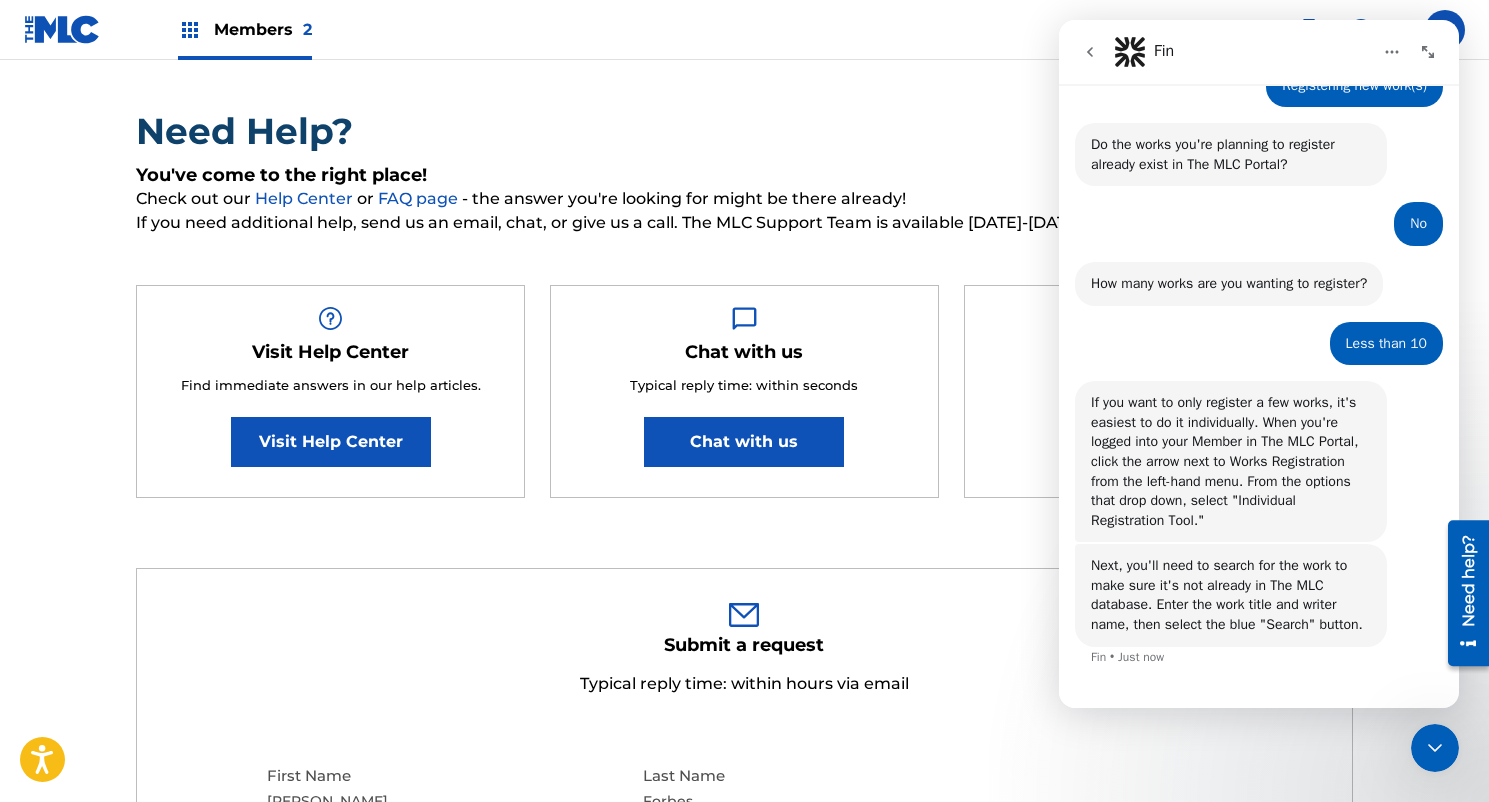 scroll, scrollTop: 544, scrollLeft: 0, axis: vertical 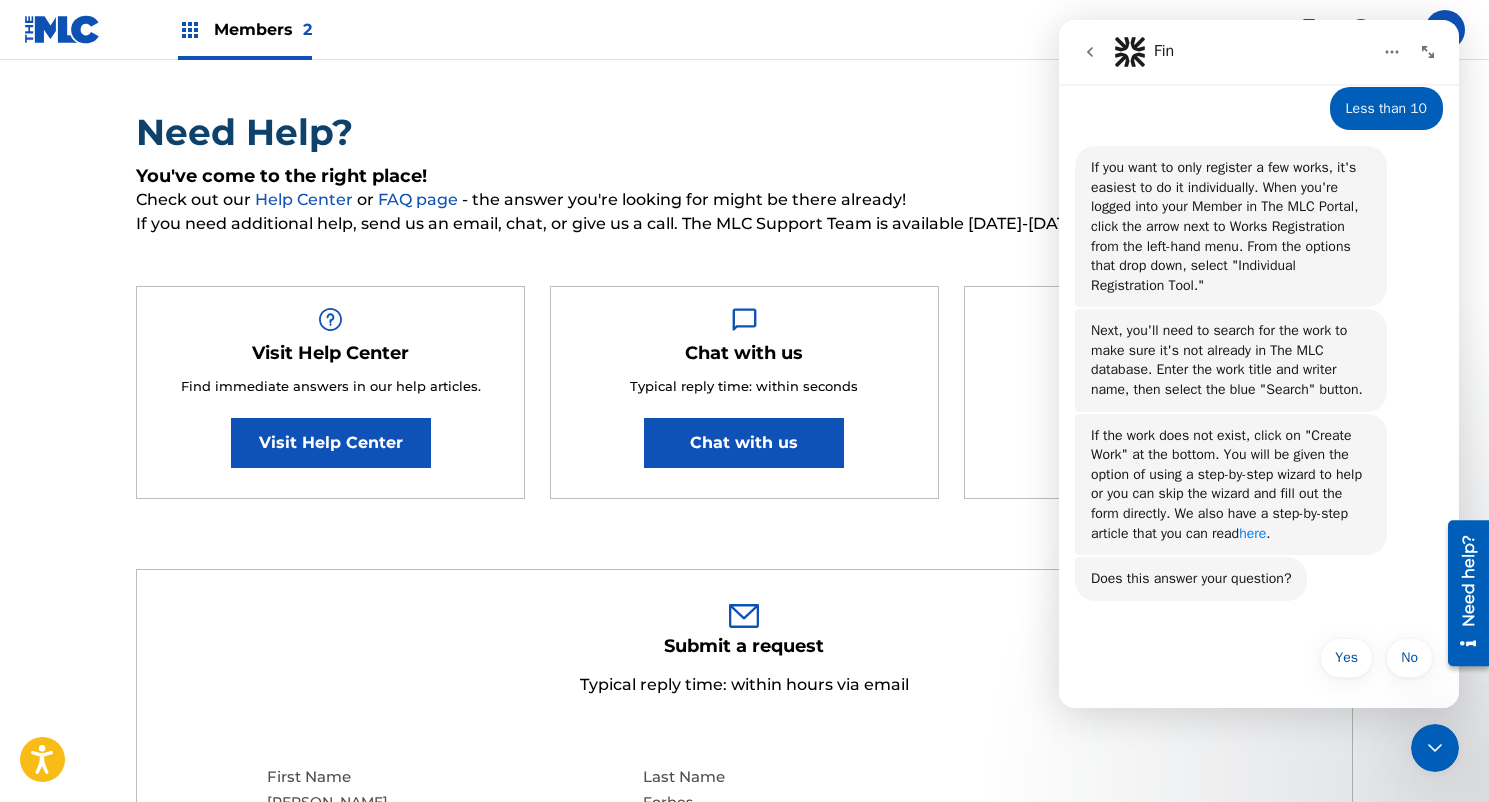 click on "here" at bounding box center (1252, 533) 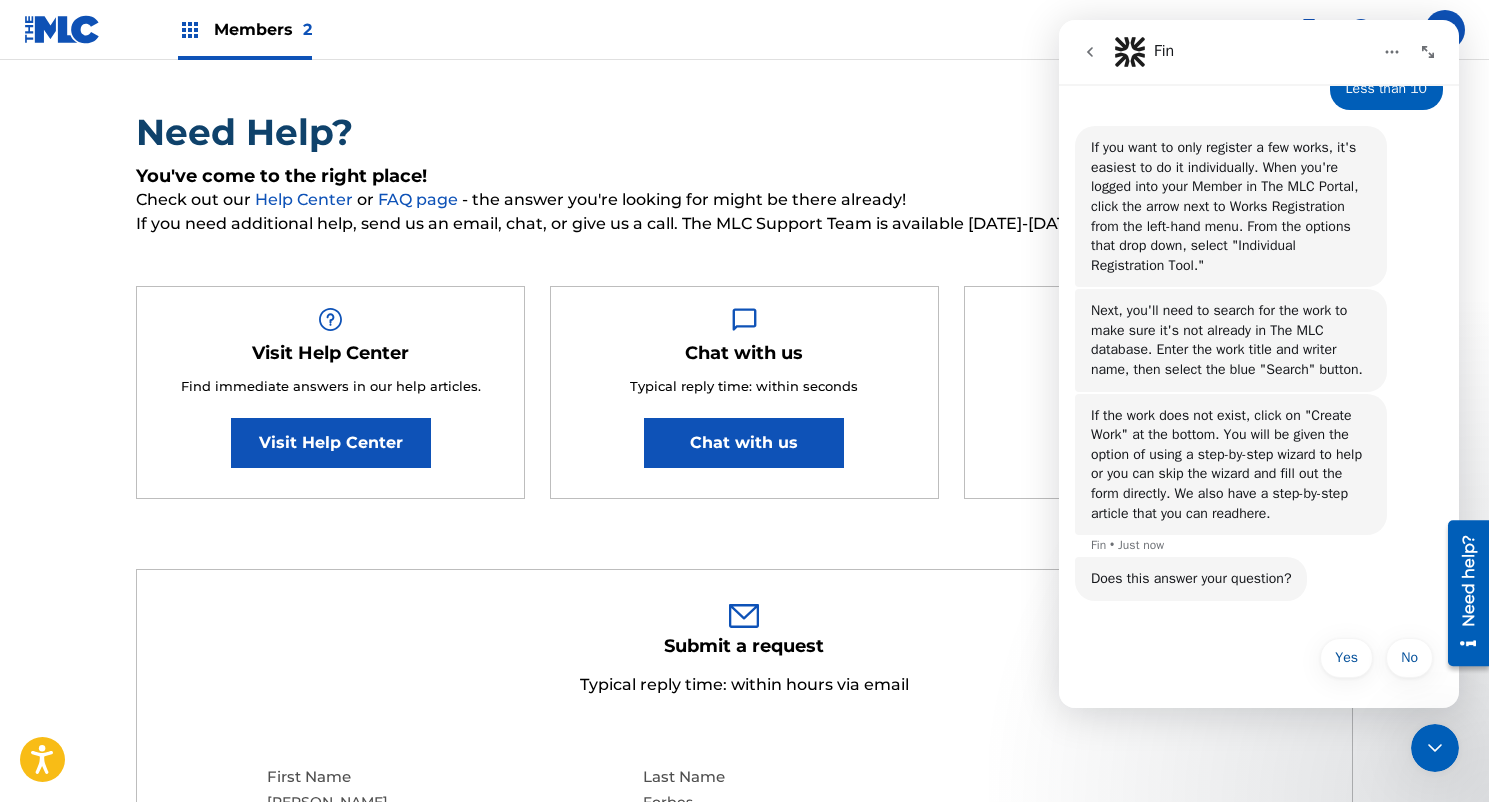 scroll, scrollTop: 608, scrollLeft: 0, axis: vertical 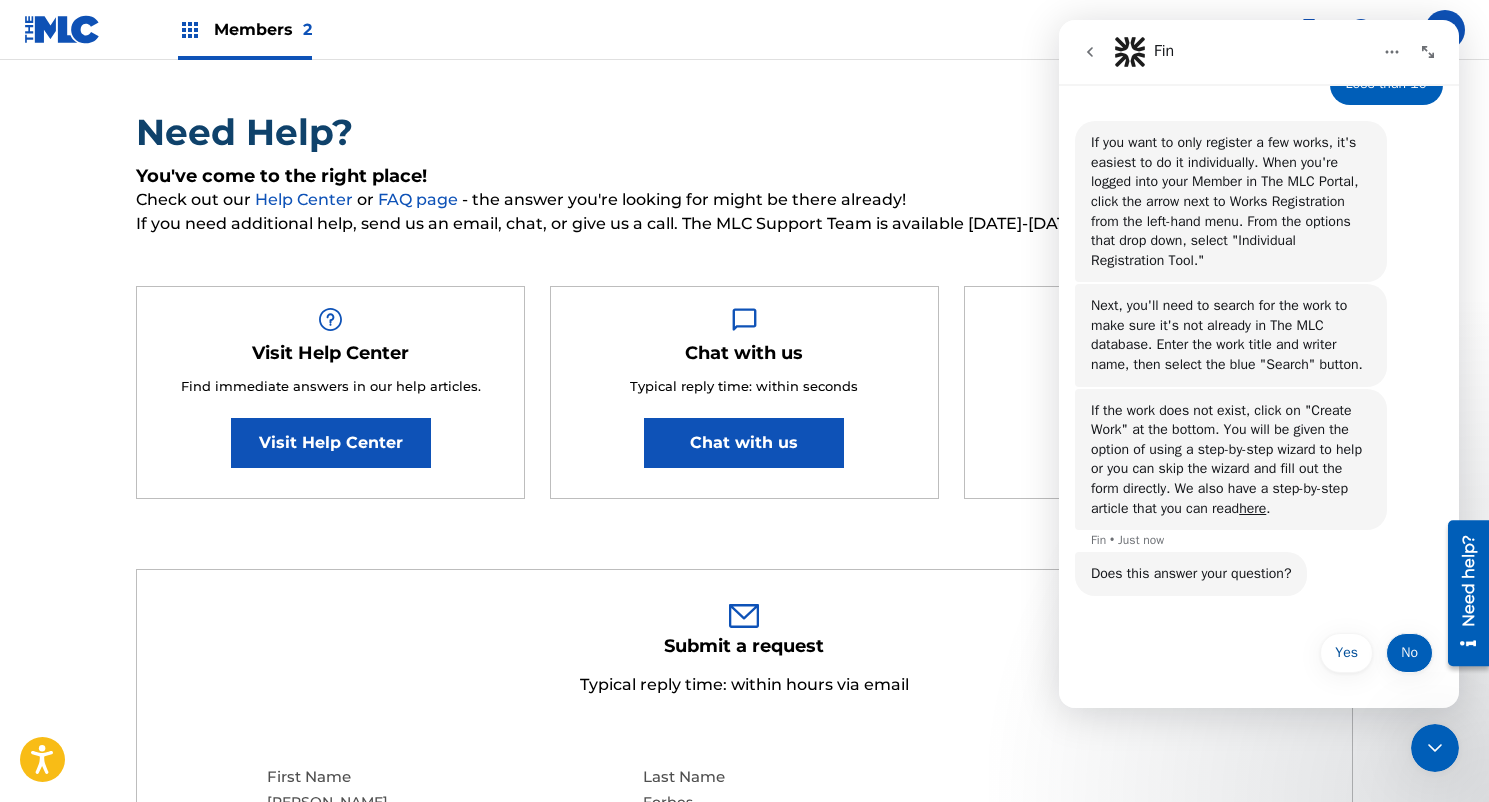 click on "No" at bounding box center (1409, 653) 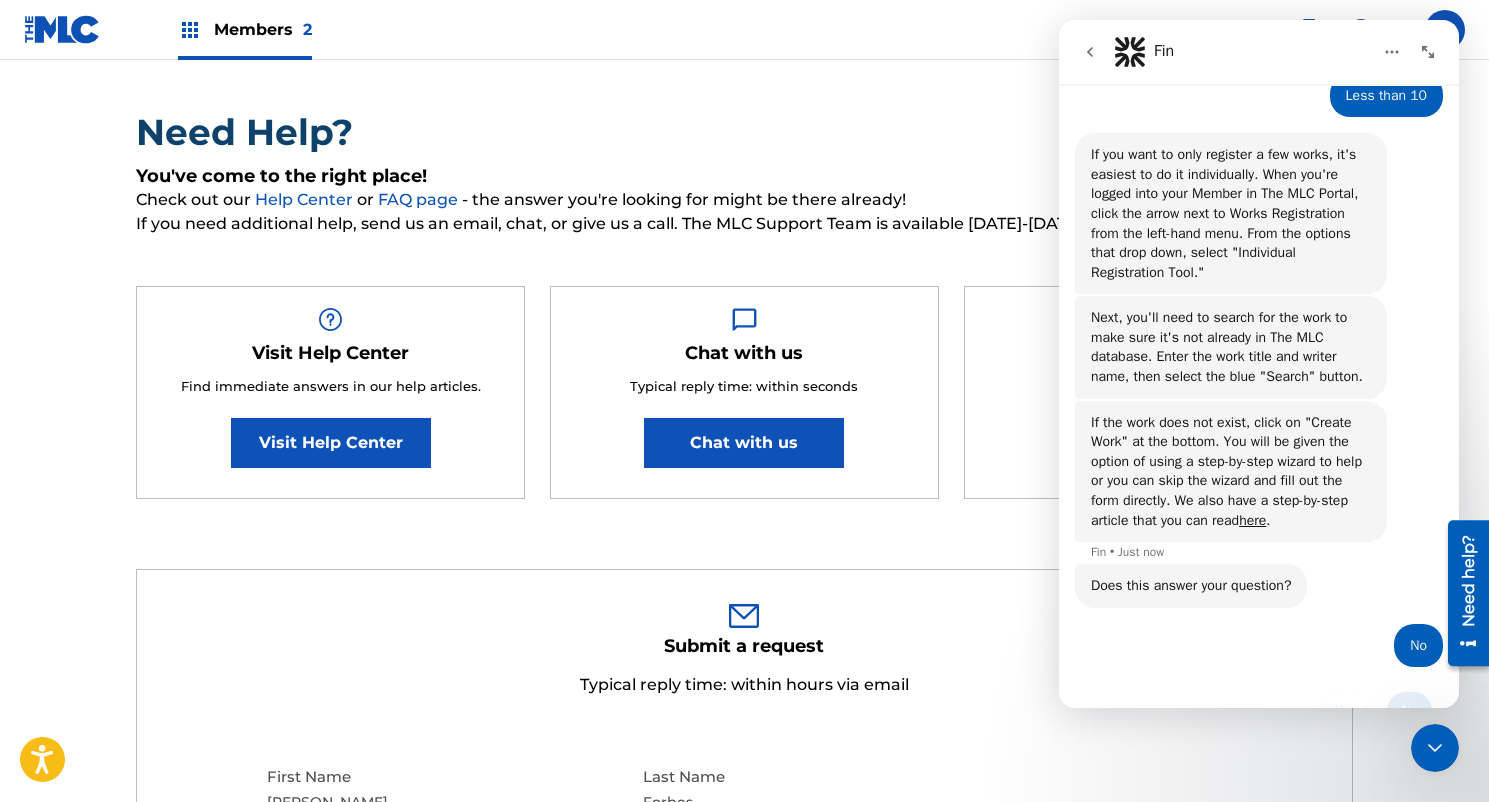 scroll, scrollTop: 596, scrollLeft: 0, axis: vertical 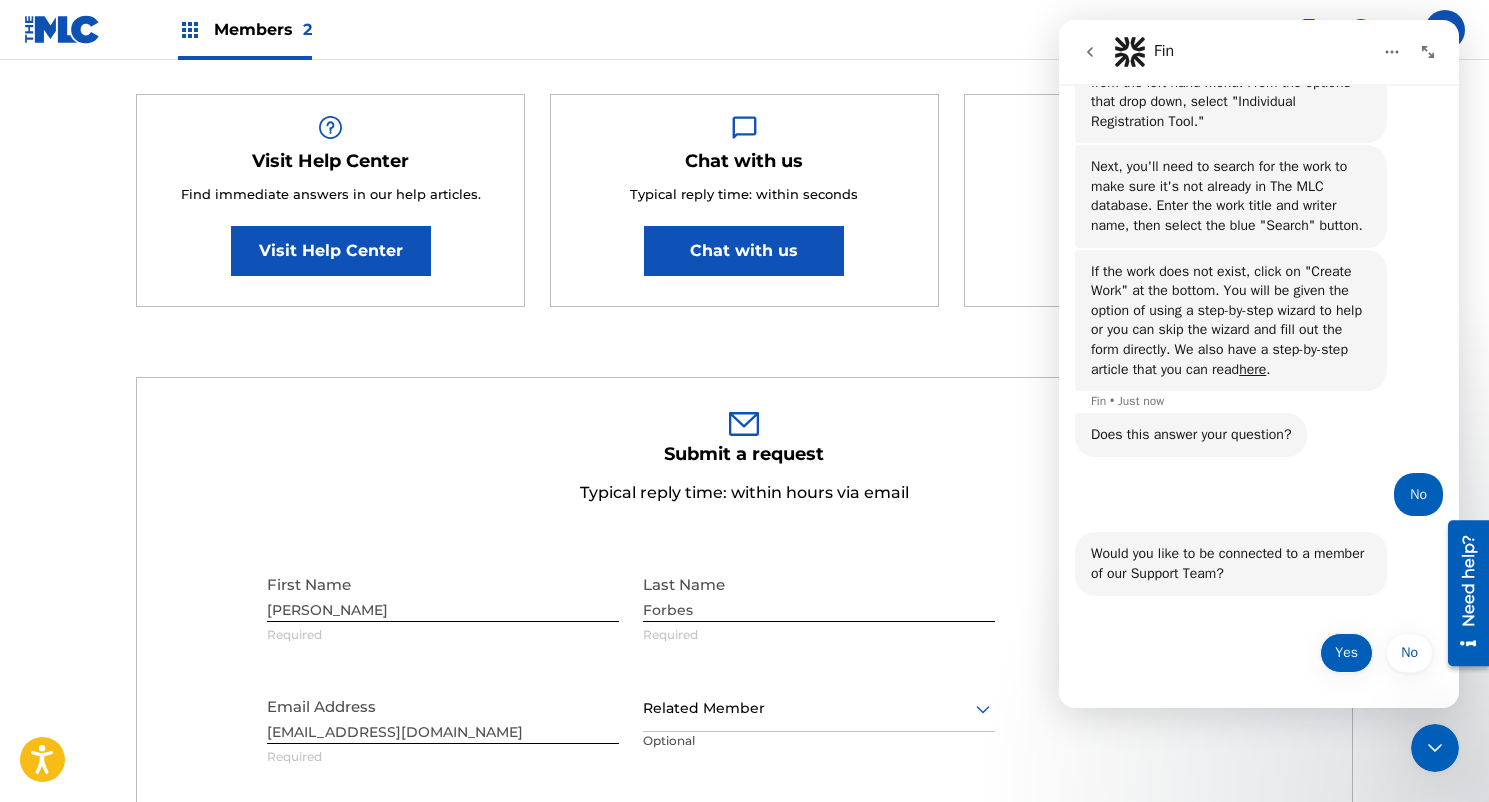 click on "Yes" at bounding box center [1346, 653] 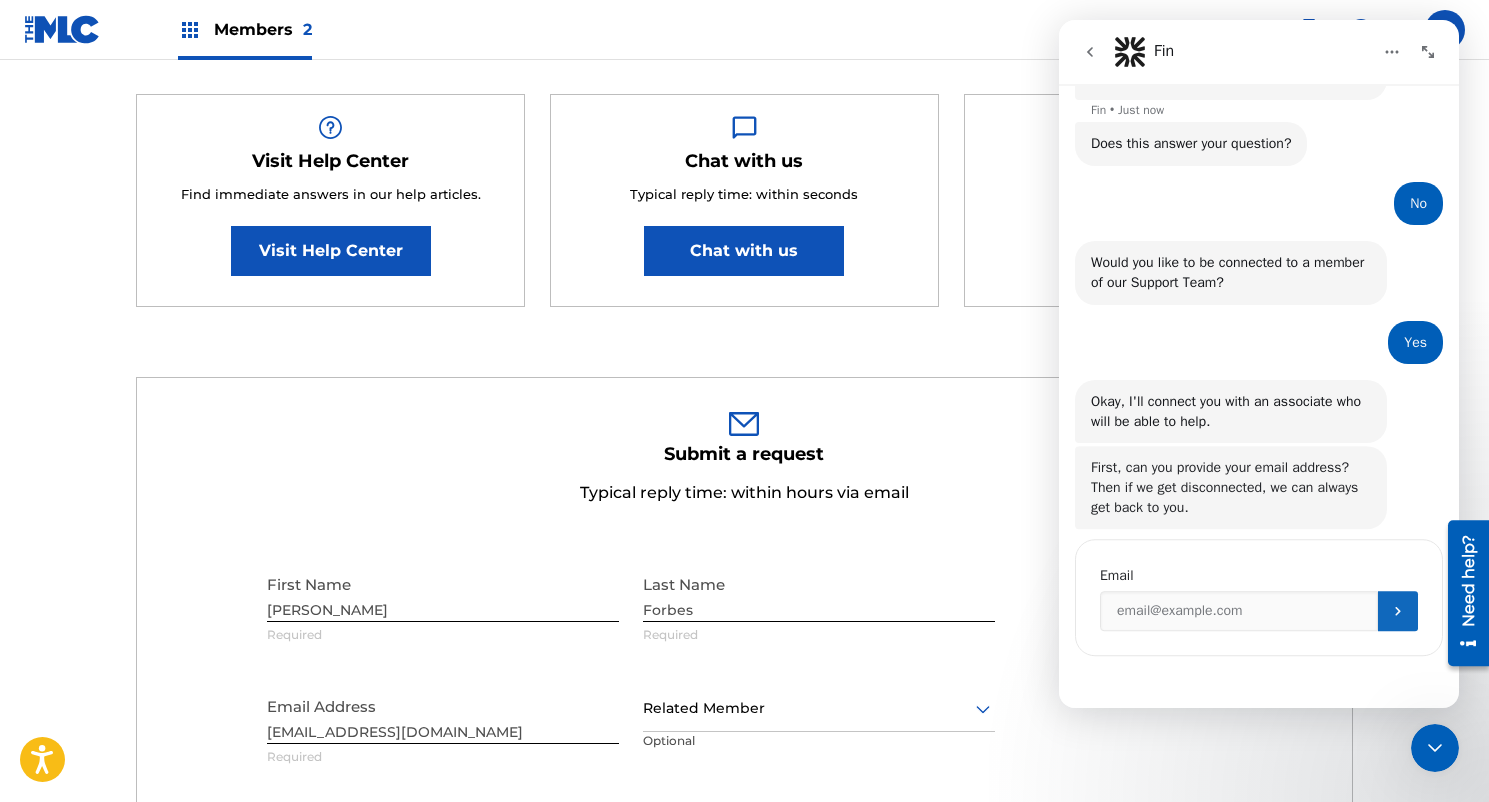 scroll, scrollTop: 1038, scrollLeft: 0, axis: vertical 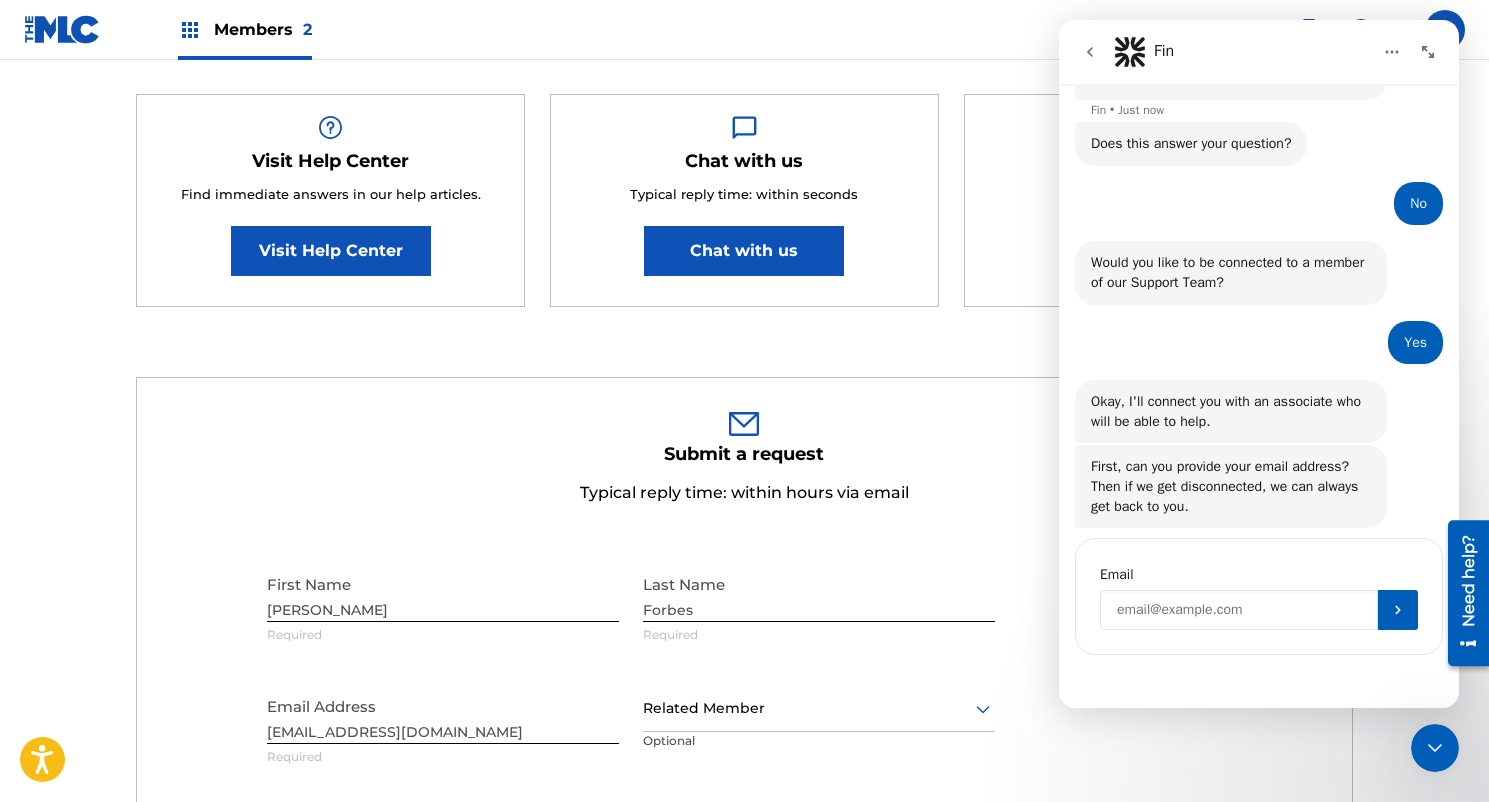 click at bounding box center (1239, 610) 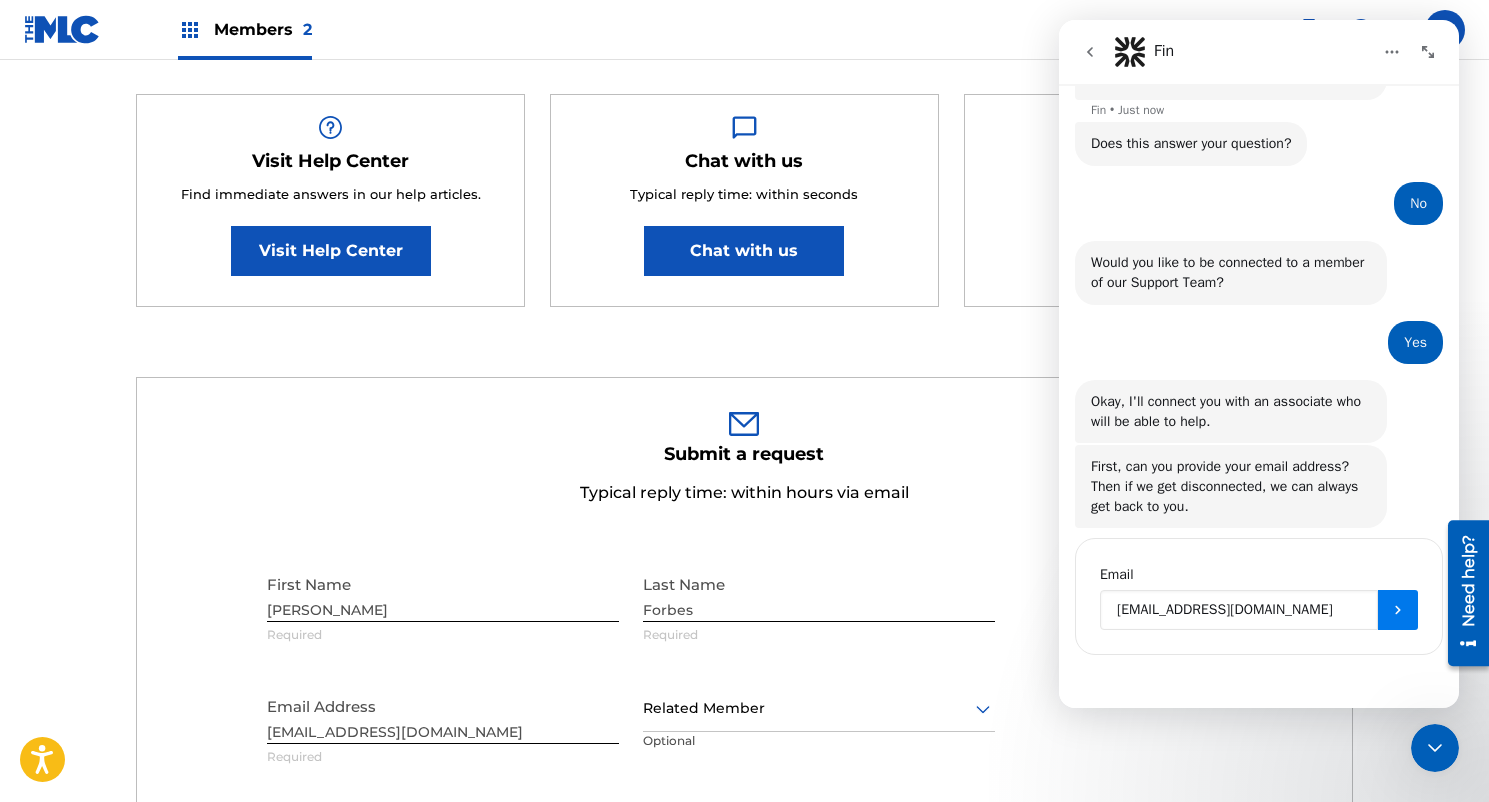 type on "[EMAIL_ADDRESS][DOMAIN_NAME]" 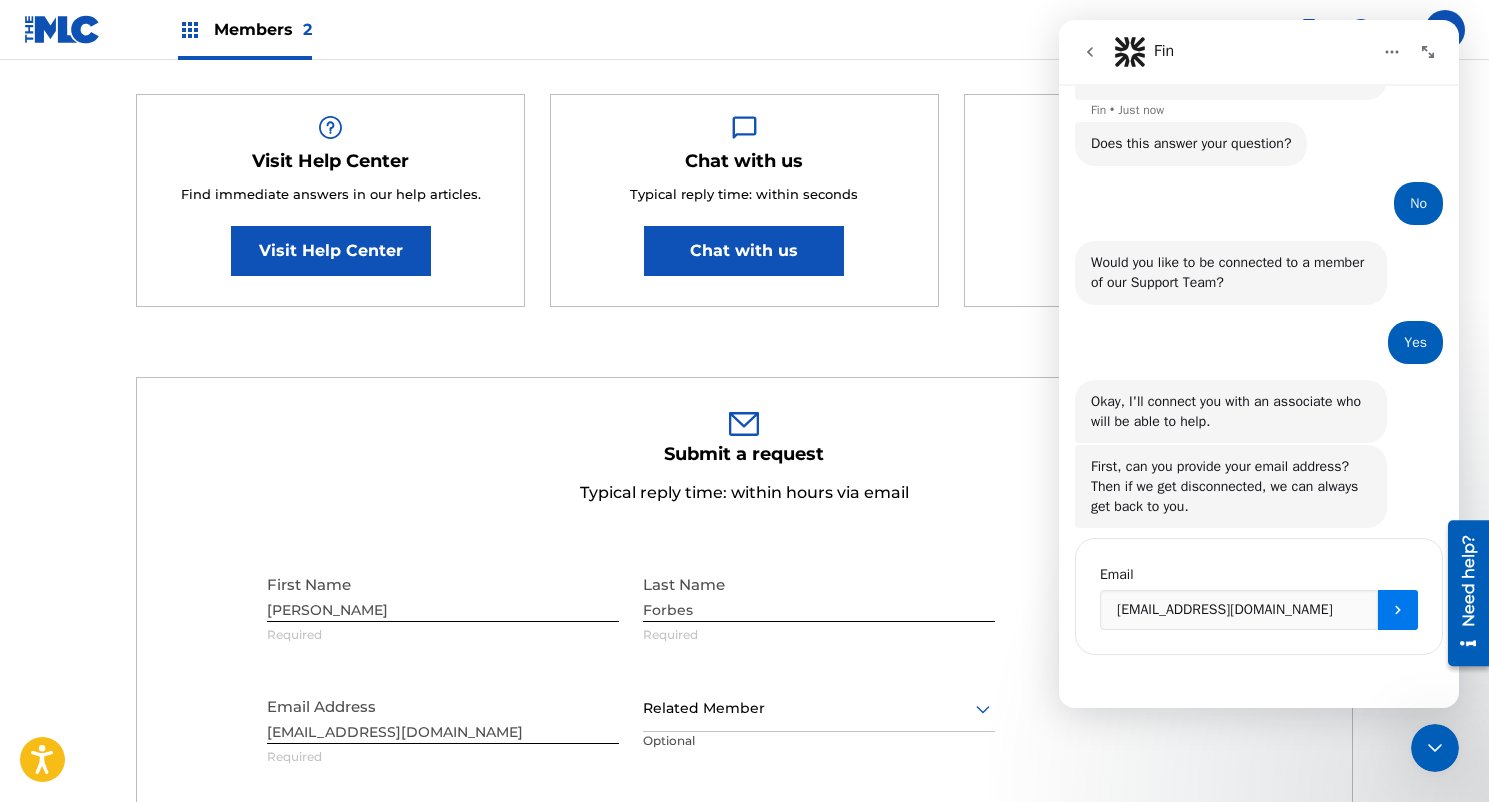 click 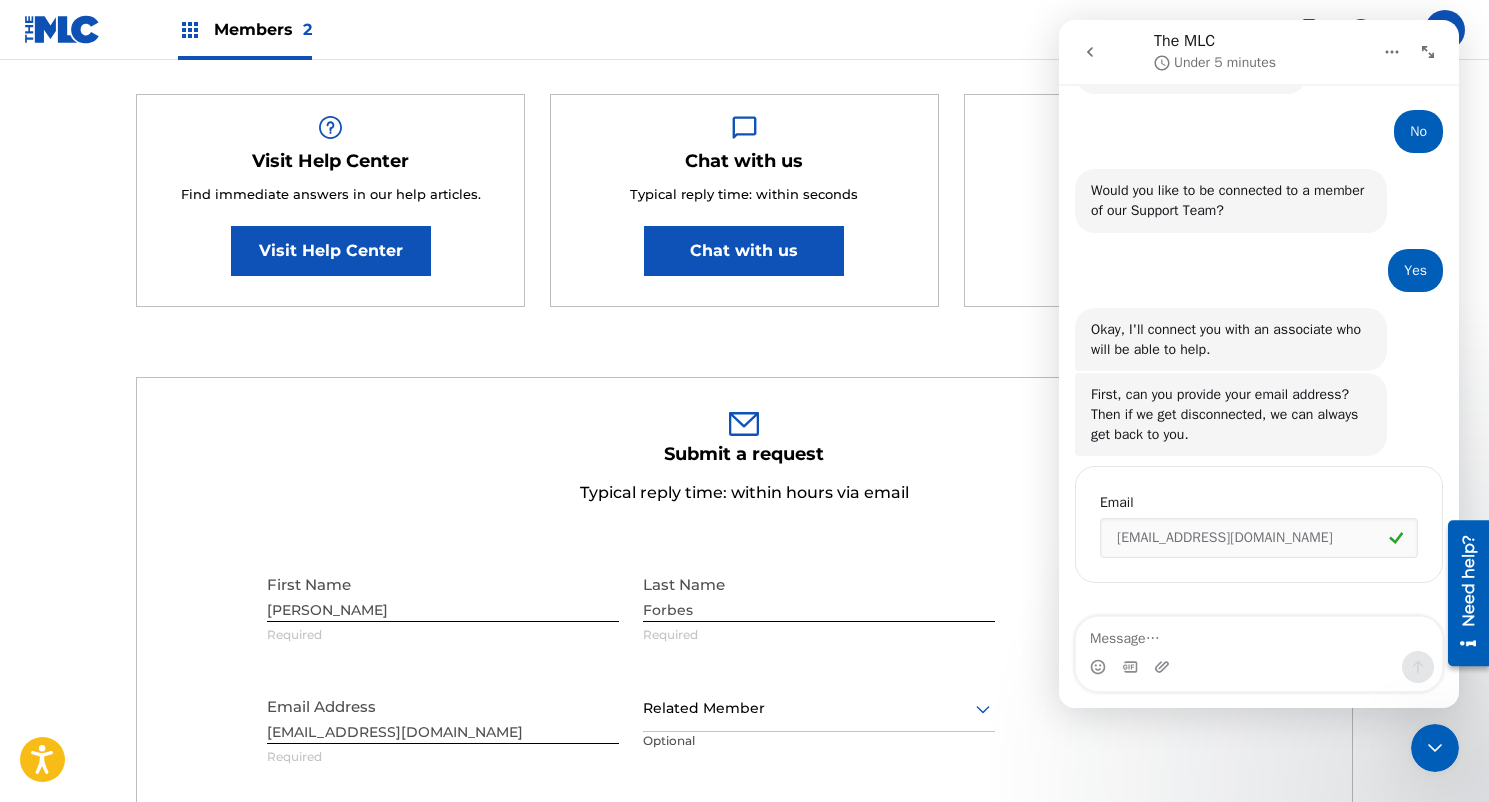 scroll, scrollTop: 1110, scrollLeft: 0, axis: vertical 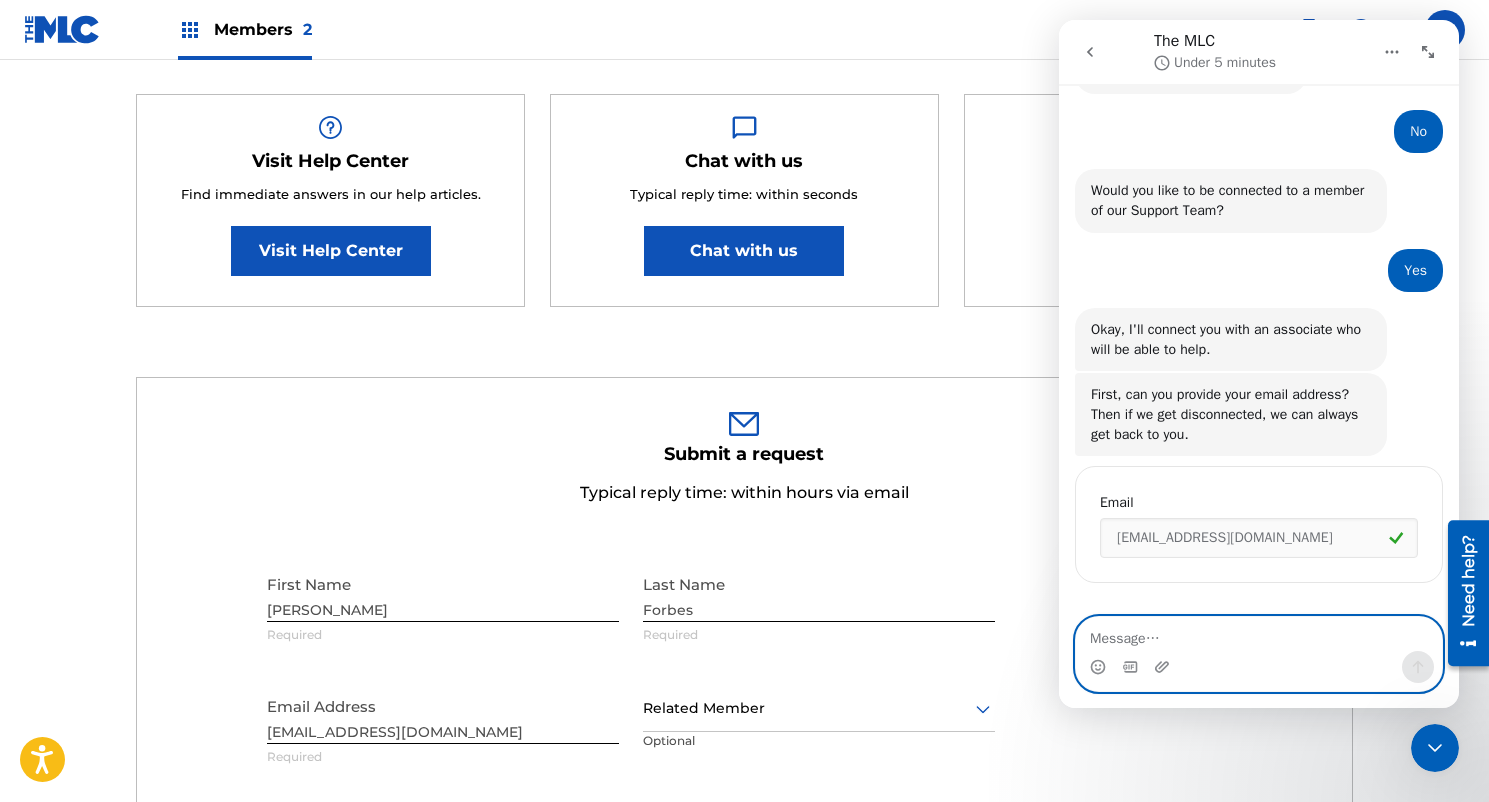 paste on "Hi,
I have gone through the process of registering a specific work/jingle that drops [DATE] [DATE] about 3 or 4 times over the past two months, and it never appears or accepts on my profile. I went to check it a few moments ago and the same thing, there isn't even a record of it being a draft. I need assistance on what is happening/ if there are any steps I am missing. I've tried calling your [PHONE_NUMBER] number and every time the call drops after the second prompt, no matter the selection I choose. Looking for assistance ASAP.
Thank you!
All the best,
[PERSON_NAME]" 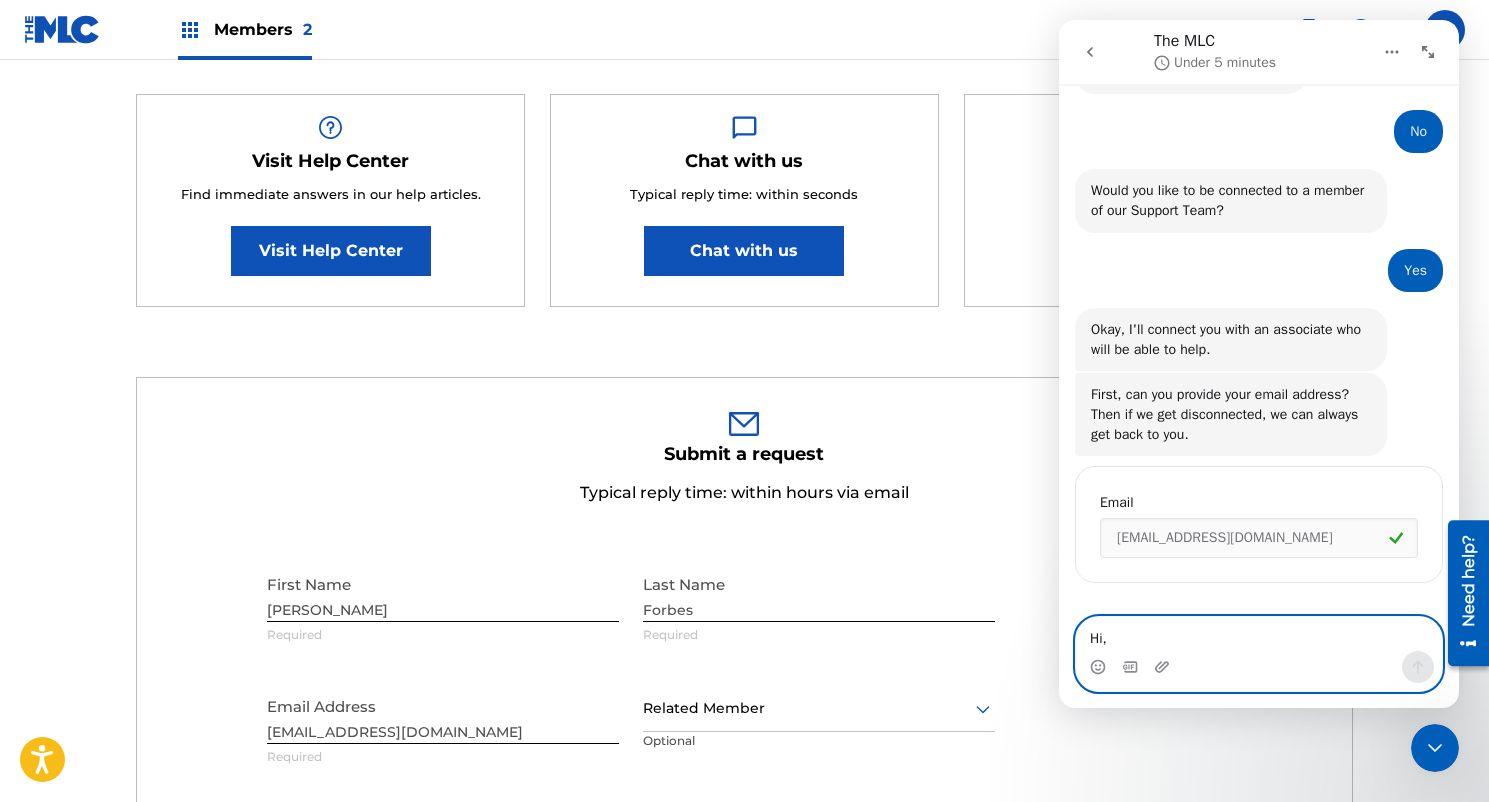 scroll, scrollTop: 212, scrollLeft: 0, axis: vertical 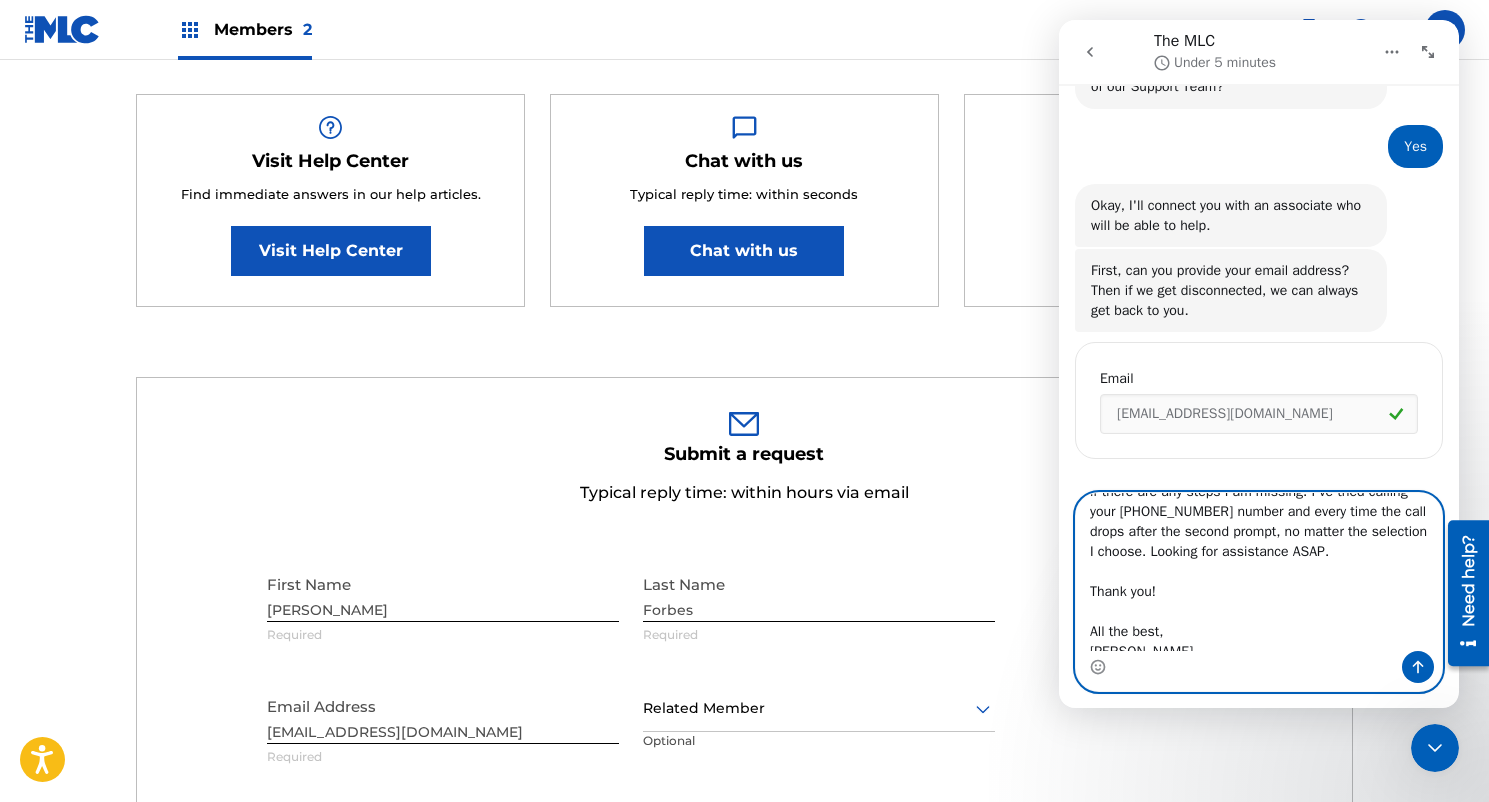 type on "Hi,
I have gone through the process of registering a specific work/jingle that drops [DATE] [DATE] about 3 or 4 times over the past two months, and it never appears or accepts on my profile. I went to check it a few moments ago and the same thing, there isn't even a record of it being a draft. I need assistance on what is happening/ if there are any steps I am missing. I've tried calling your [PHONE_NUMBER] number and every time the call drops after the second prompt, no matter the selection I choose. Looking for assistance ASAP.
Thank you!
All the best,
[PERSON_NAME]" 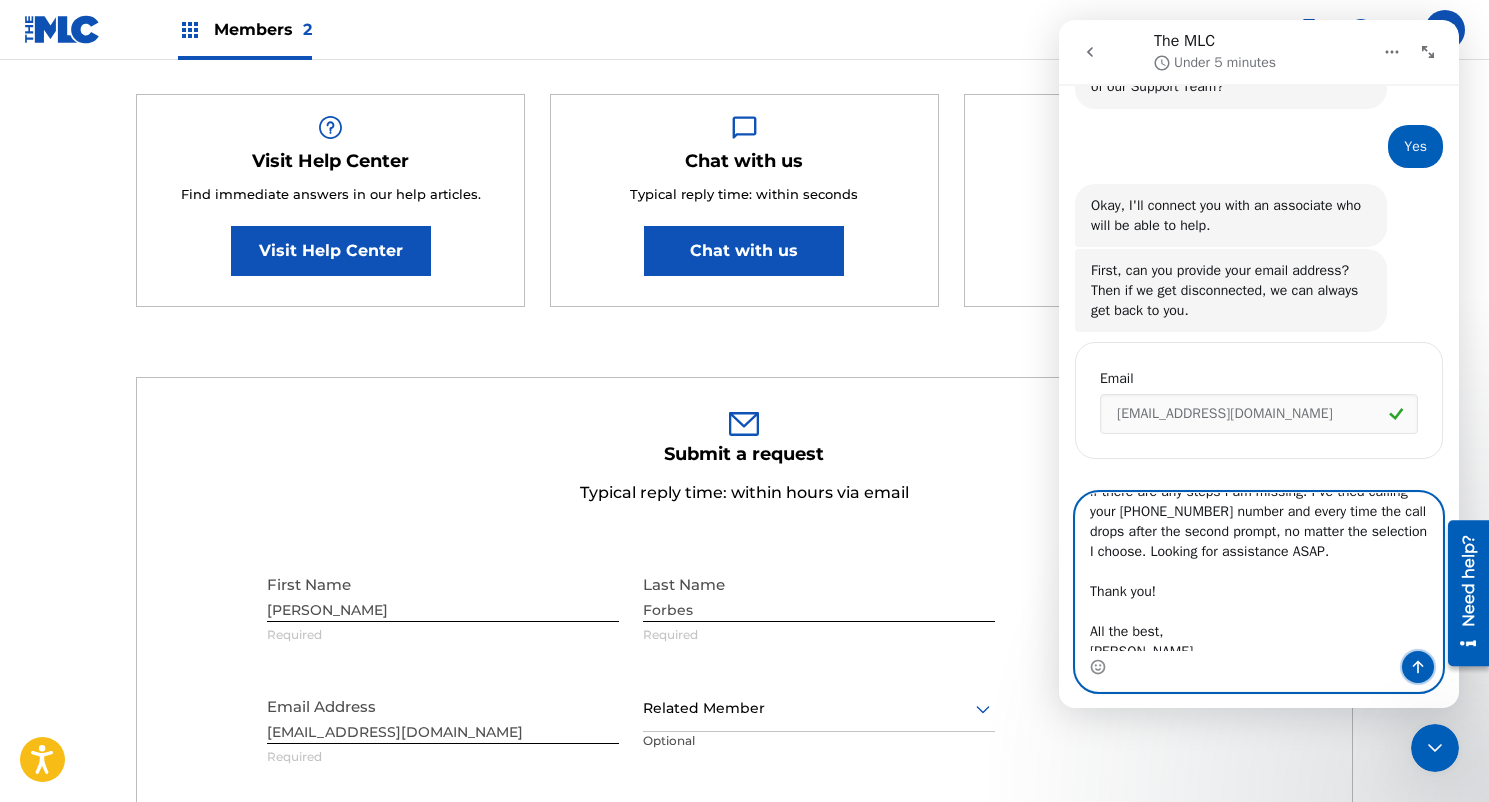 click at bounding box center [1418, 667] 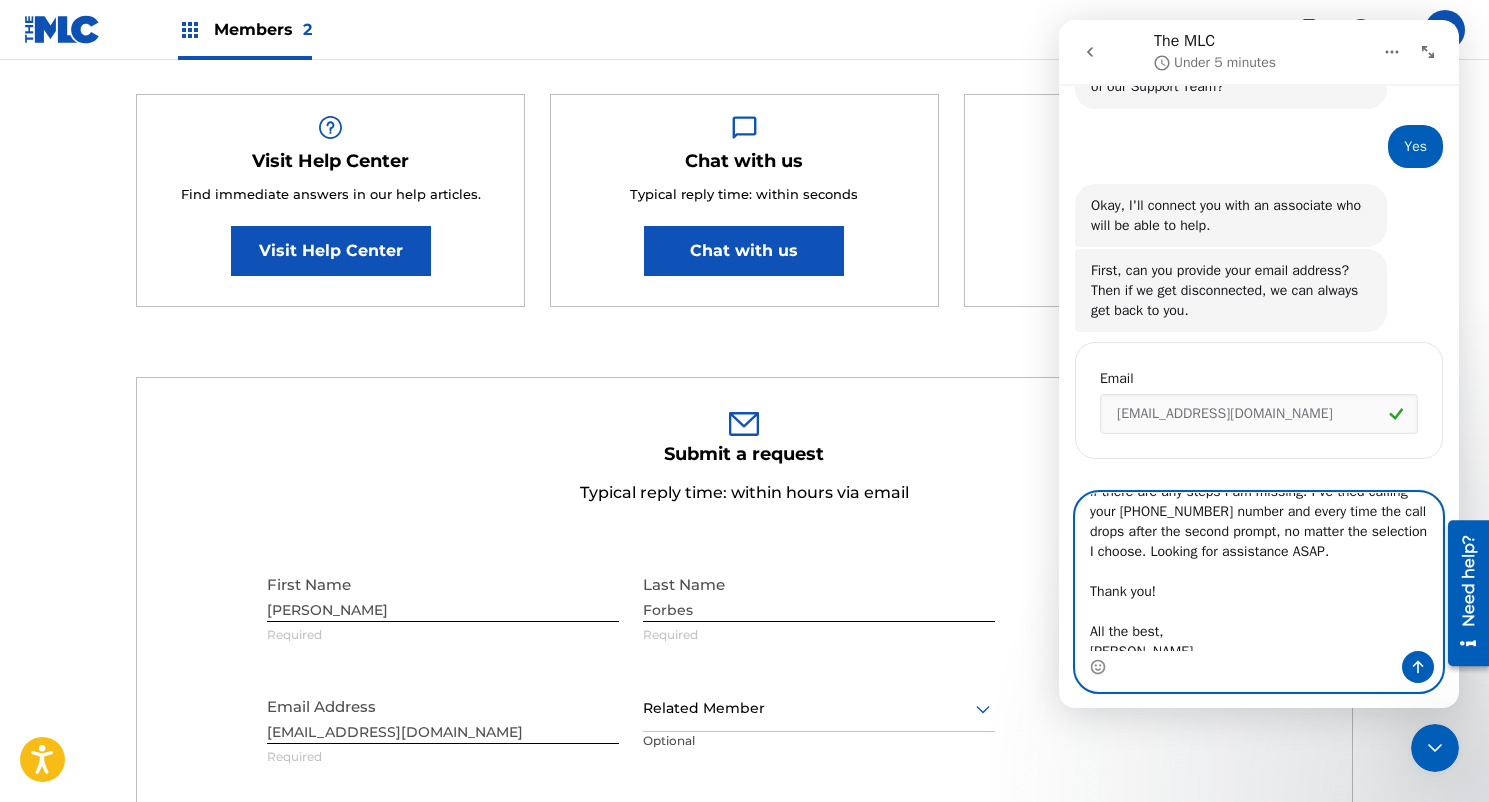 type 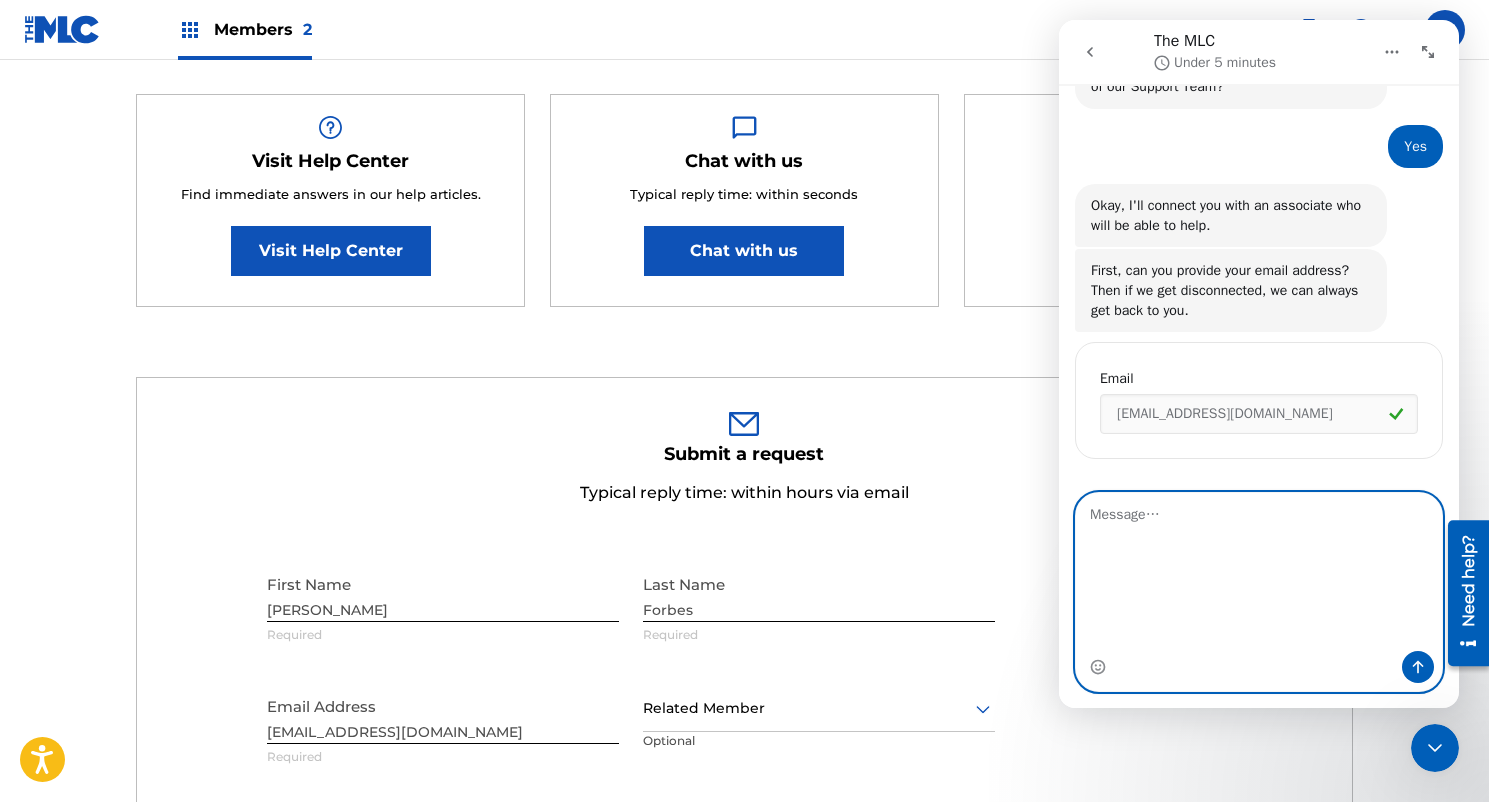 scroll, scrollTop: 0, scrollLeft: 0, axis: both 